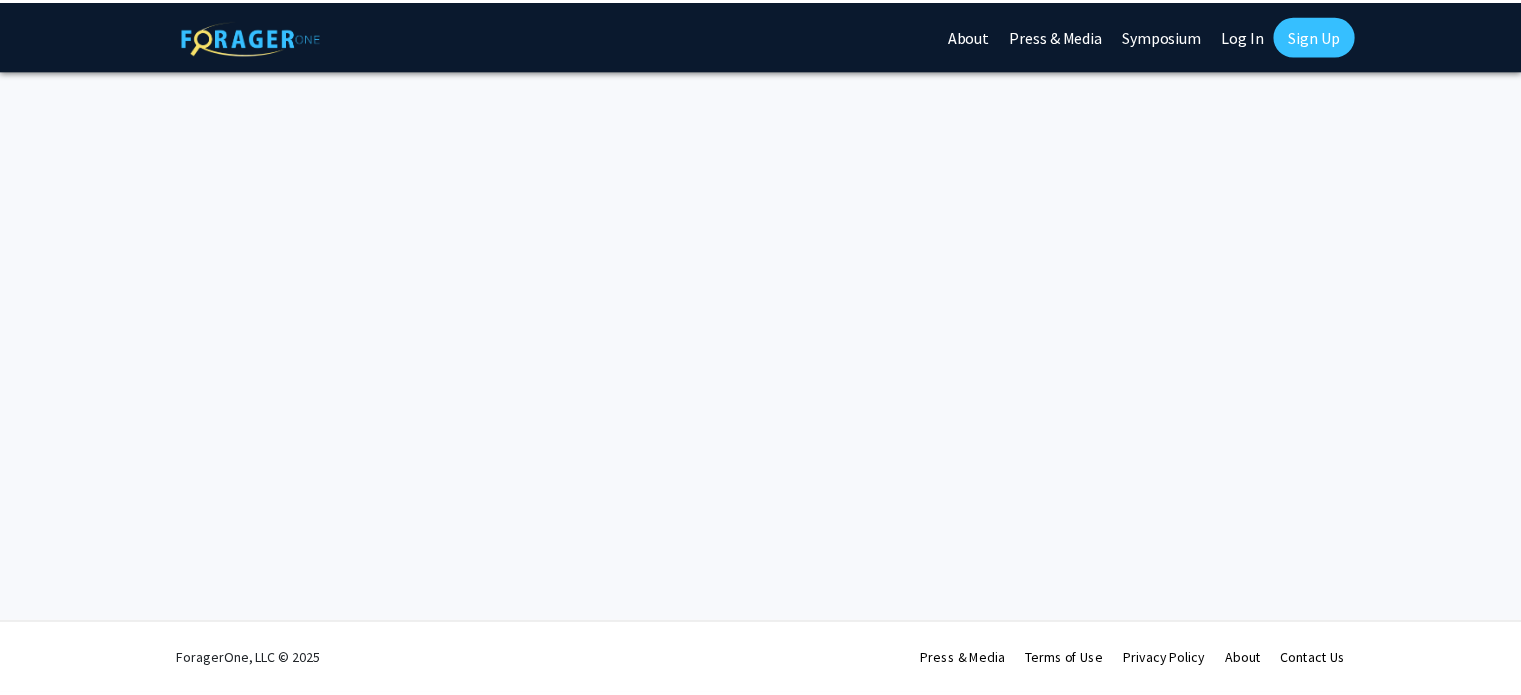 scroll, scrollTop: 0, scrollLeft: 0, axis: both 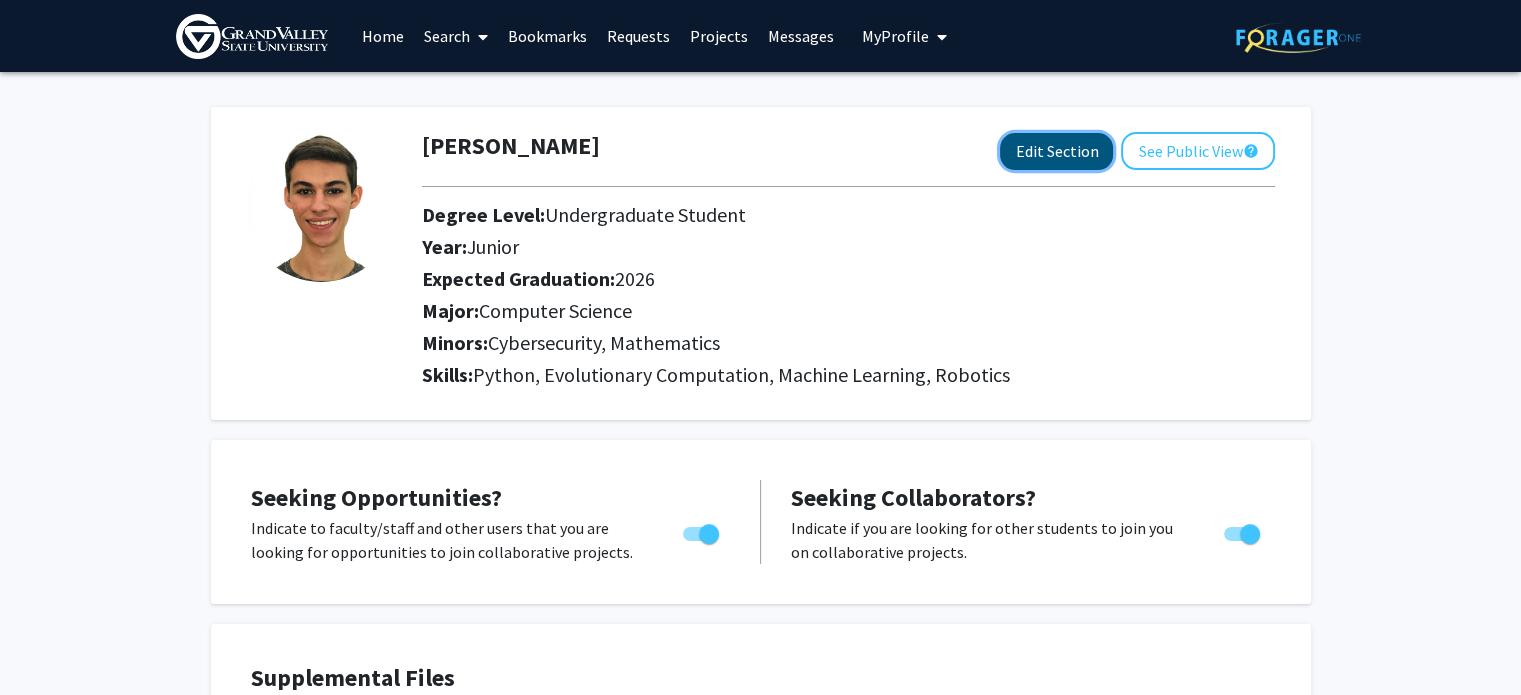 click on "Edit Section" 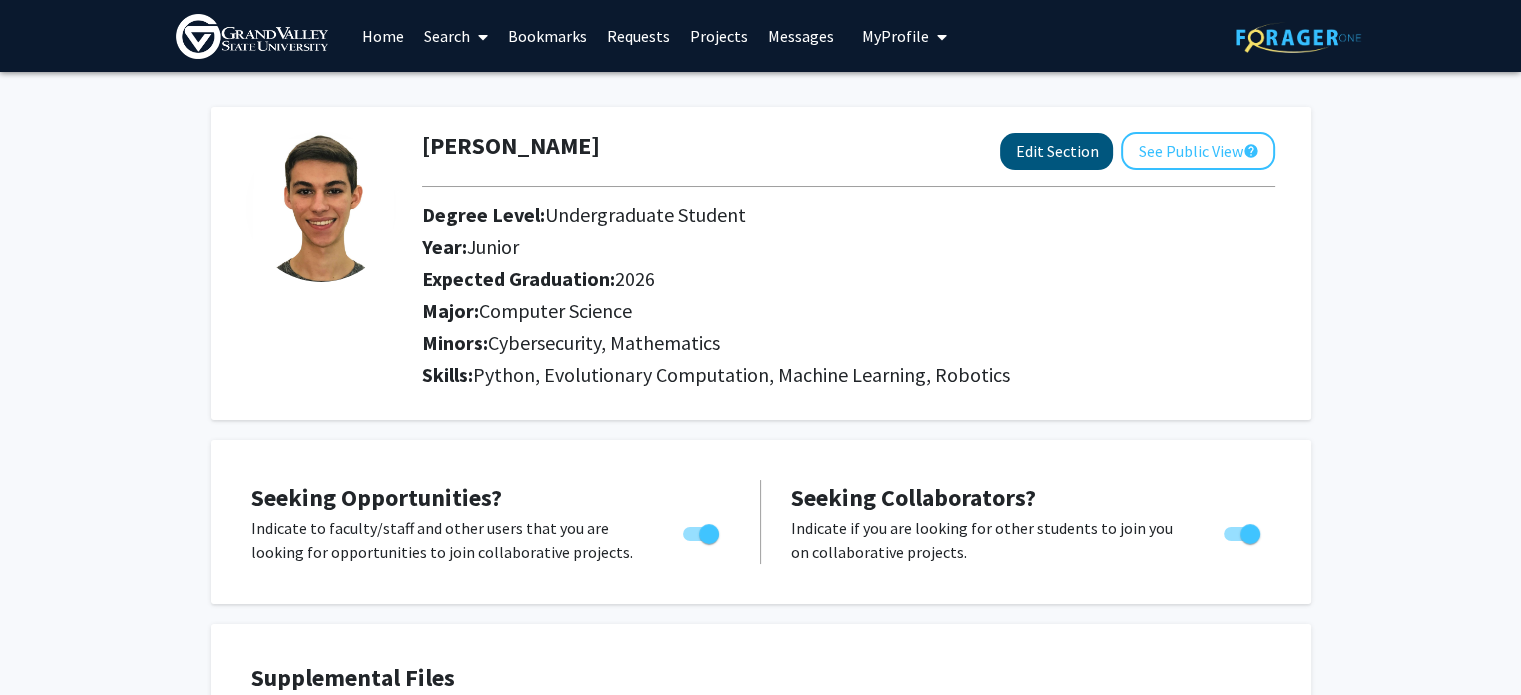select on "junior" 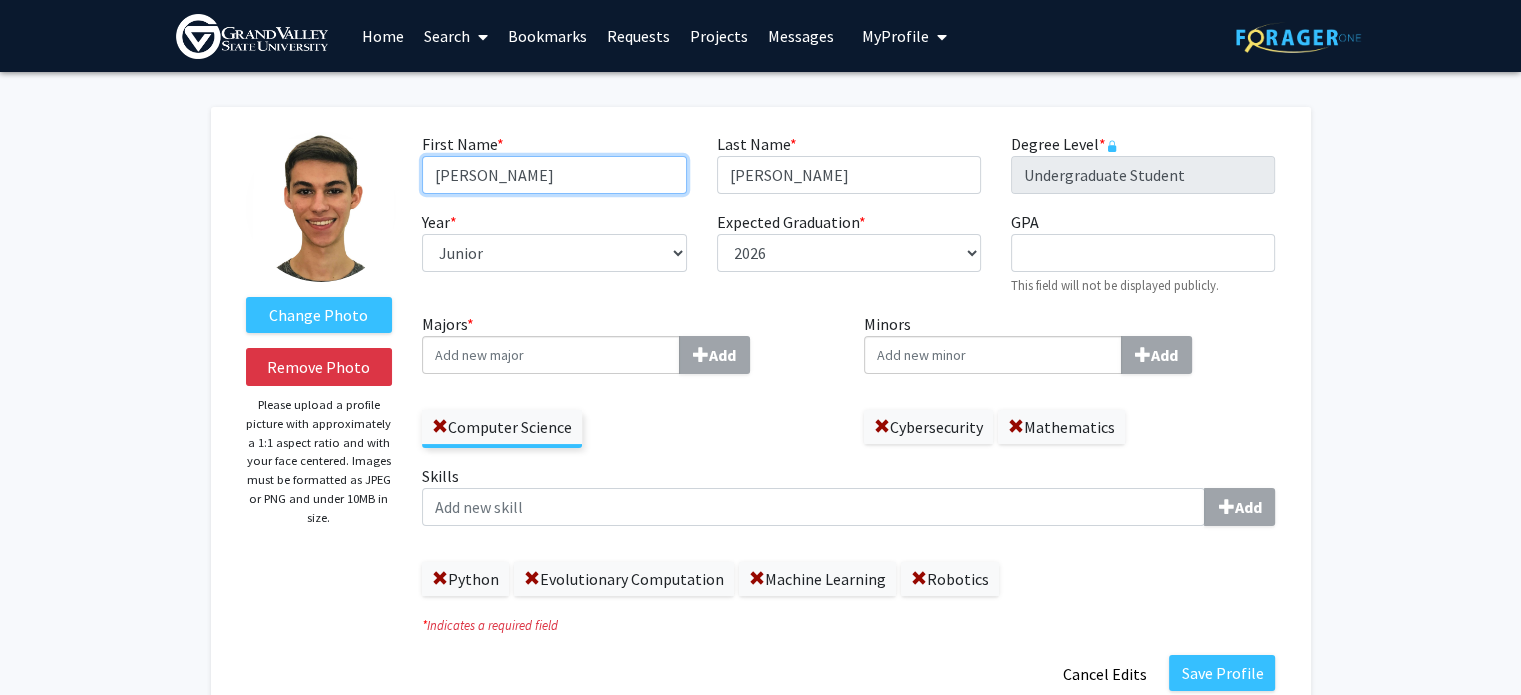 click on "[PERSON_NAME]" at bounding box center [554, 175] 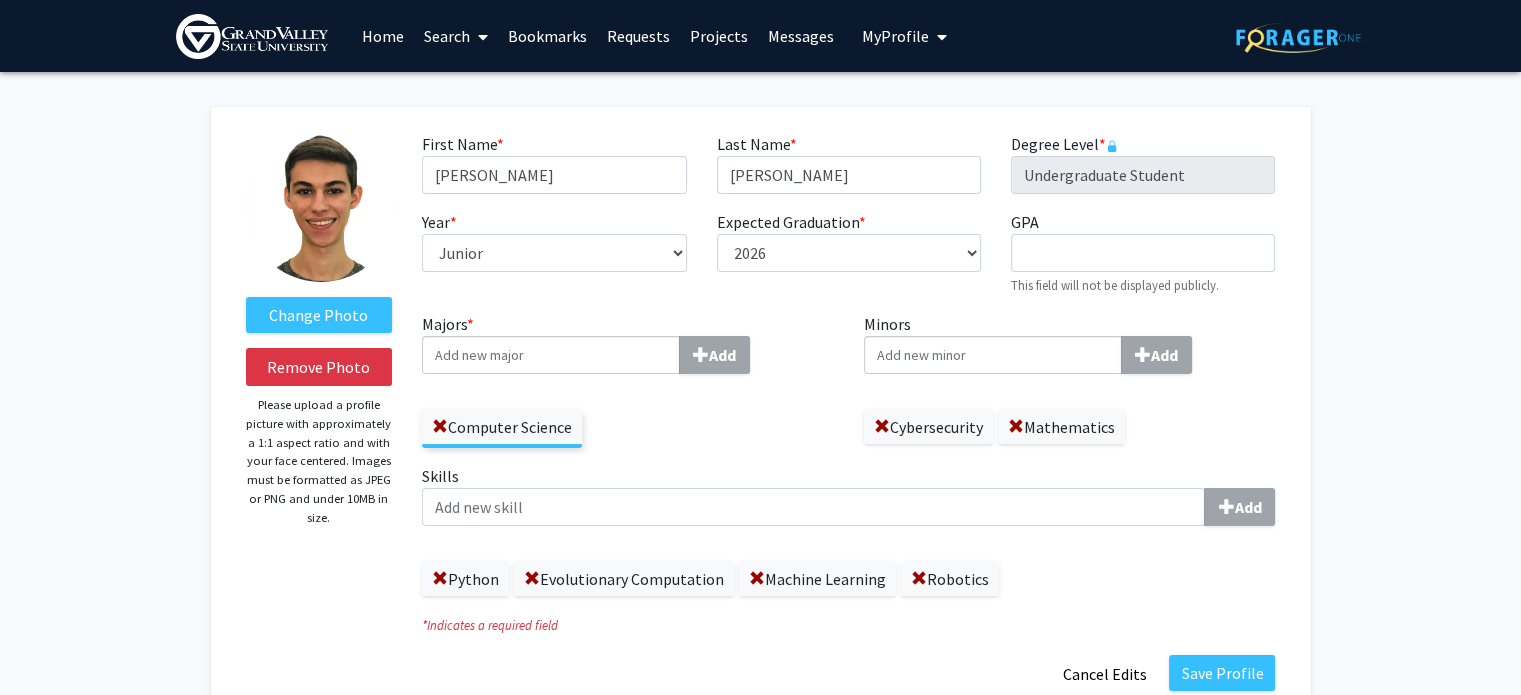 click on "First Name  * required [PERSON_NAME]  Last Name  * required [PERSON_NAME]  Degree Level  * required Undergraduate Student  Year  * required ---  First-year   Sophomore   Junior   Senior   Postbaccalaureate Certificate   Expected Graduation  * required ---  2018   2019   2020   2021   2022   2023   2024   2025   2026   2027   2028   2029   2030   2031   GPA  required  This field will not be displayed publicly." 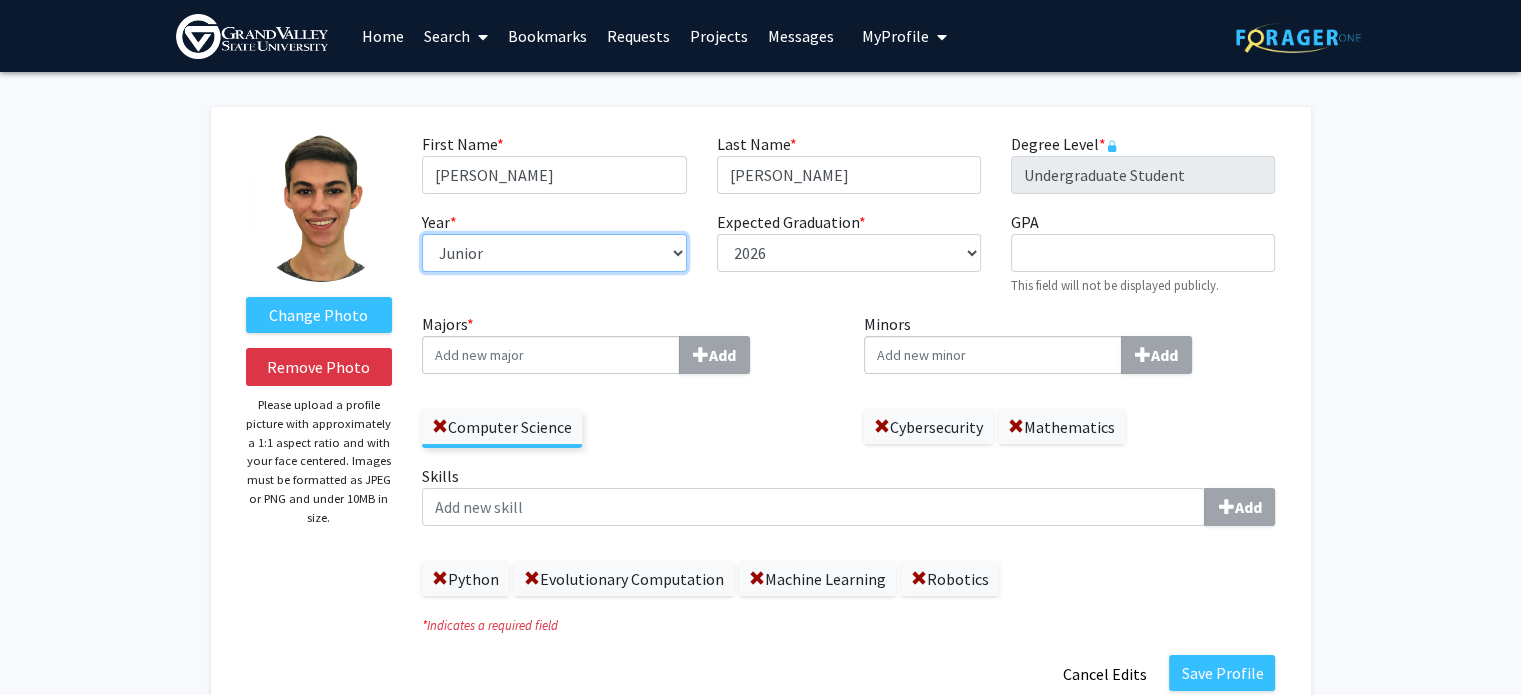 click on "---  First-year   Sophomore   Junior   Senior   Postbaccalaureate Certificate" at bounding box center (554, 253) 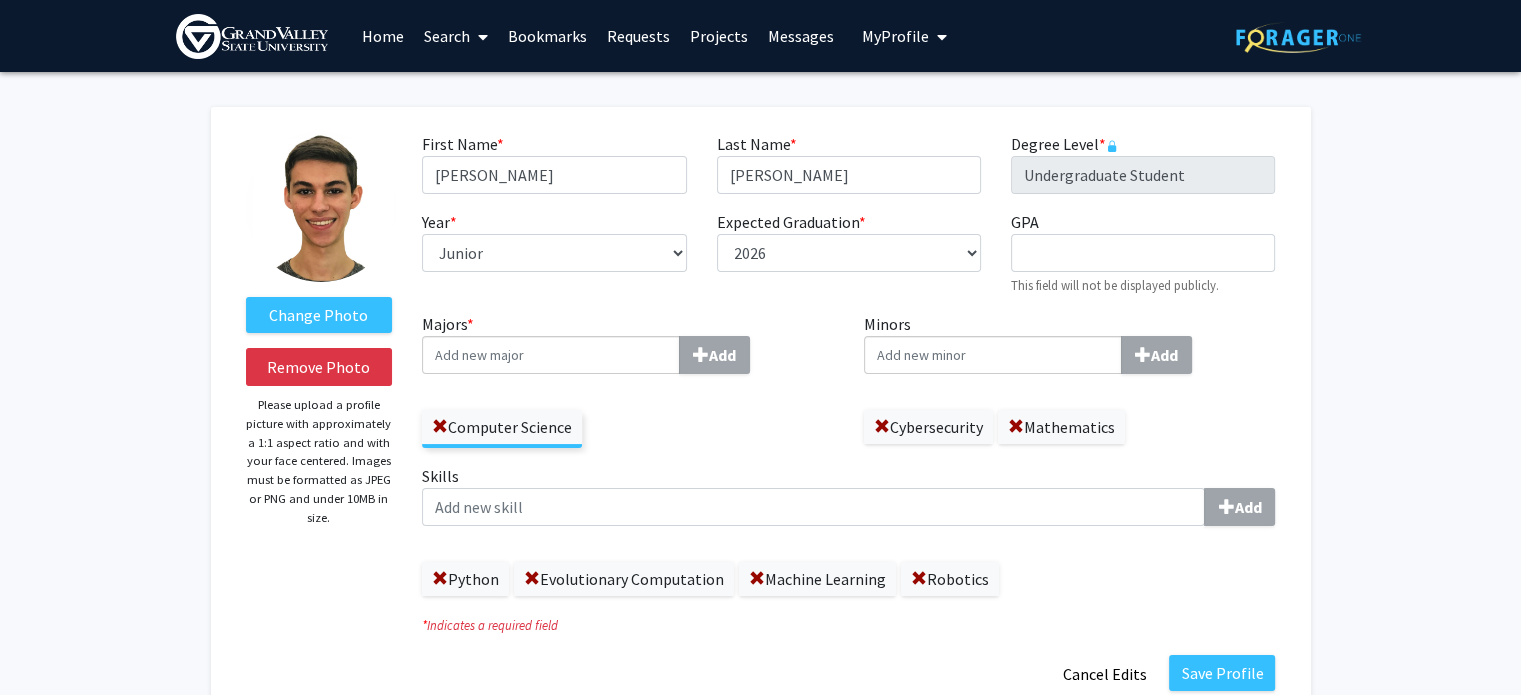 click on "Year  * required ---  First-year   Sophomore   Junior   Senior   Postbaccalaureate Certificate" 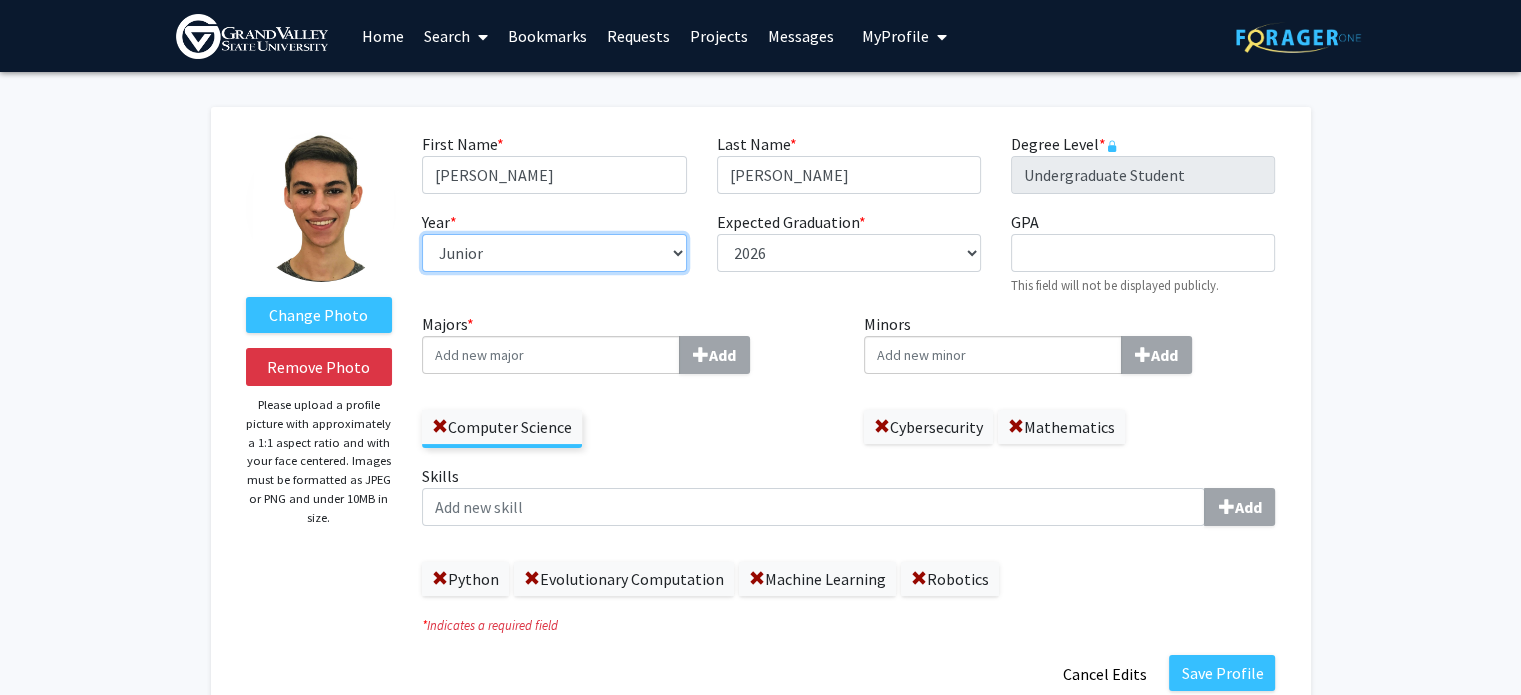 click on "---  First-year   Sophomore   Junior   Senior   Postbaccalaureate Certificate" at bounding box center (554, 253) 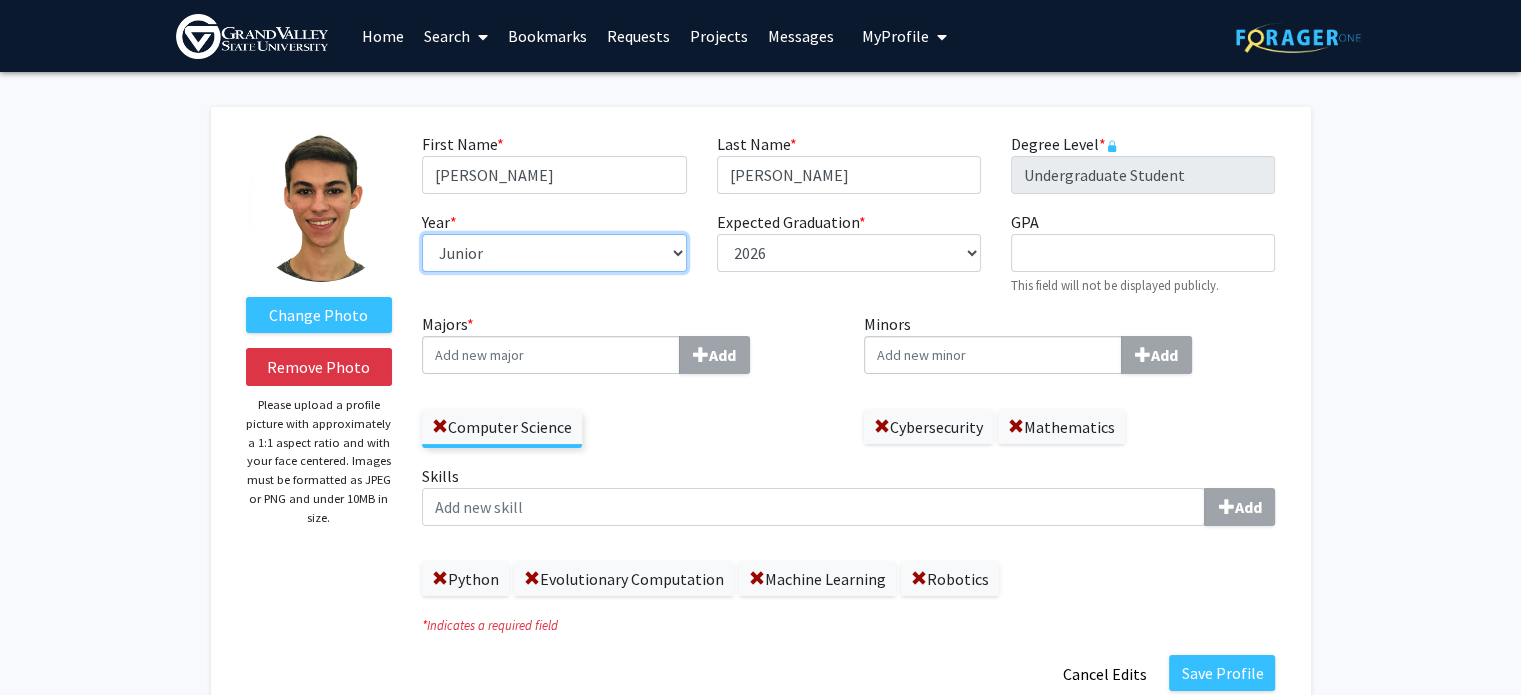 select on "senior" 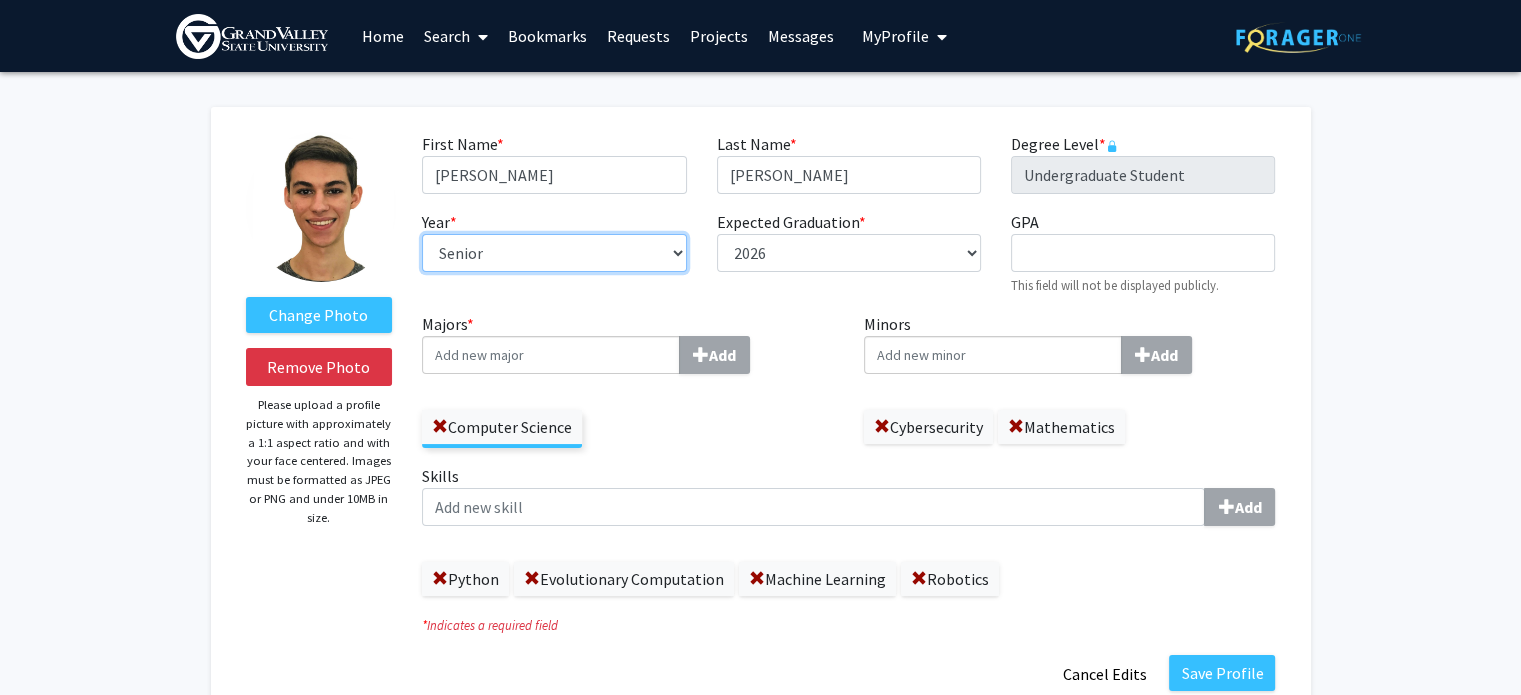 click on "---  First-year   Sophomore   Junior   Senior   Postbaccalaureate Certificate" at bounding box center [554, 253] 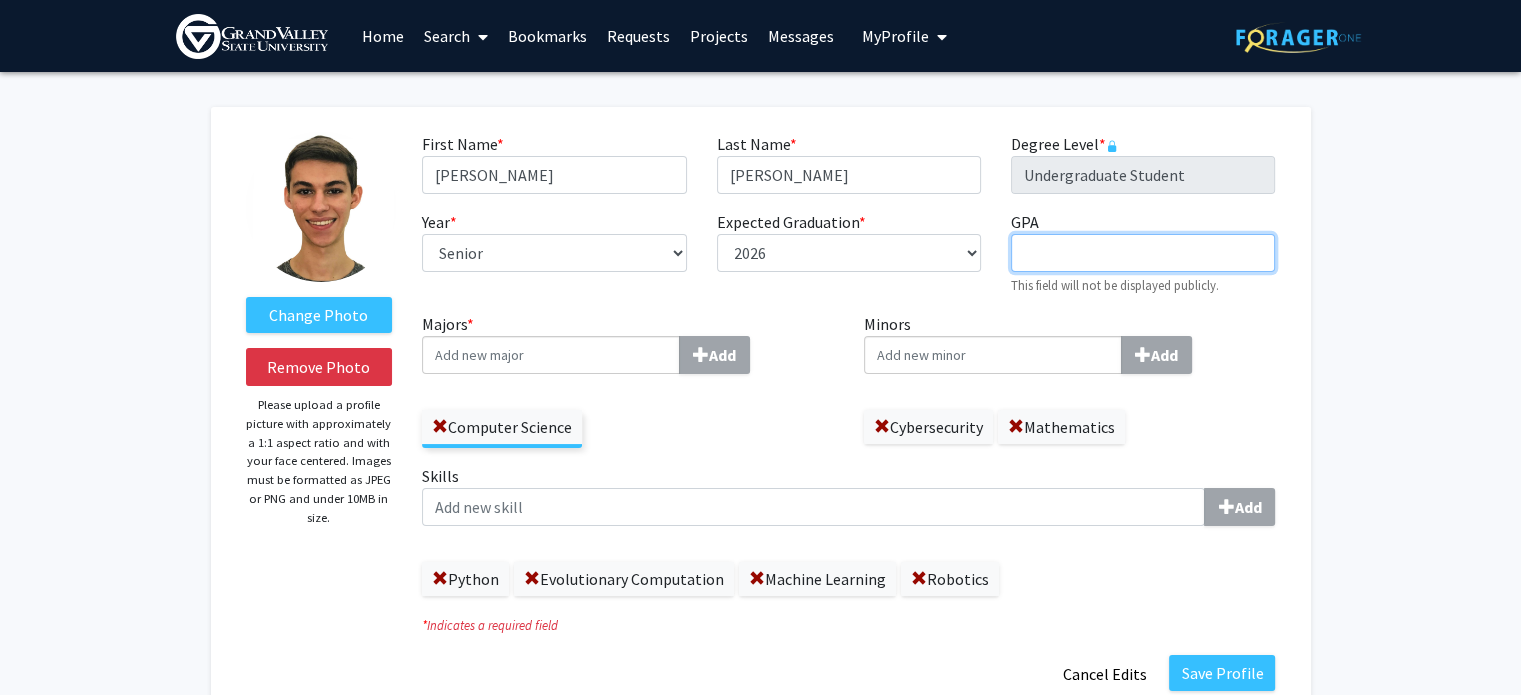 click on "GPA  required" at bounding box center (1143, 253) 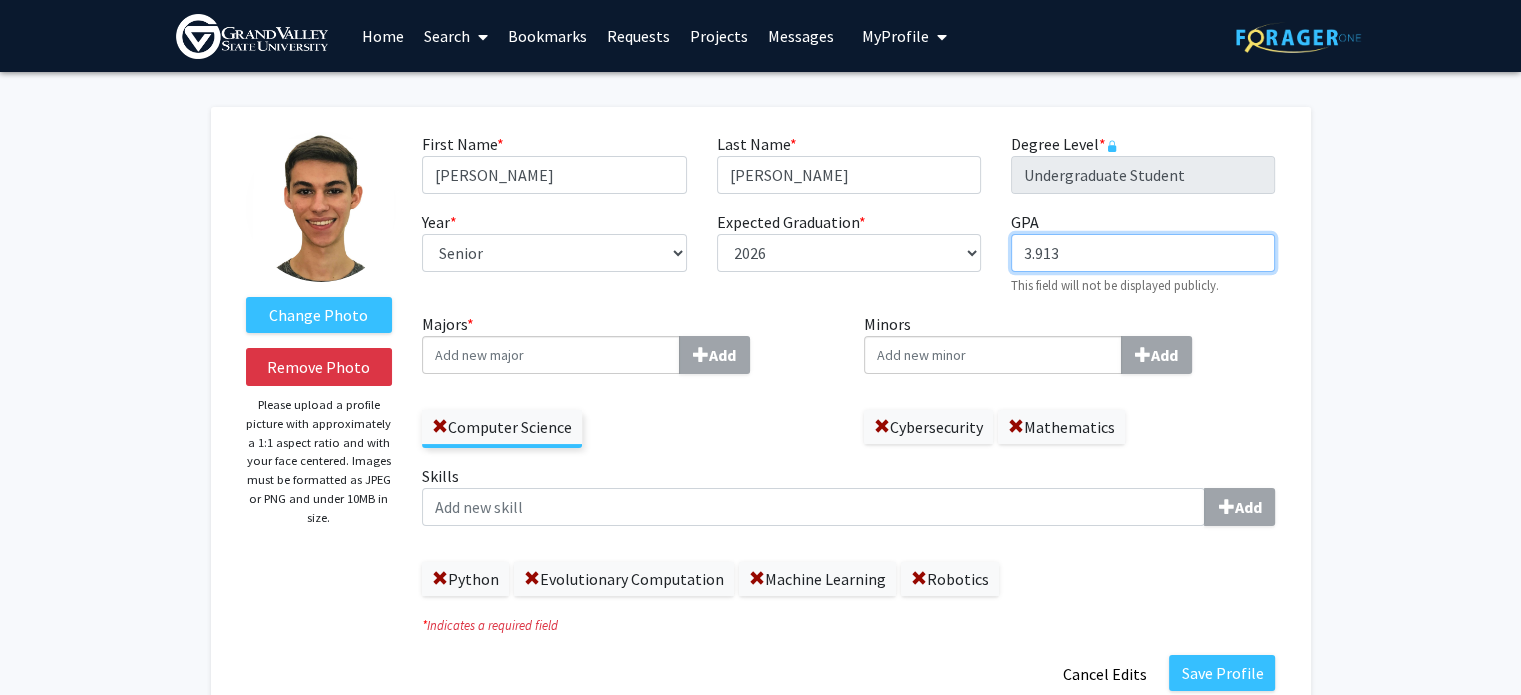 type on "3.913" 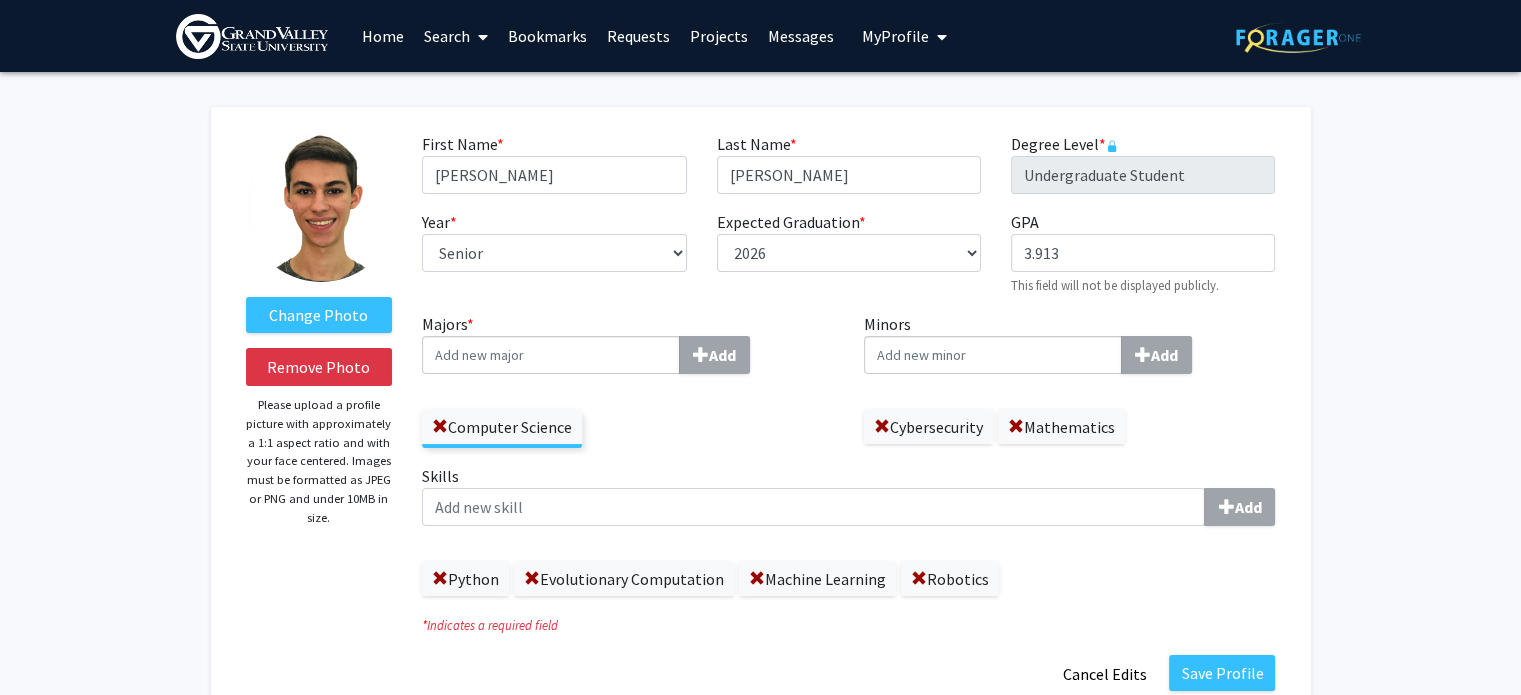 click on "Change Photo   Remove Photo   Please upload a profile picture with approximately a 1:1 aspect ratio and with your face centered. Images must be formatted as JPEG or PNG and under 10MB in size.   First Name  * required [PERSON_NAME]  Last Name  * required [PERSON_NAME]  Degree Level  * required Undergraduate Student  Year  * required ---  First-year   Sophomore   Junior   Senior   Postbaccalaureate Certificate   Expected Graduation  * required ---  2018   2019   2020   2021   2022   2023   2024   2025   2026   2027   2028   2029   2030   2031   GPA  required 3.913  This field will not be displayed publicly.   Majors  * Add  Computer Science   Minors  Add  Cybersecurity   Mathematics   Skills  Add  Python   Evolutionary Computation   Machine Learning   Robotics  *  Indicates a required field  Save Profile   Cancel Edits  Seeking Opportunities?  Indicate to faculty/staff and other users that you are looking for opportunities to join collaborative projects.    Seeking Collaborators?      Supplemental Files   help  File Name" 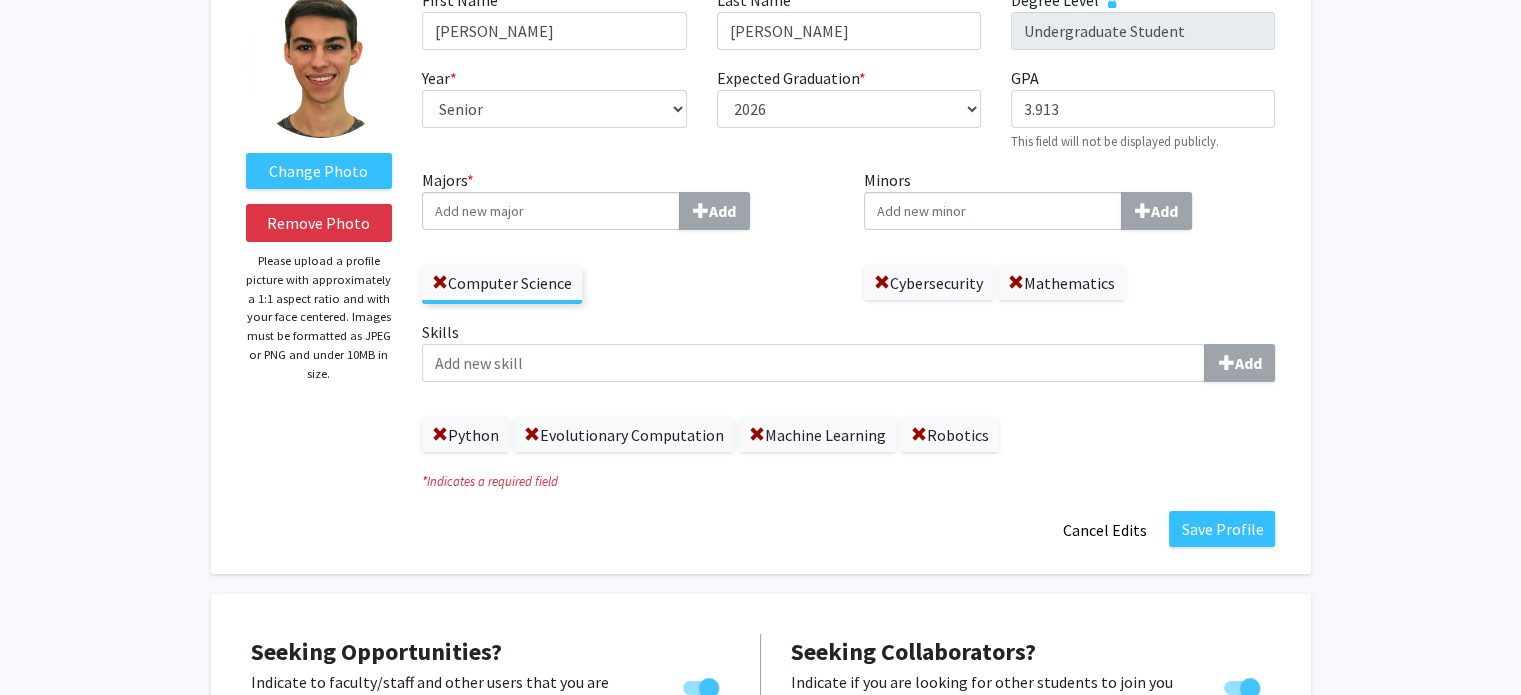 scroll, scrollTop: 200, scrollLeft: 0, axis: vertical 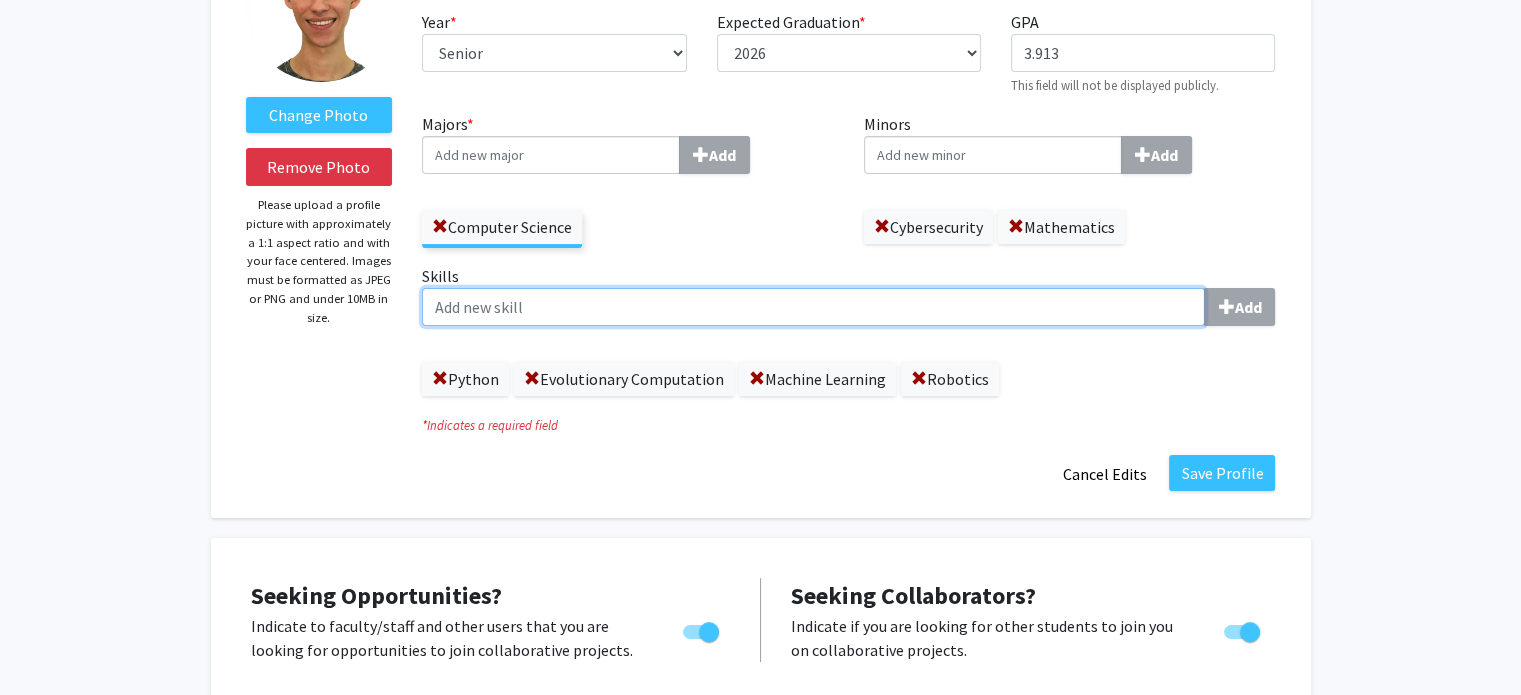 click on "Skills  Add" 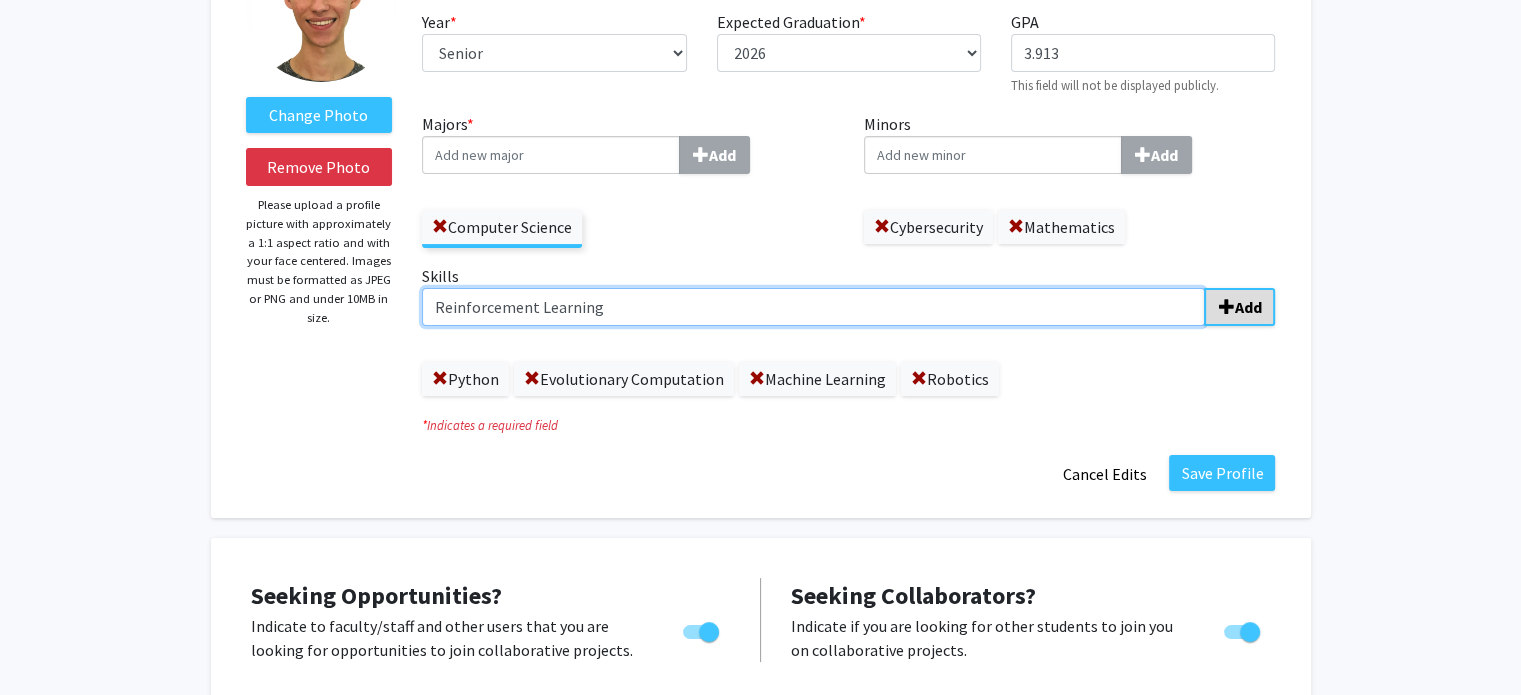 type on "Reinforcement Learning" 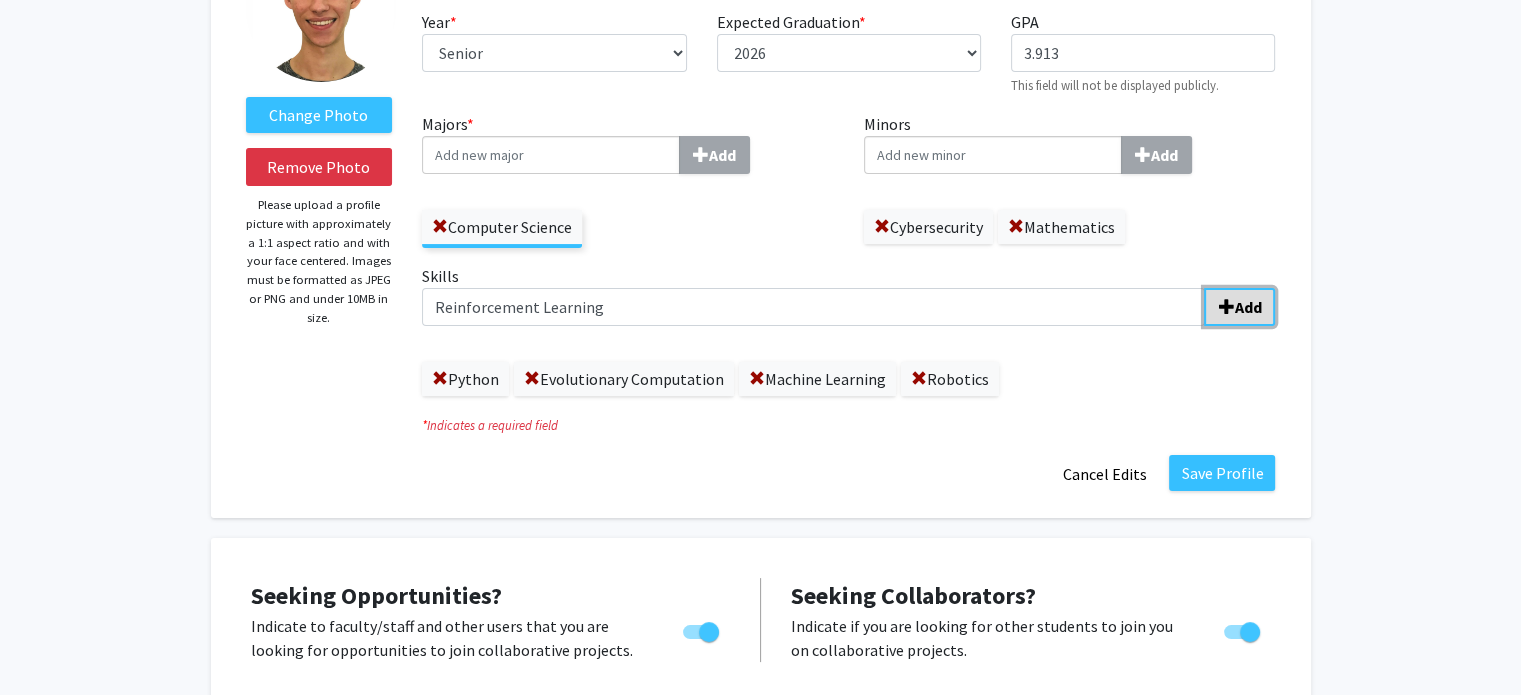 click 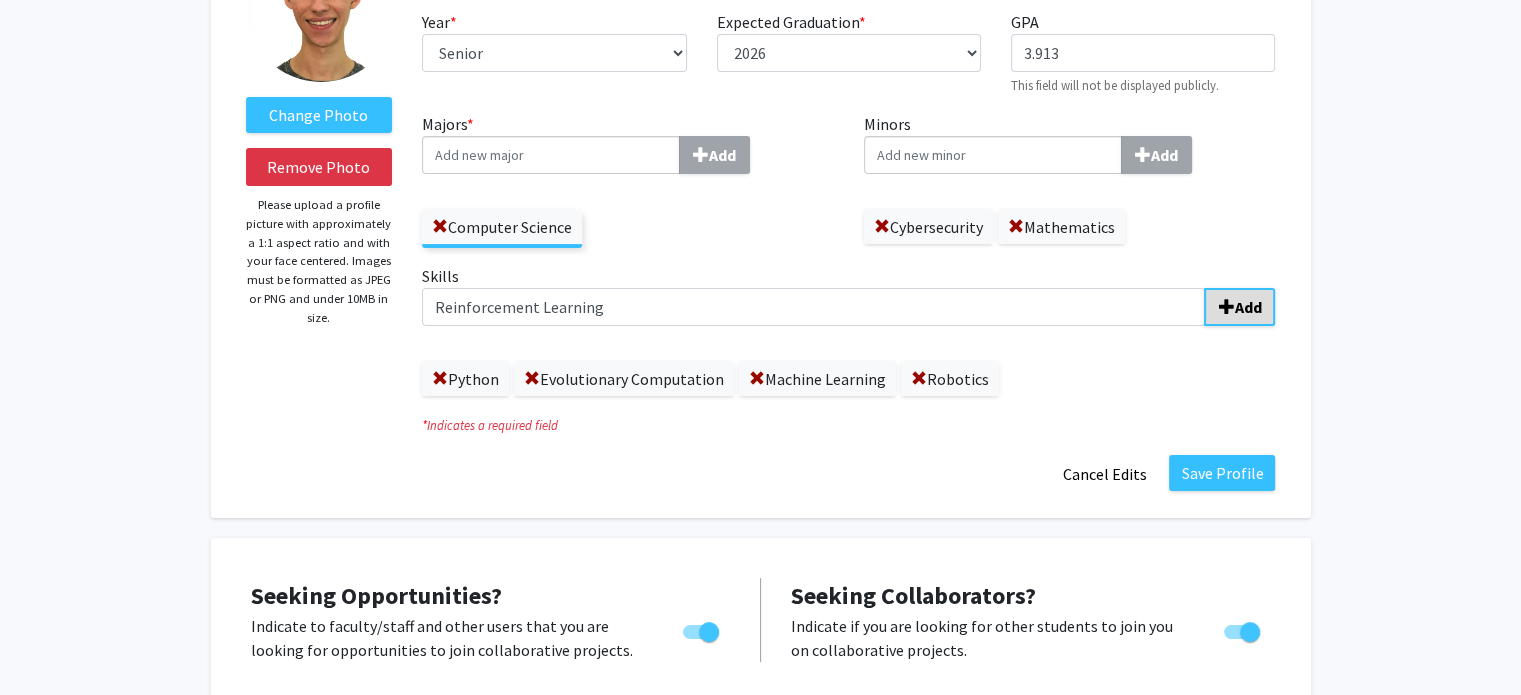 type 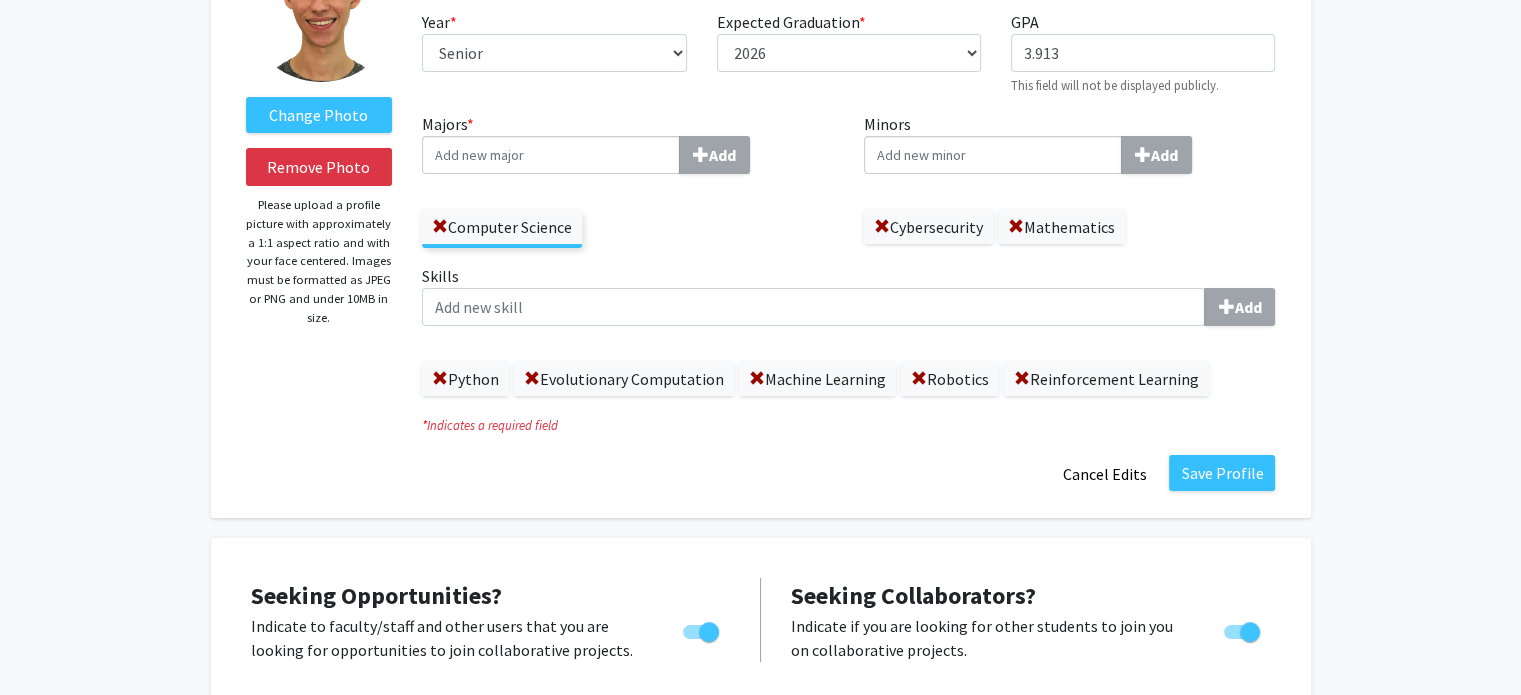 click on "Change Photo   Remove Photo   Please upload a profile picture with approximately a 1:1 aspect ratio and with your face centered. Images must be formatted as JPEG or PNG and under 10MB in size.   First Name  * required [PERSON_NAME]  Last Name  * required [PERSON_NAME]  Degree Level  * required Undergraduate Student  Year  * required ---  First-year   Sophomore   Junior   Senior   Postbaccalaureate Certificate   Expected Graduation  * required ---  2018   2019   2020   2021   2022   2023   2024   2025   2026   2027   2028   2029   2030   2031   GPA  required 3.913  This field will not be displayed publicly.   Majors  * Add  Computer Science   Minors  Add  Cybersecurity   Mathematics   Skills  Add  Python   Evolutionary Computation   Machine Learning   Robotics   Reinforcement Learning  *  Indicates a required field  Save Profile   Cancel Edits  Seeking Opportunities?  Indicate to faculty/staff and other users that you are looking for opportunities to join collaborative projects.    Seeking Collaborators?        help" 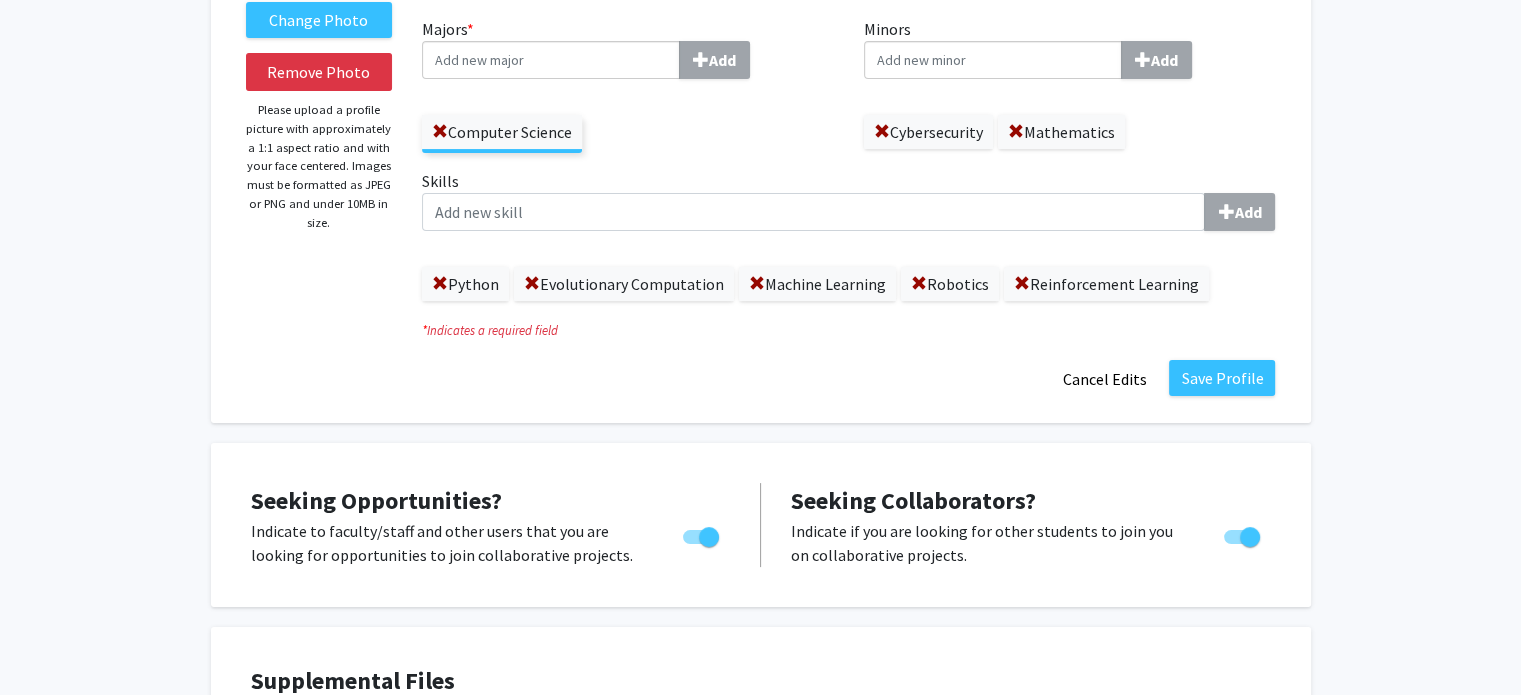 scroll, scrollTop: 300, scrollLeft: 0, axis: vertical 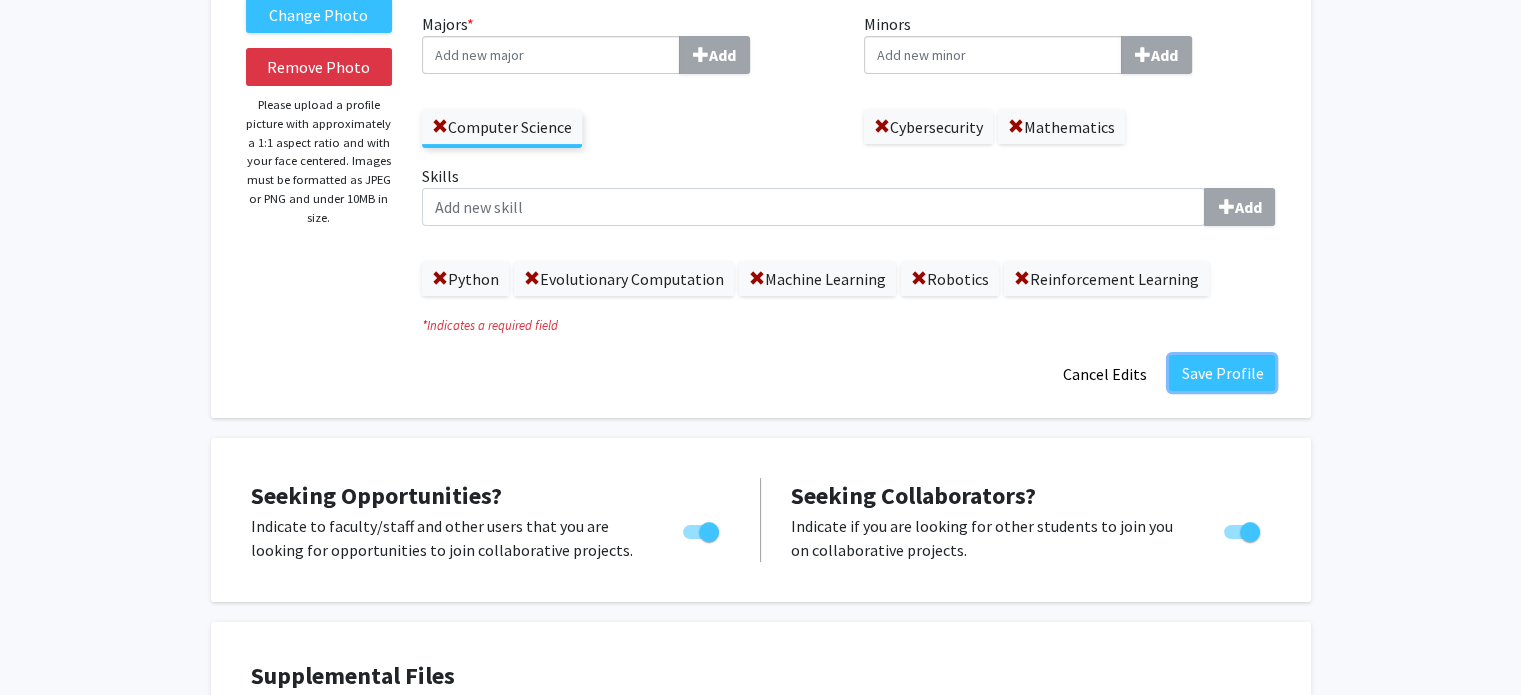 click on "Save Profile" 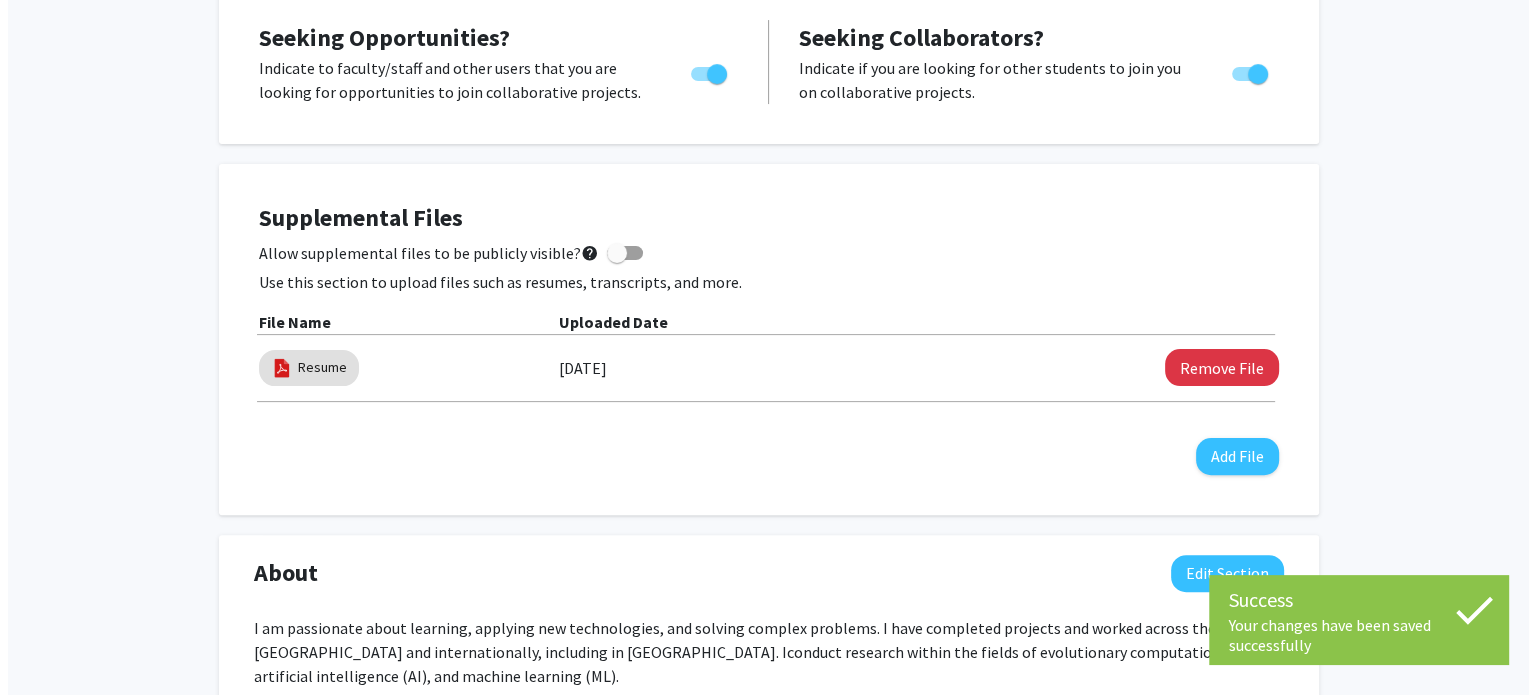 scroll, scrollTop: 500, scrollLeft: 0, axis: vertical 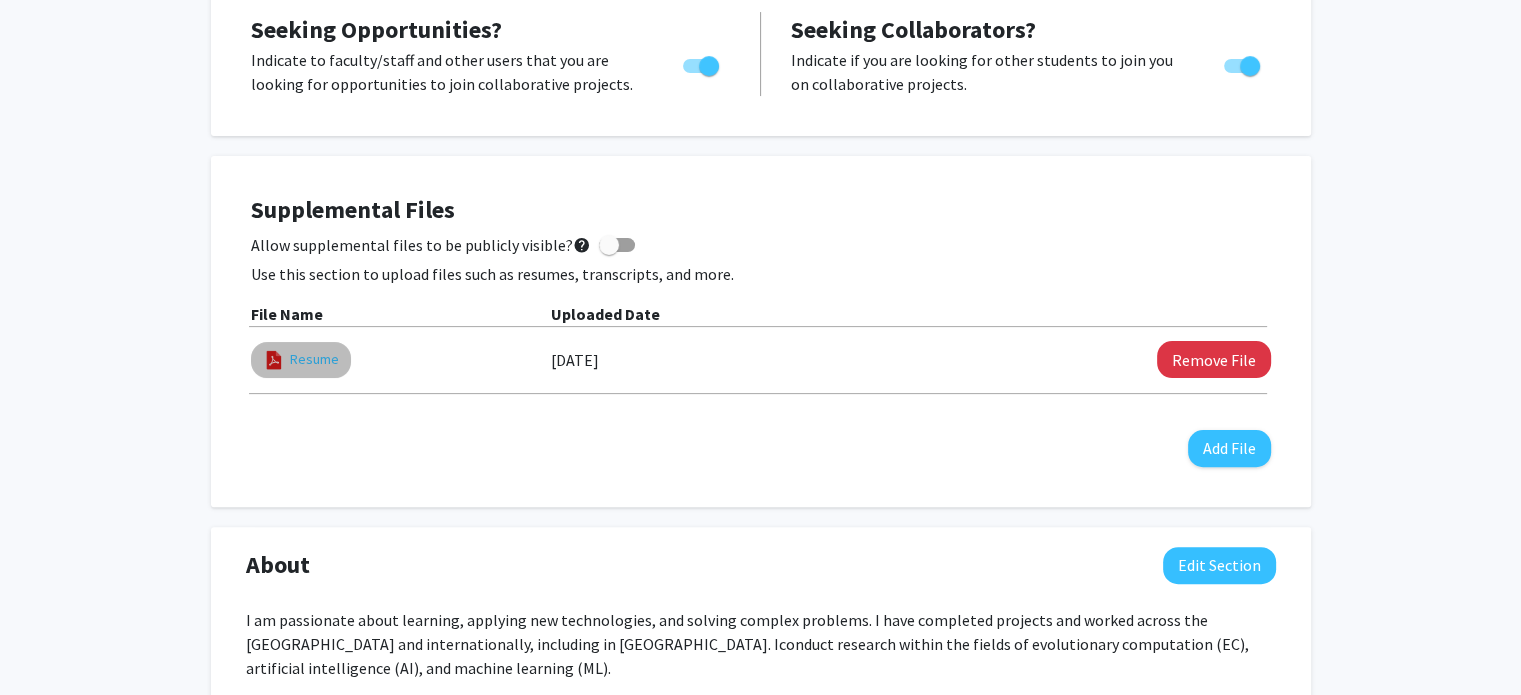 click on "Resume" at bounding box center (314, 359) 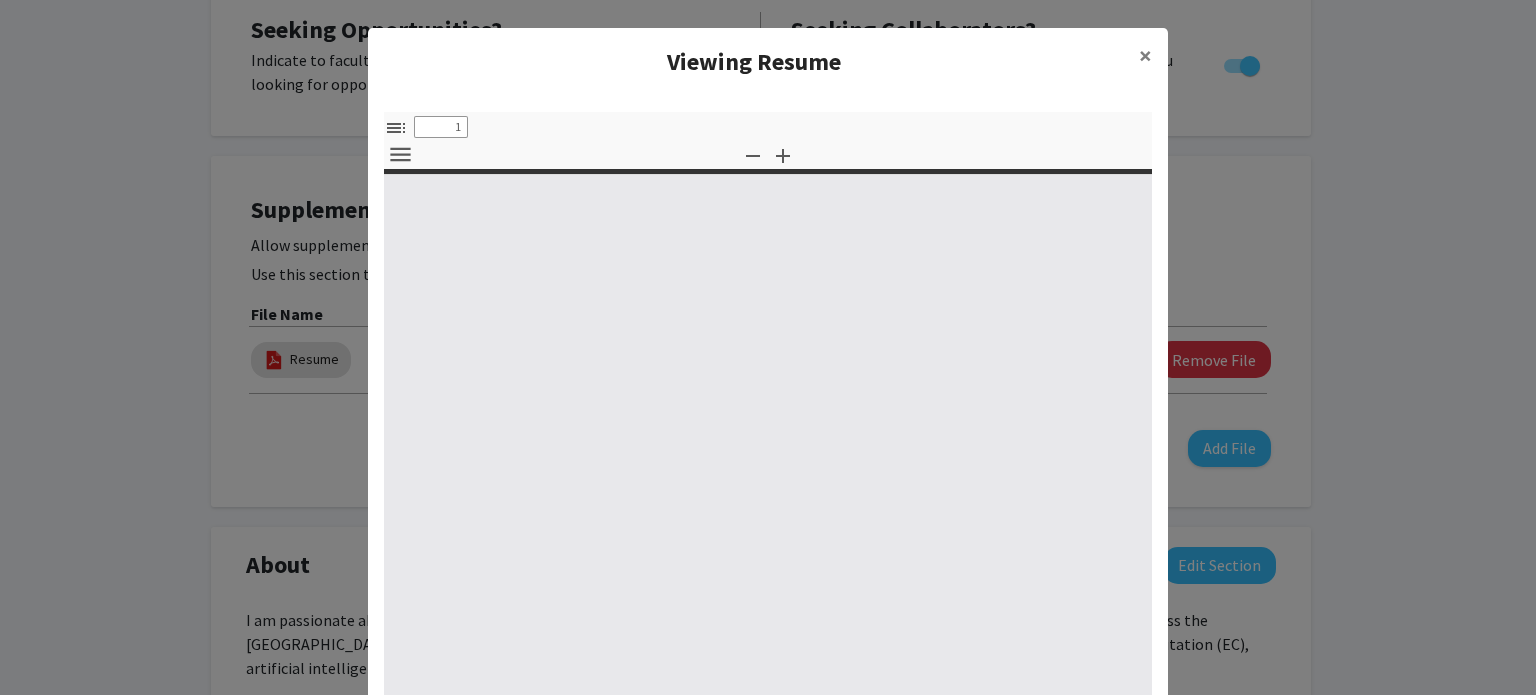 select on "custom" 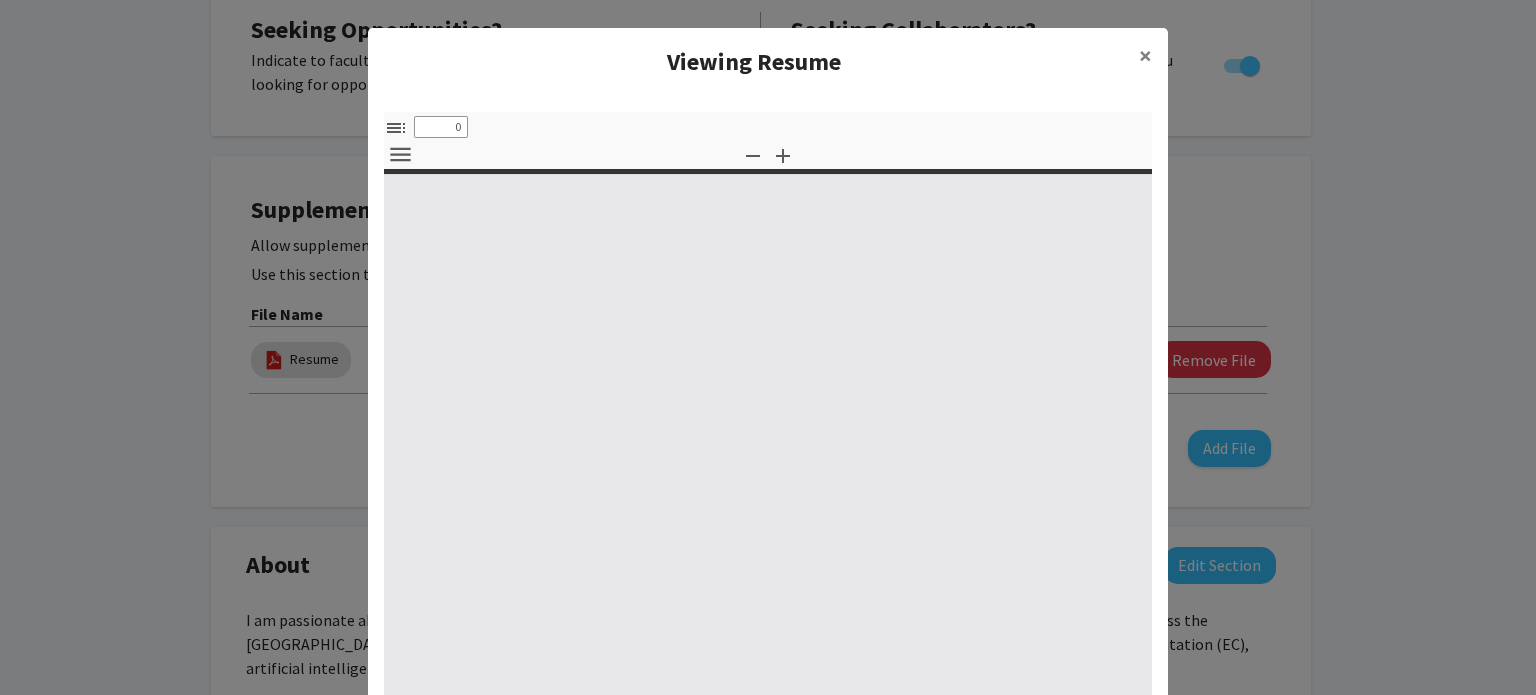 select on "custom" 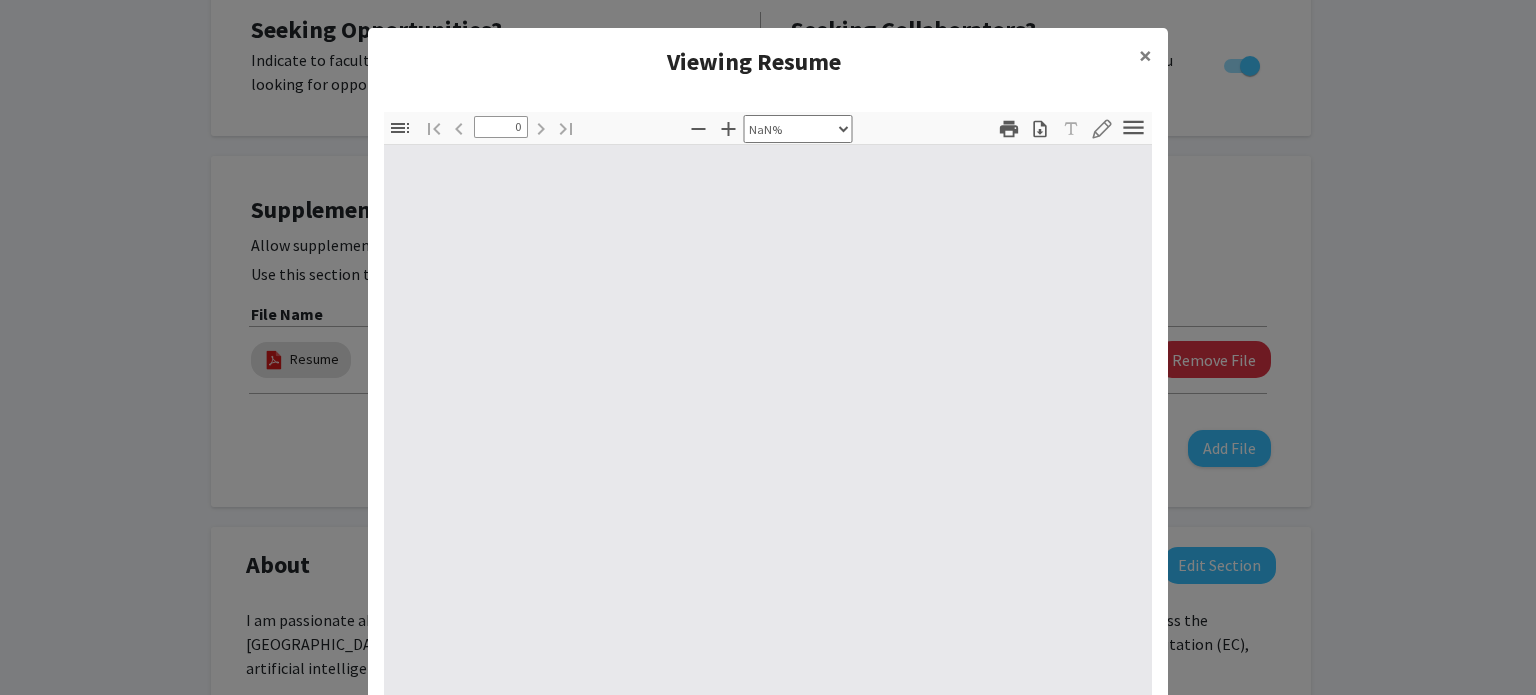 type on "1" 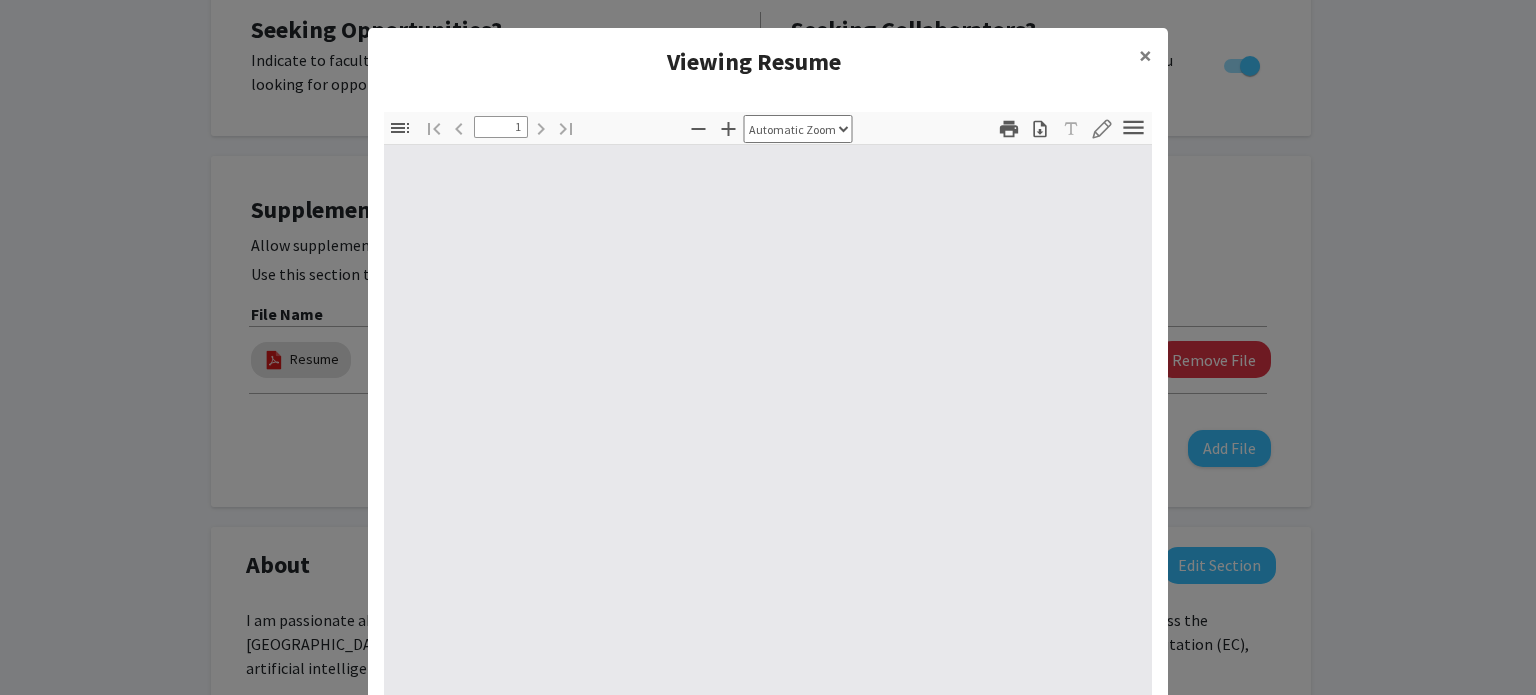select on "auto" 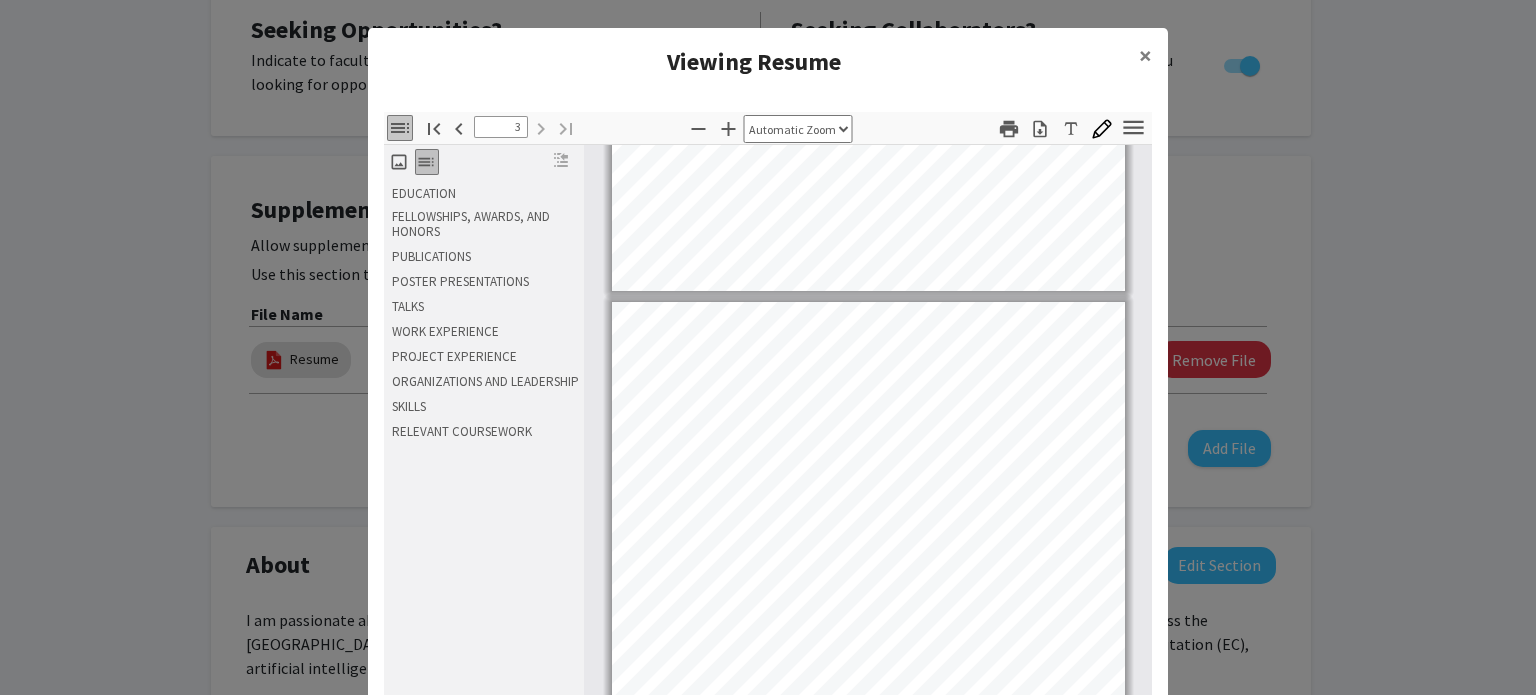 scroll, scrollTop: 1464, scrollLeft: 0, axis: vertical 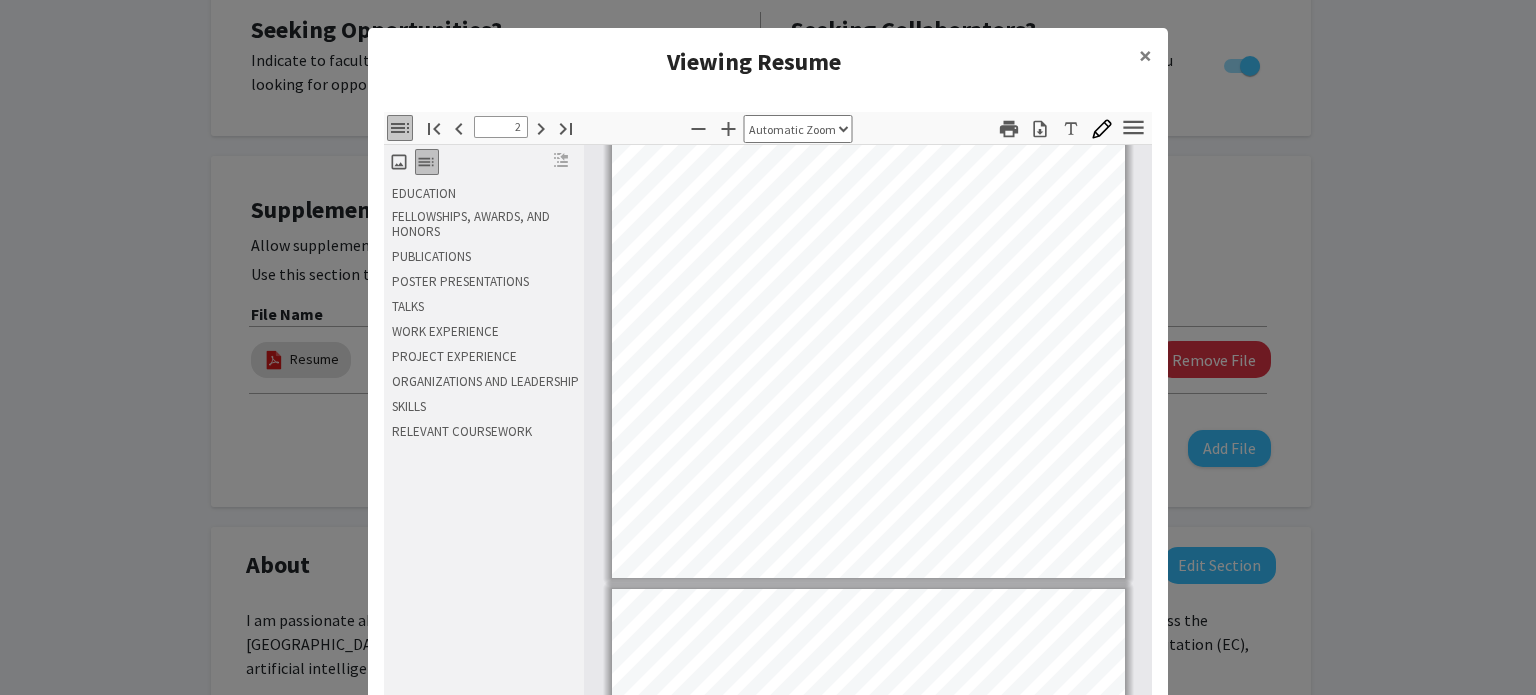 type on "3" 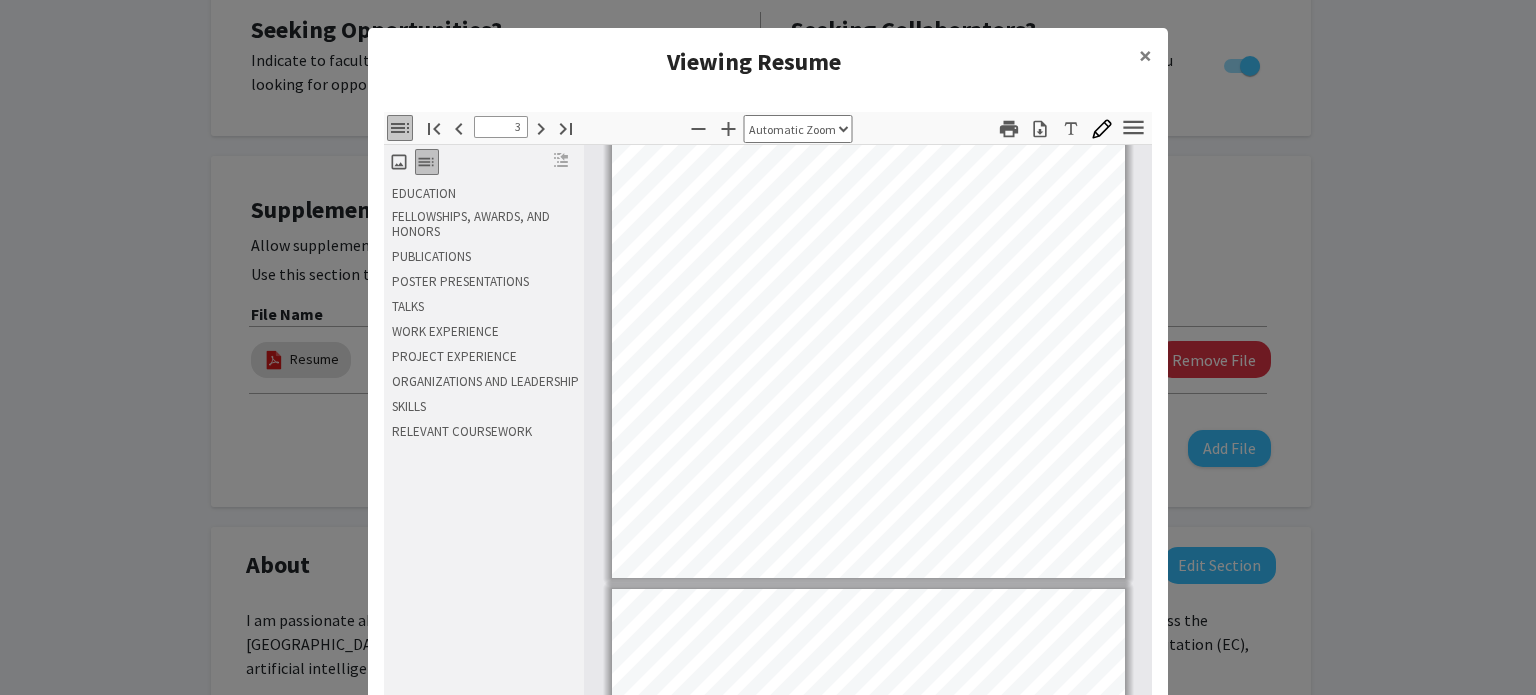 scroll, scrollTop: 1464, scrollLeft: 0, axis: vertical 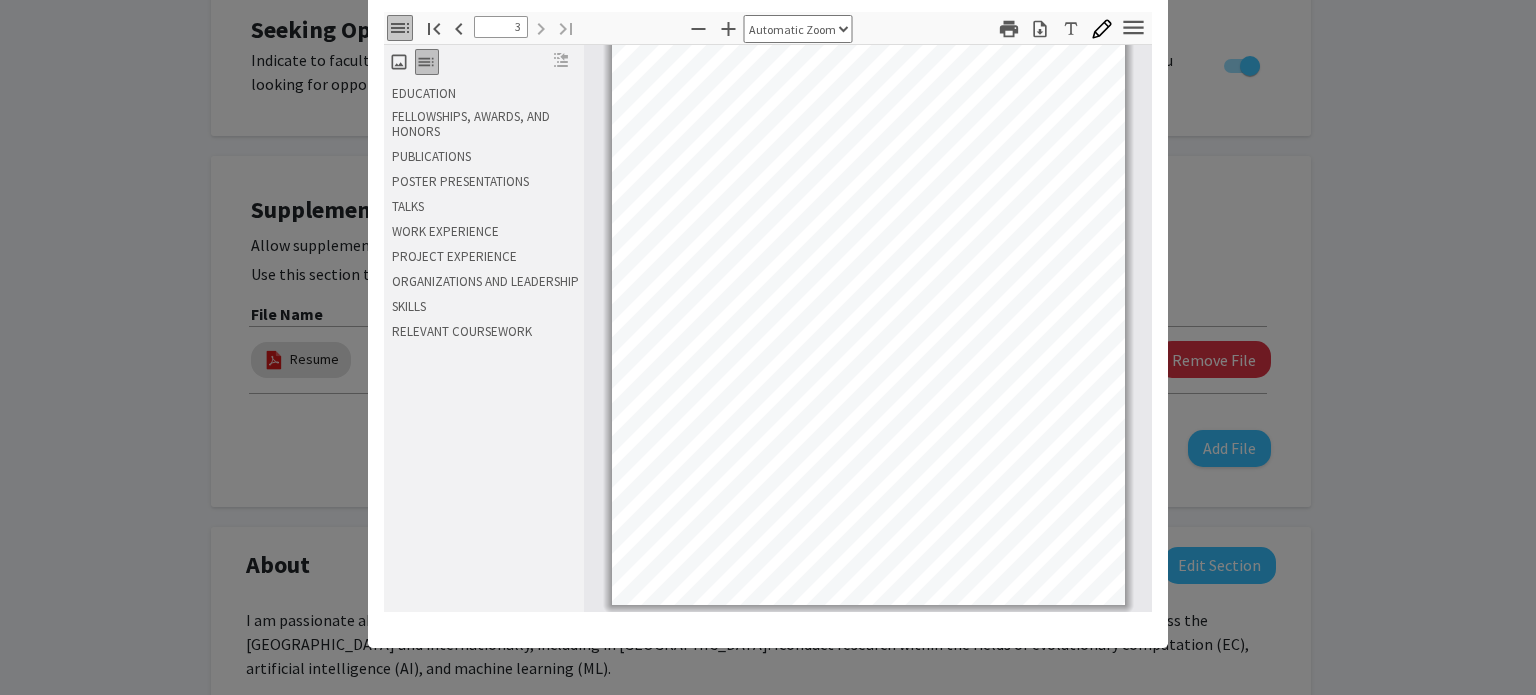 click on "Viewing Resume × Thumbnails Document Outline Attachments Layers Current Outline Item EDUCATION FELLOWSHIPS, AWARDS, AND HONORS PUBLICATIONS POSTER PRESENTATIONS TALKS WORK EXPERIENCE PROJECT EXPERIENCE ORGANIZATIONS AND LEADERSHIP SKILLS RELEVANT COURSEWORK Toggle Sidebar Find Go to First Page Previous 3 of 3 Next Go to Last Page Zoom Out Zoom In Automatic Zoom Actual Size Page Fit Page Width 50% 100% 125% 150% 200% 300% 400% NaN% Hand Tool Text Selection Tool Presentation Mode Open Print Download Text Draw Tools Color #000000 Size Color #000000 Thickness Opacity Presentation Mode Open Print Download Go to First Page Previous Next Go to Last Page Rotate Clockwise Rotate Counterclockwise Text Selection Tool Hand Tool Page Scrolling Vertical Scrolling Horizontal Scrolling Wrapped Scrolling No Spreads Odd Spreads Even Spreads Document Properties… Multiple search terms. Each line is a search term. Previous Next Highlight All Match Case Current page only Pages (e.g. 6-10 or 2,4) Whole Words Fuzzy search Close -" 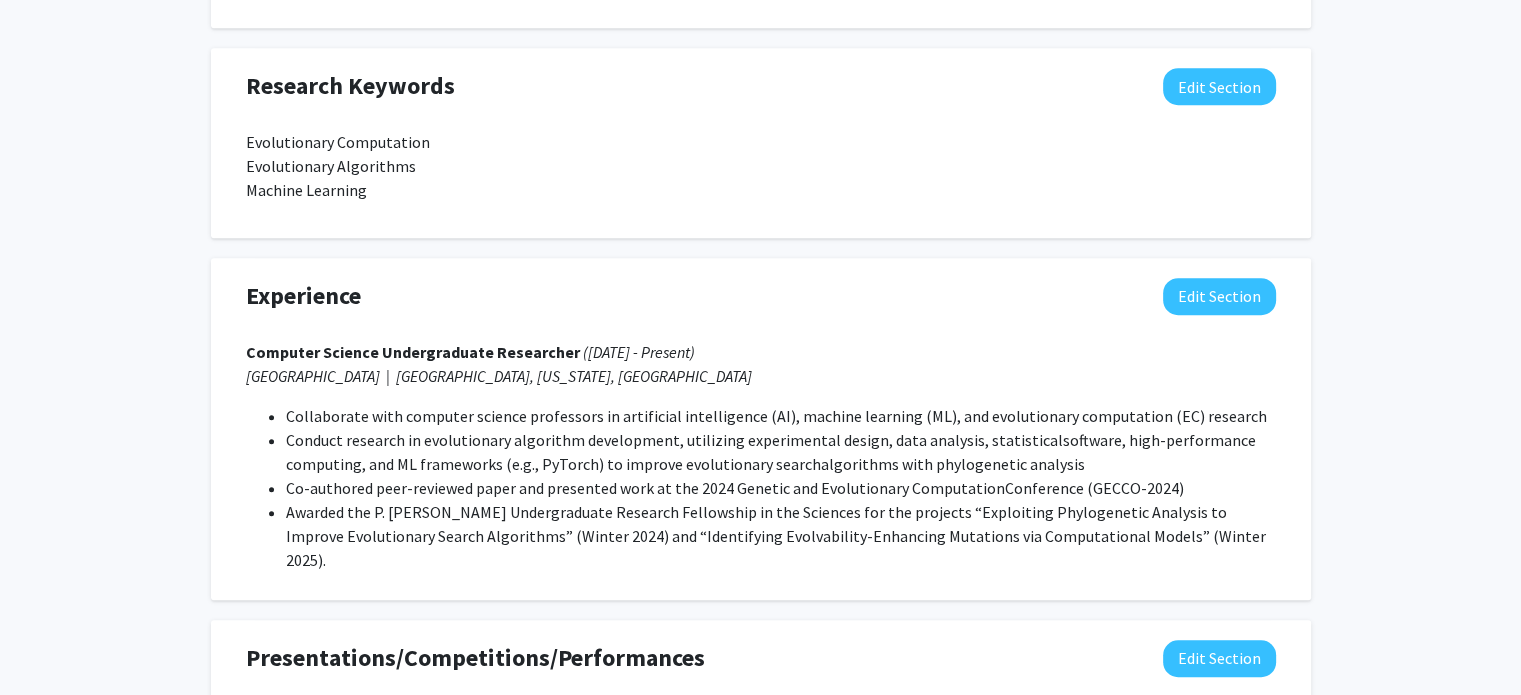 scroll, scrollTop: 1200, scrollLeft: 0, axis: vertical 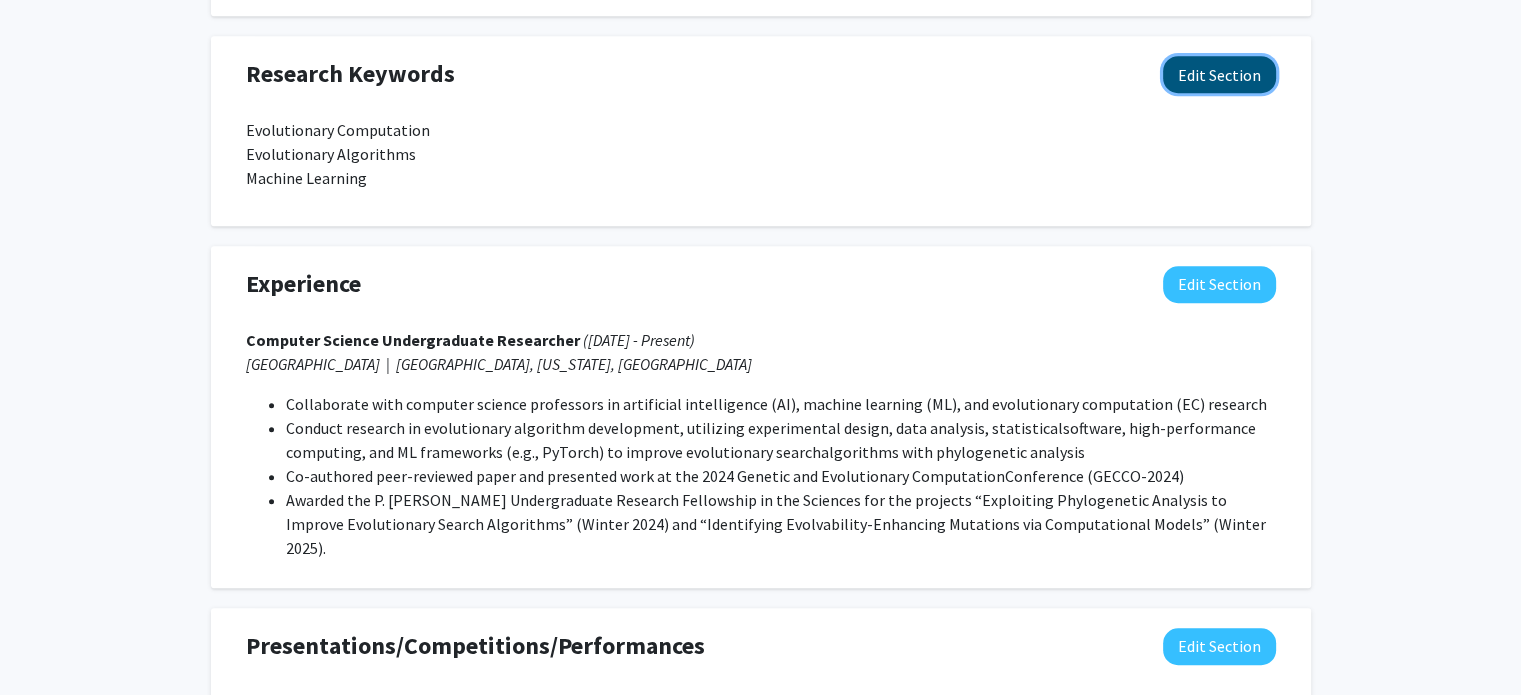 click on "Edit Section" 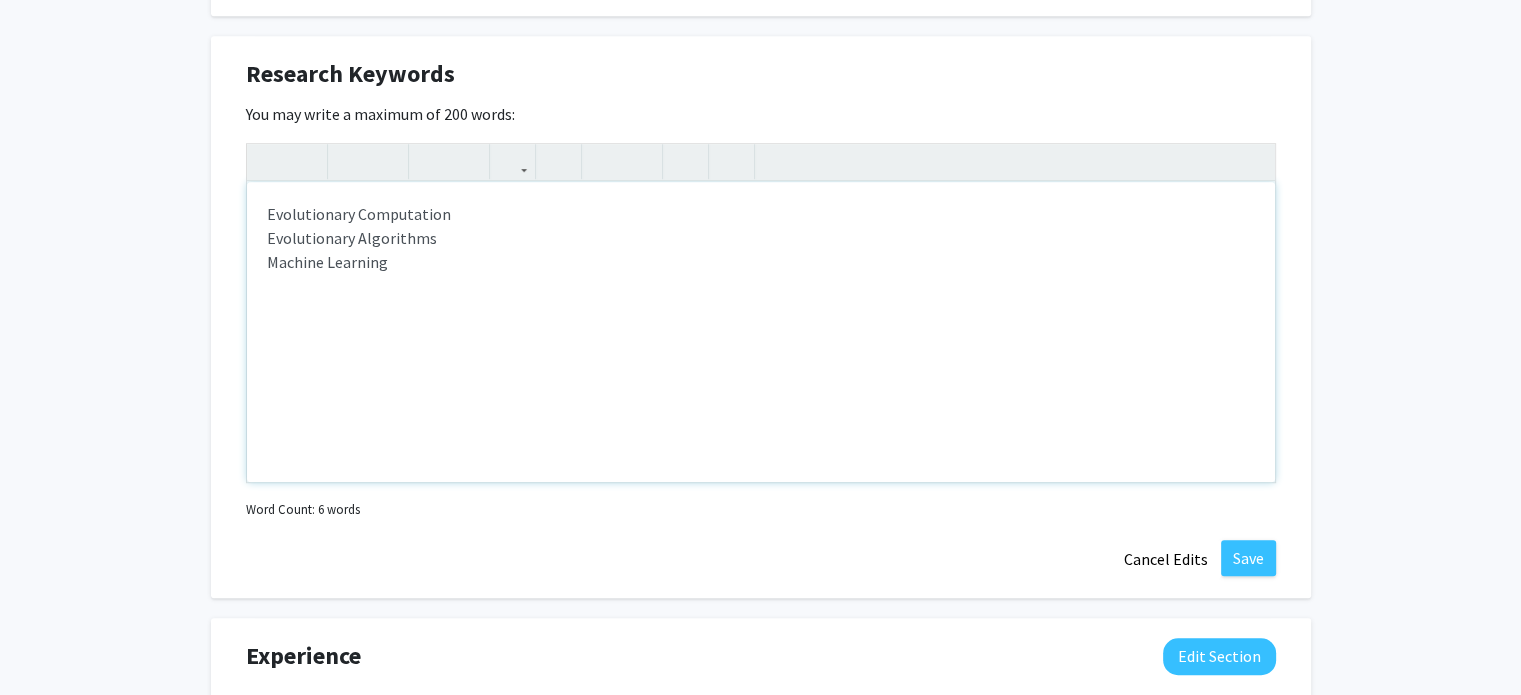 click on "Evolutionary Computation Evolutionary Algorithms Machine Learning" at bounding box center (761, 332) 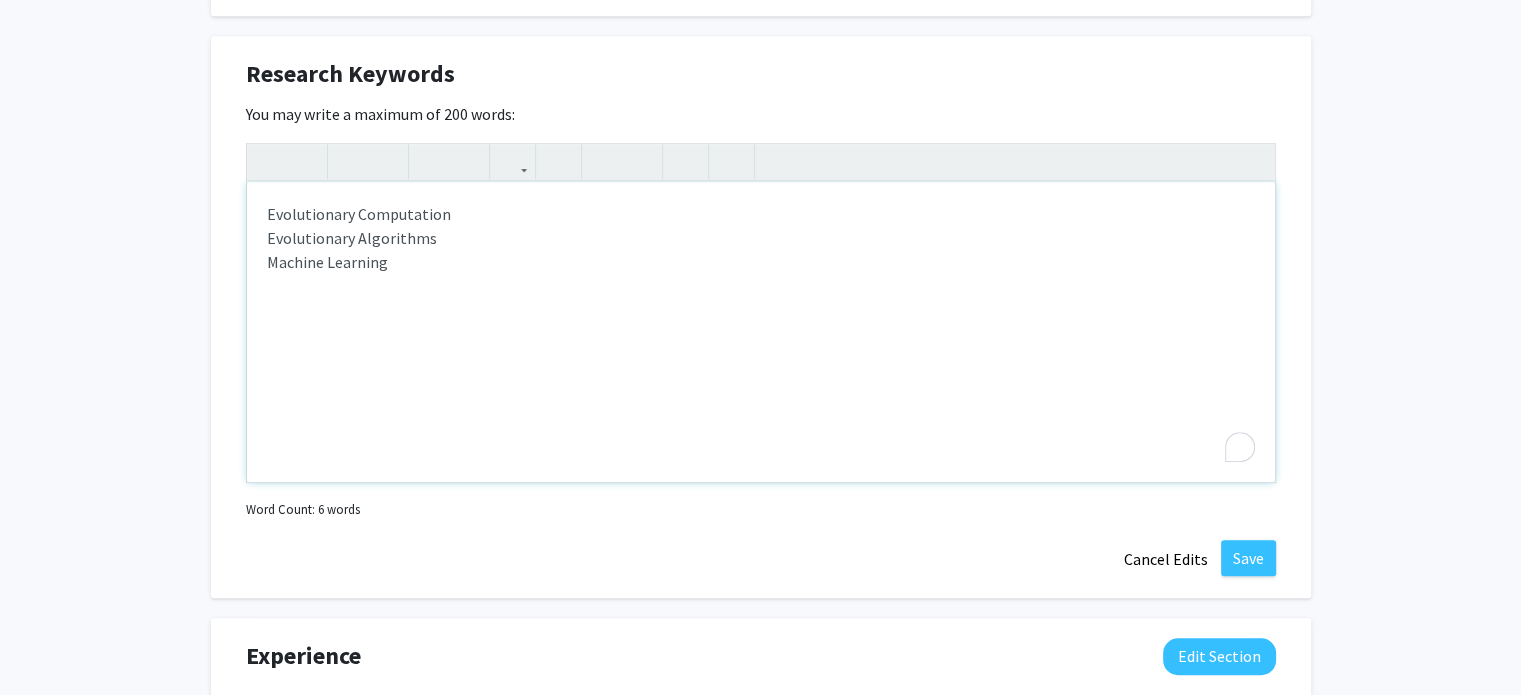 type 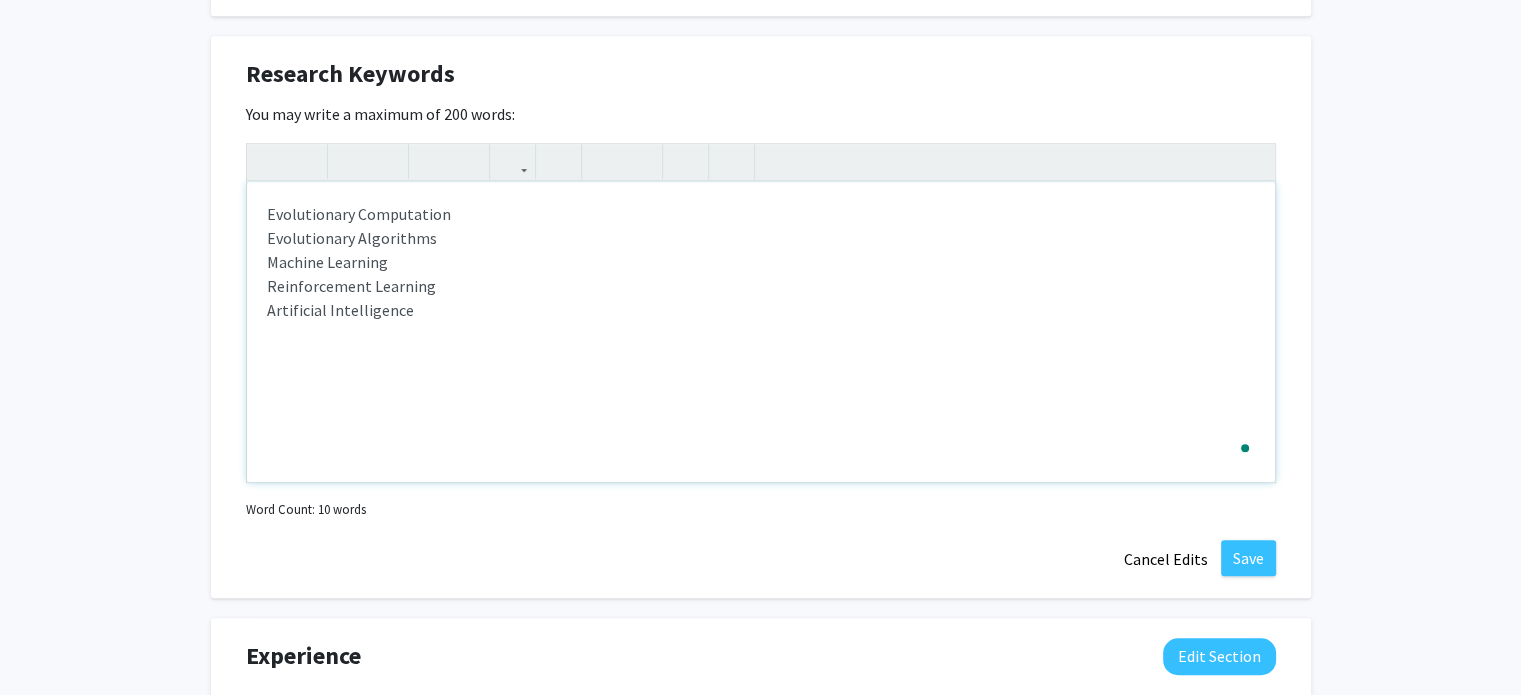 type on "<p>Evolutionary Computation<br><span>Evolutionary Algorithms<br></span><span>Machine Learning<br>Reinforcement Learning<br>Artificial Intelligence</span></p>" 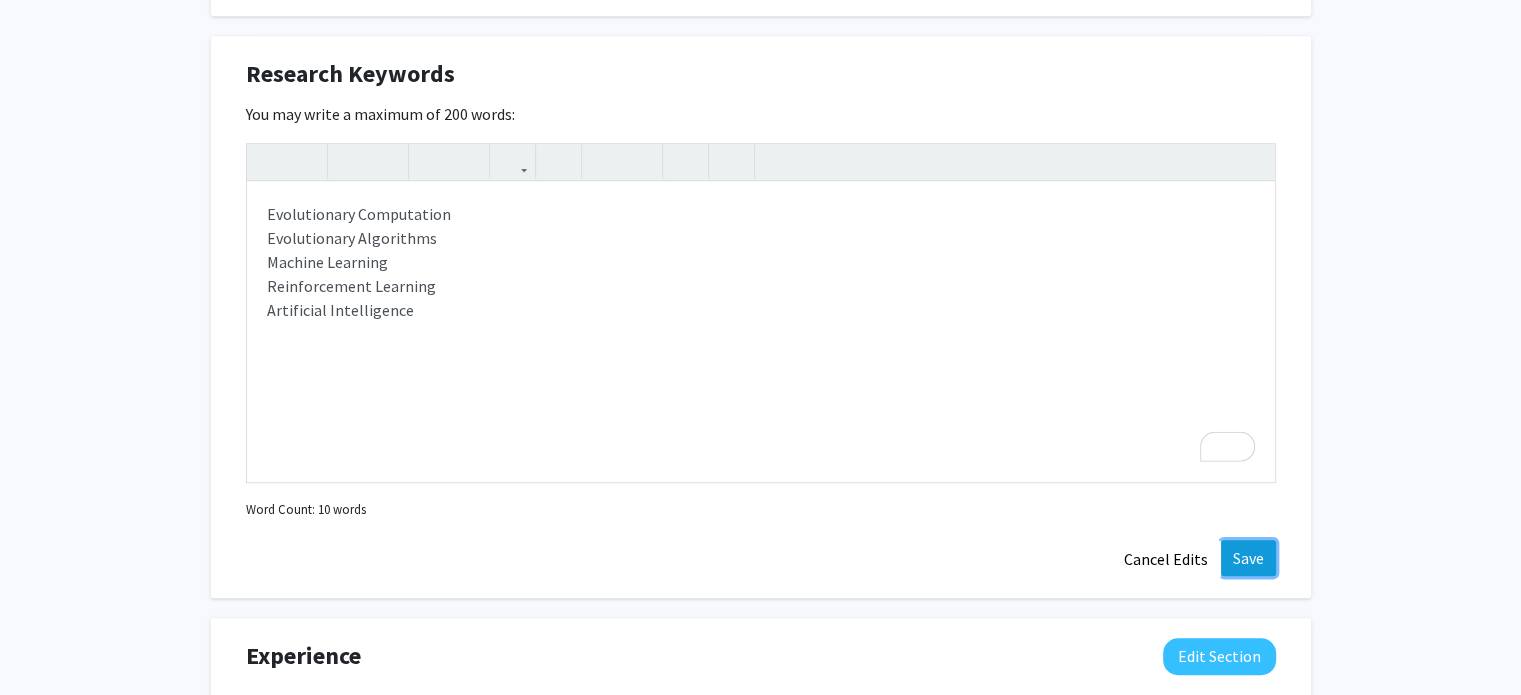 click on "Save" 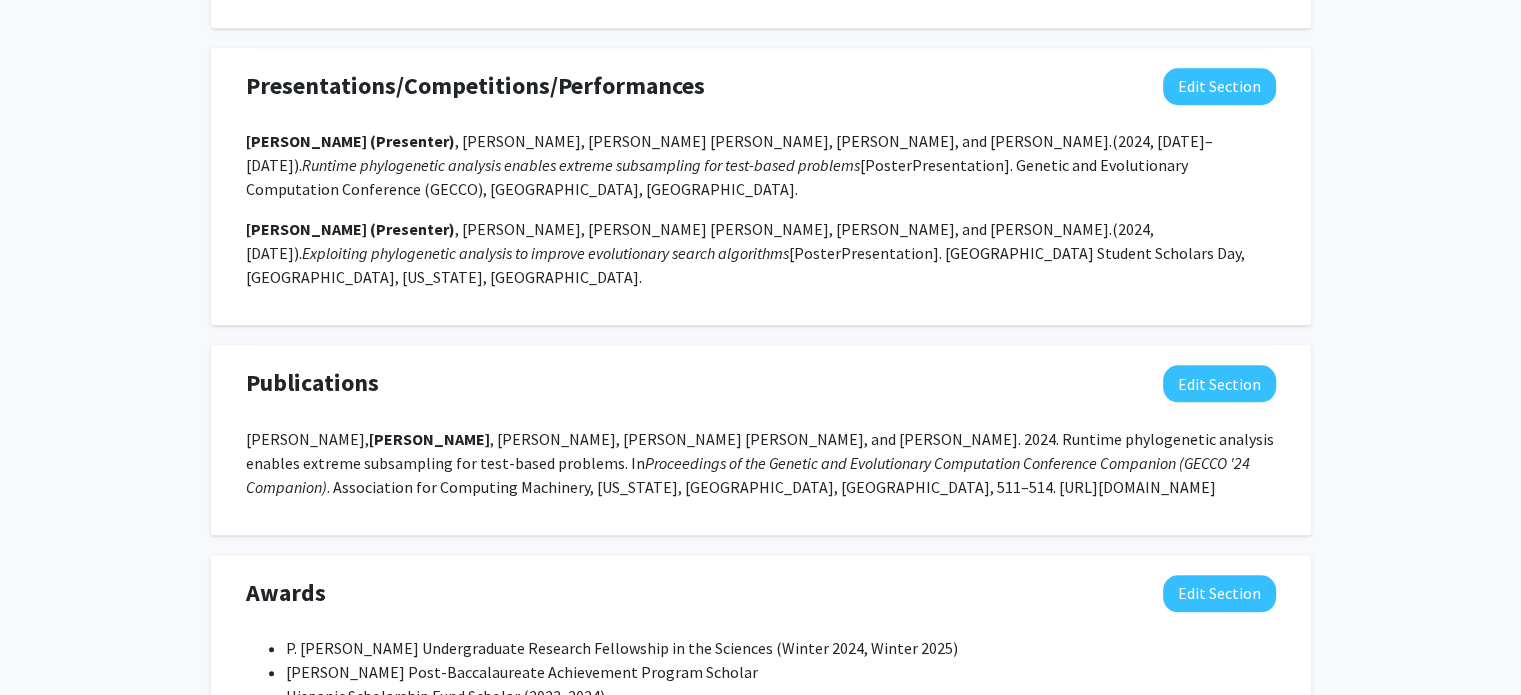 scroll, scrollTop: 1800, scrollLeft: 0, axis: vertical 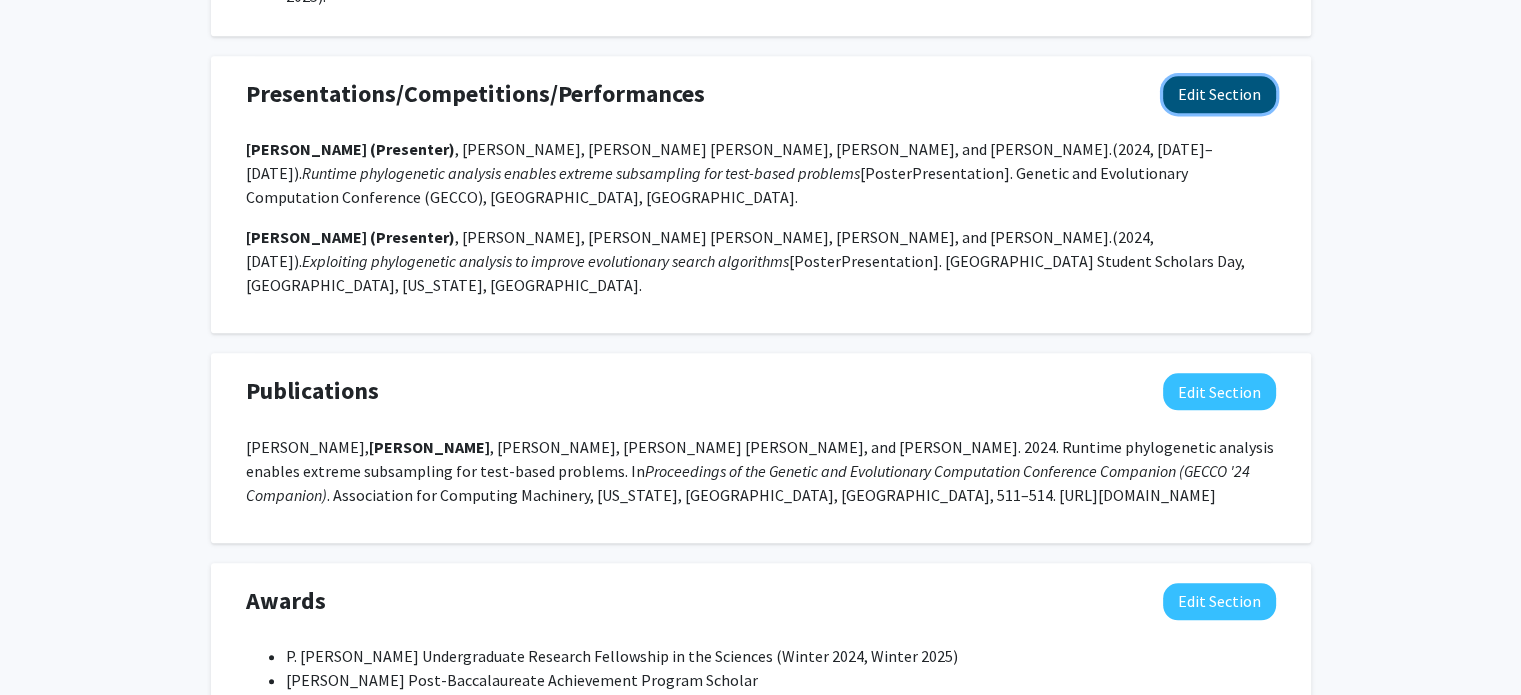 click on "Edit Section" 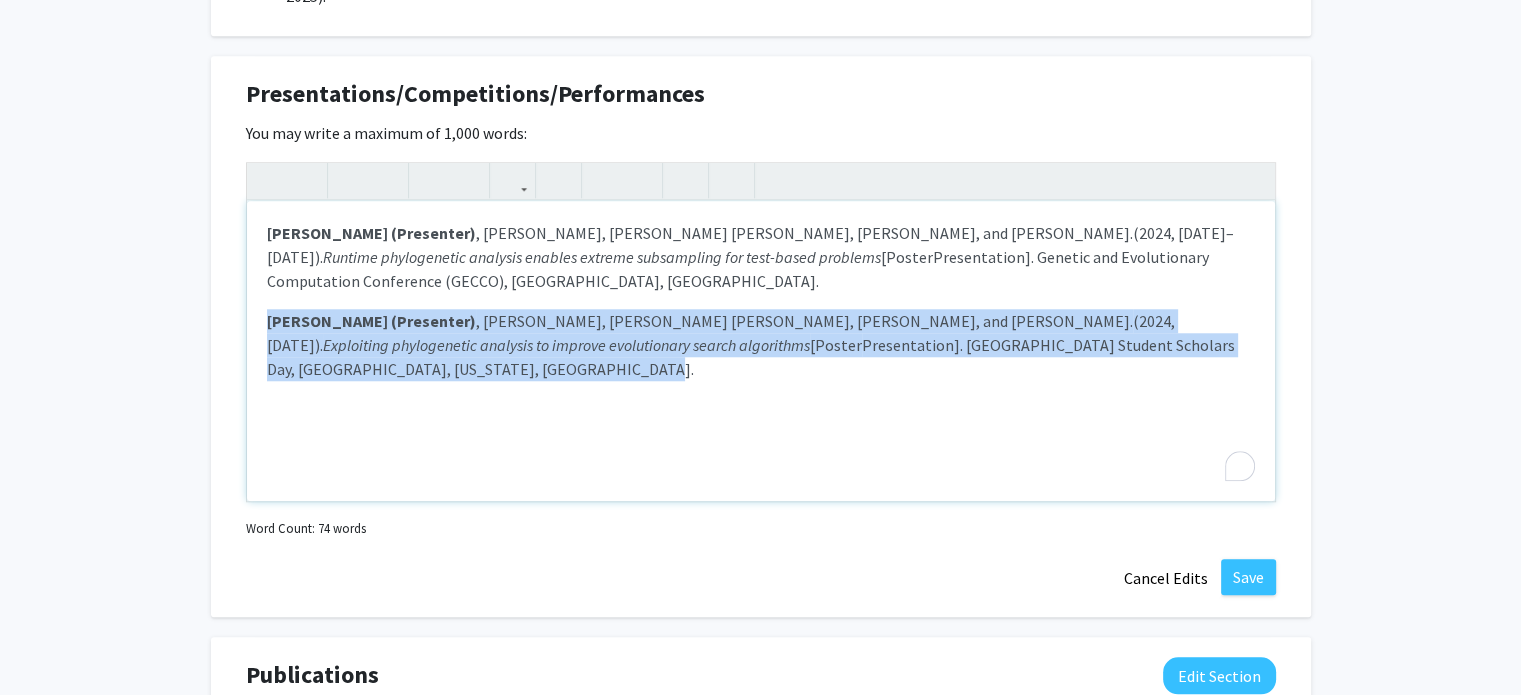 drag, startPoint x: 393, startPoint y: 363, endPoint x: 202, endPoint y: 298, distance: 201.75728 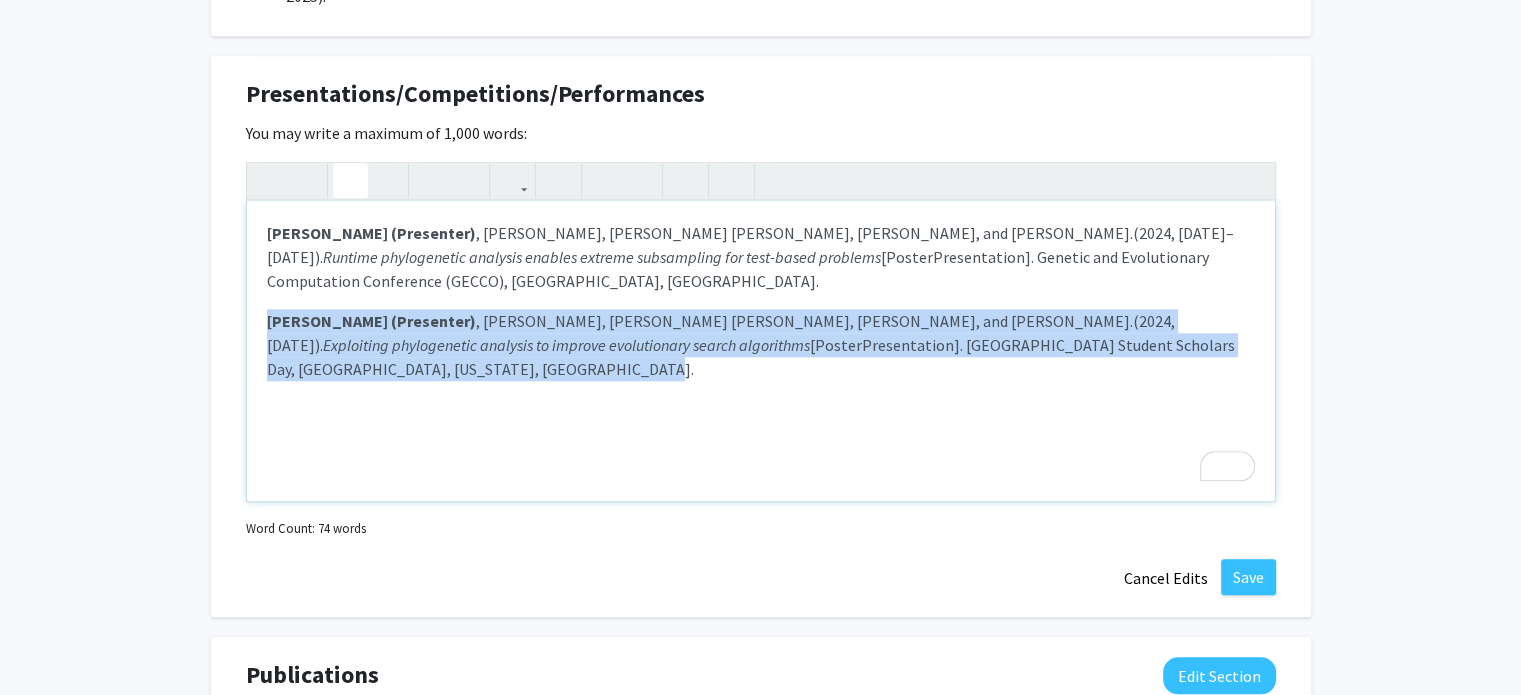 click on "[PERSON_NAME] (Presenter) , [PERSON_NAME], [PERSON_NAME] [PERSON_NAME], [PERSON_NAME], and [PERSON_NAME].  (2024, [DATE]–[DATE]).  Runtime phylogenetic analysis enables extreme subsampling for test-based problems  [Poster  Presentation]. Genetic and Evolutionary Computation Conference (GECCO), [GEOGRAPHIC_DATA], [GEOGRAPHIC_DATA]. [PERSON_NAME] (Presenter) , [PERSON_NAME], [PERSON_NAME] [PERSON_NAME], [PERSON_NAME], and [PERSON_NAME].  (2024, [DATE]).  Exploiting phylogenetic analysis to improve evolutionary search algorithms  [Poster  Presentation]. [GEOGRAPHIC_DATA] Student Scholars Day, [GEOGRAPHIC_DATA], [US_STATE], [GEOGRAPHIC_DATA]." at bounding box center (761, 351) 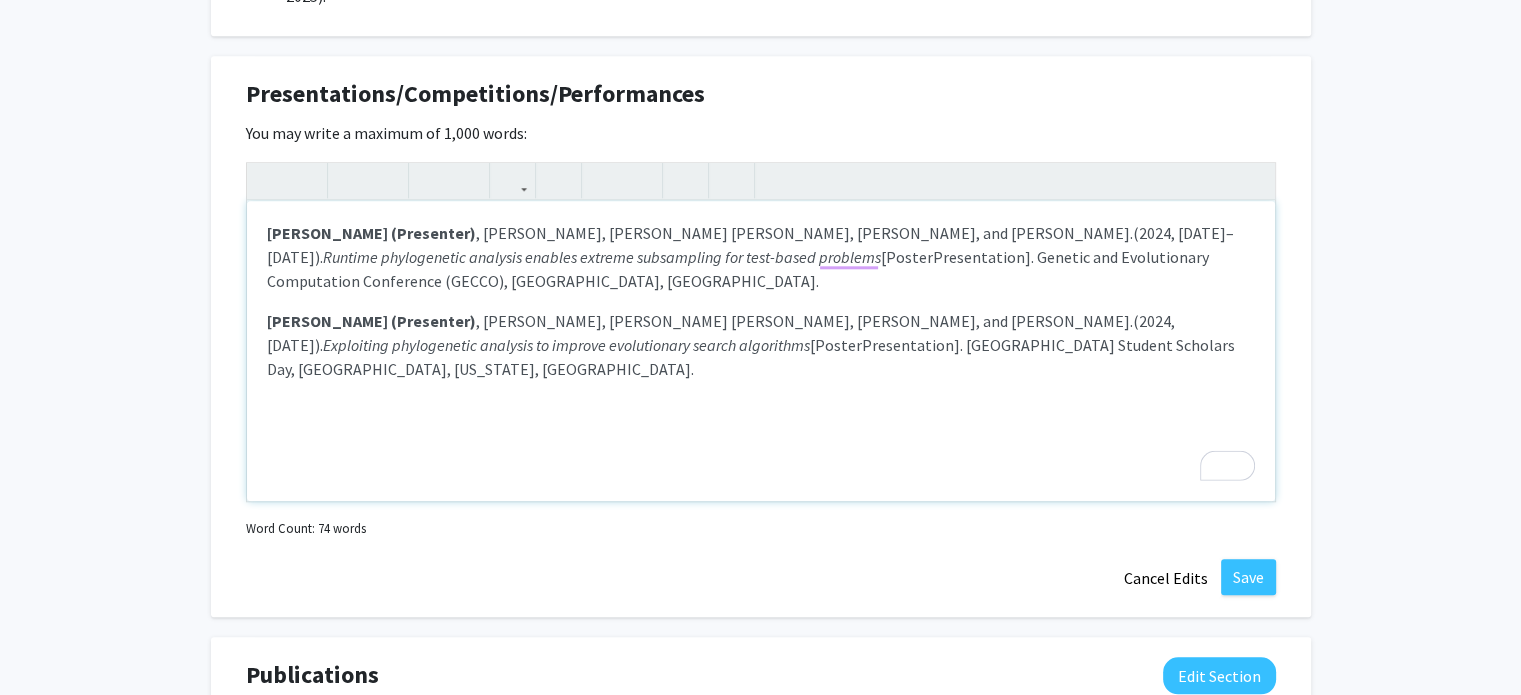 click on "[PERSON_NAME] (Presenter) , [PERSON_NAME], [PERSON_NAME] [PERSON_NAME], [PERSON_NAME], and [PERSON_NAME].  (2024, [DATE]–[DATE]).  Runtime phylogenetic analysis enables extreme subsampling for test-based problems  [Poster  Presentation]. Genetic and Evolutionary Computation Conference (GECCO), [GEOGRAPHIC_DATA], [GEOGRAPHIC_DATA]. [PERSON_NAME] (Presenter) , [PERSON_NAME], [PERSON_NAME] [PERSON_NAME], [PERSON_NAME], and [PERSON_NAME].  (2024, [DATE]).  Exploiting phylogenetic analysis to improve evolutionary search algorithms  [Poster  Presentation]. [GEOGRAPHIC_DATA] Student Scholars Day, [GEOGRAPHIC_DATA], [US_STATE], [GEOGRAPHIC_DATA]." at bounding box center [761, 351] 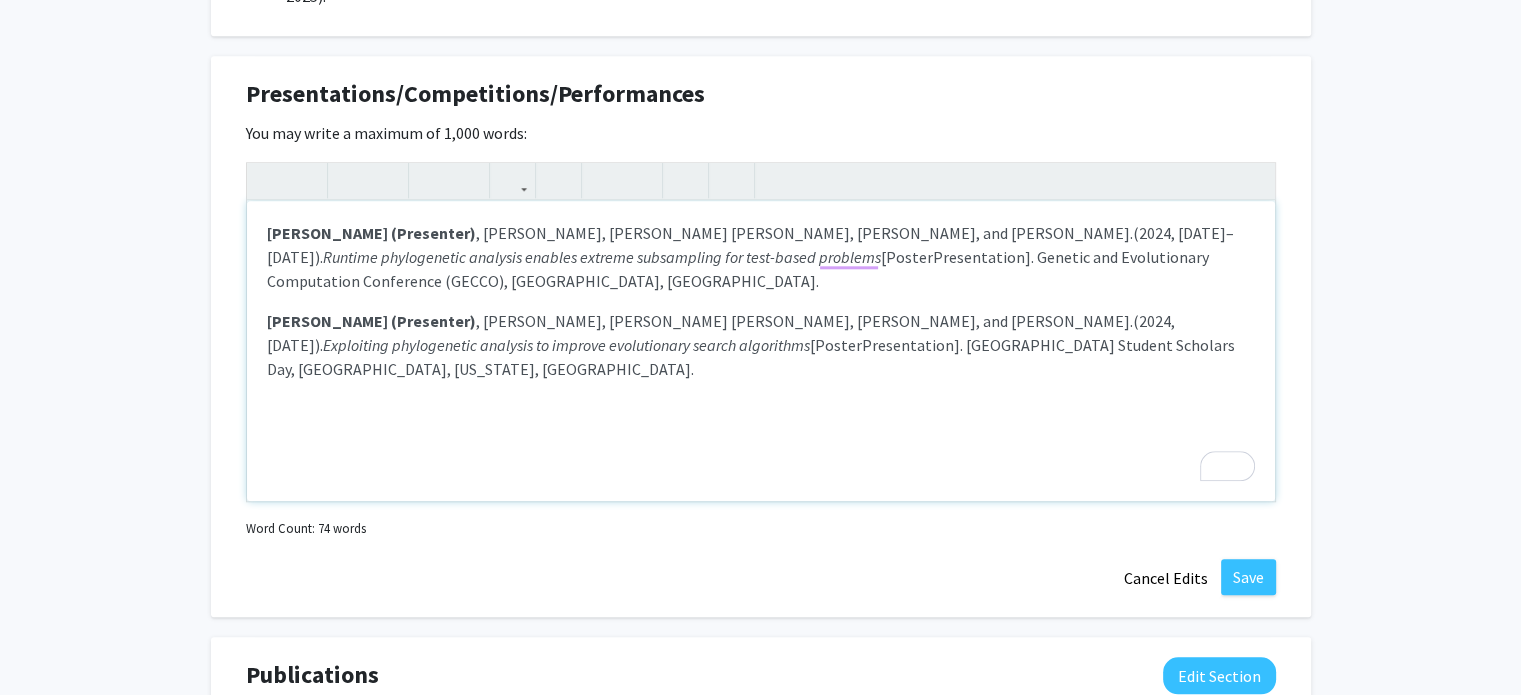type 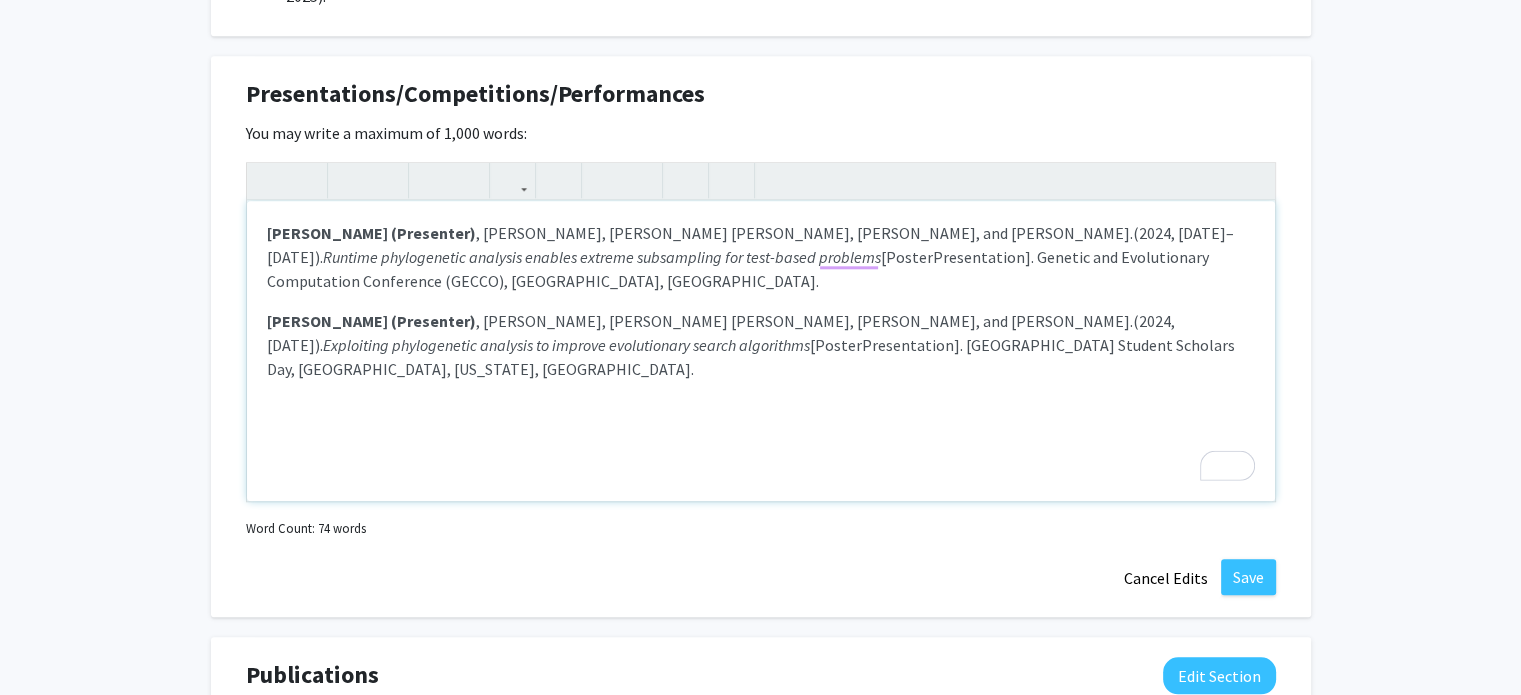 click on "[PERSON_NAME] (Presenter) , [PERSON_NAME], [PERSON_NAME] [PERSON_NAME], [PERSON_NAME], and [PERSON_NAME].  (2024, [DATE]–[DATE]).  Runtime phylogenetic analysis enables extreme subsampling for test-based problems  [Poster  Presentation]. Genetic and Evolutionary Computation Conference (GECCO), [GEOGRAPHIC_DATA], [GEOGRAPHIC_DATA]. [PERSON_NAME] (Presenter) , [PERSON_NAME], [PERSON_NAME] [PERSON_NAME], [PERSON_NAME], and [PERSON_NAME].  (2024, [DATE]).  Exploiting phylogenetic analysis to improve evolutionary search algorithms  [Poster  Presentation]. [GEOGRAPHIC_DATA] Student Scholars Day, [GEOGRAPHIC_DATA], [US_STATE], [GEOGRAPHIC_DATA]." at bounding box center [761, 351] 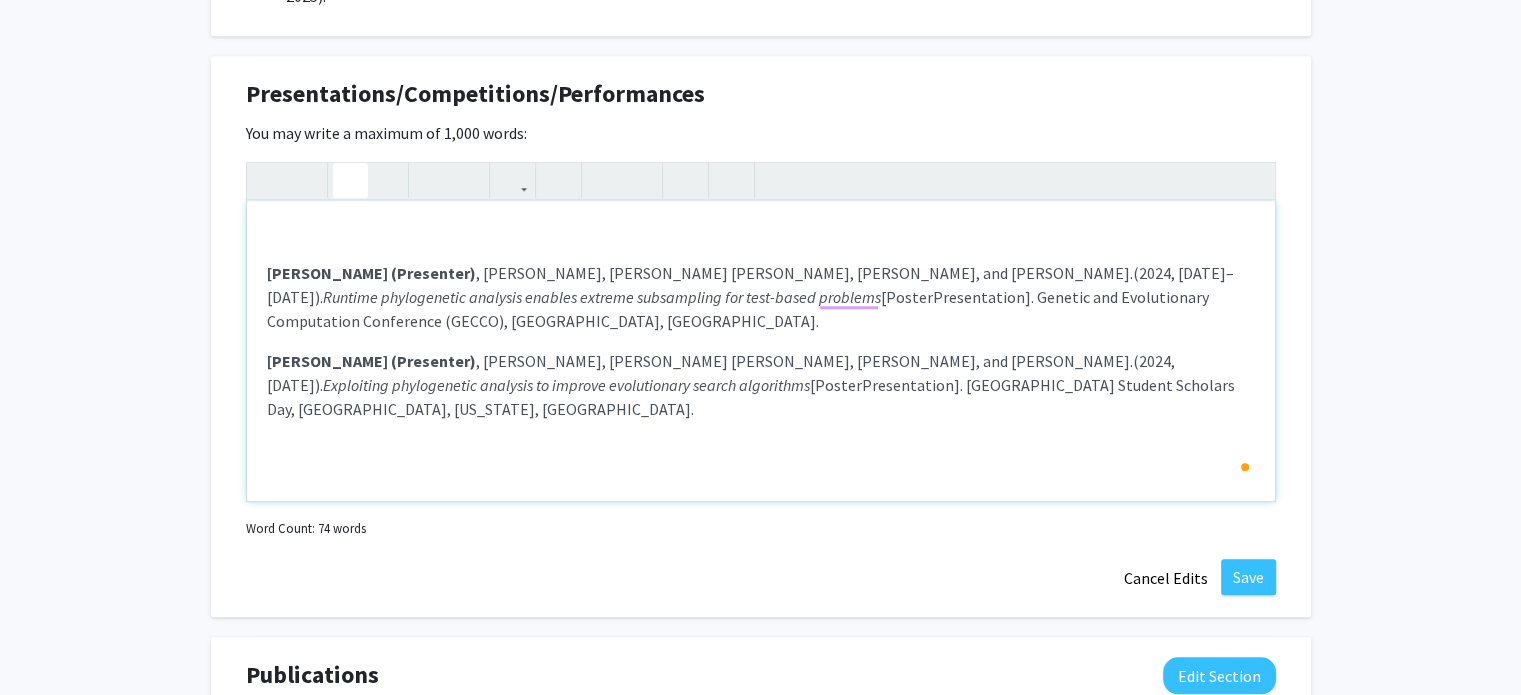 click at bounding box center [761, 233] 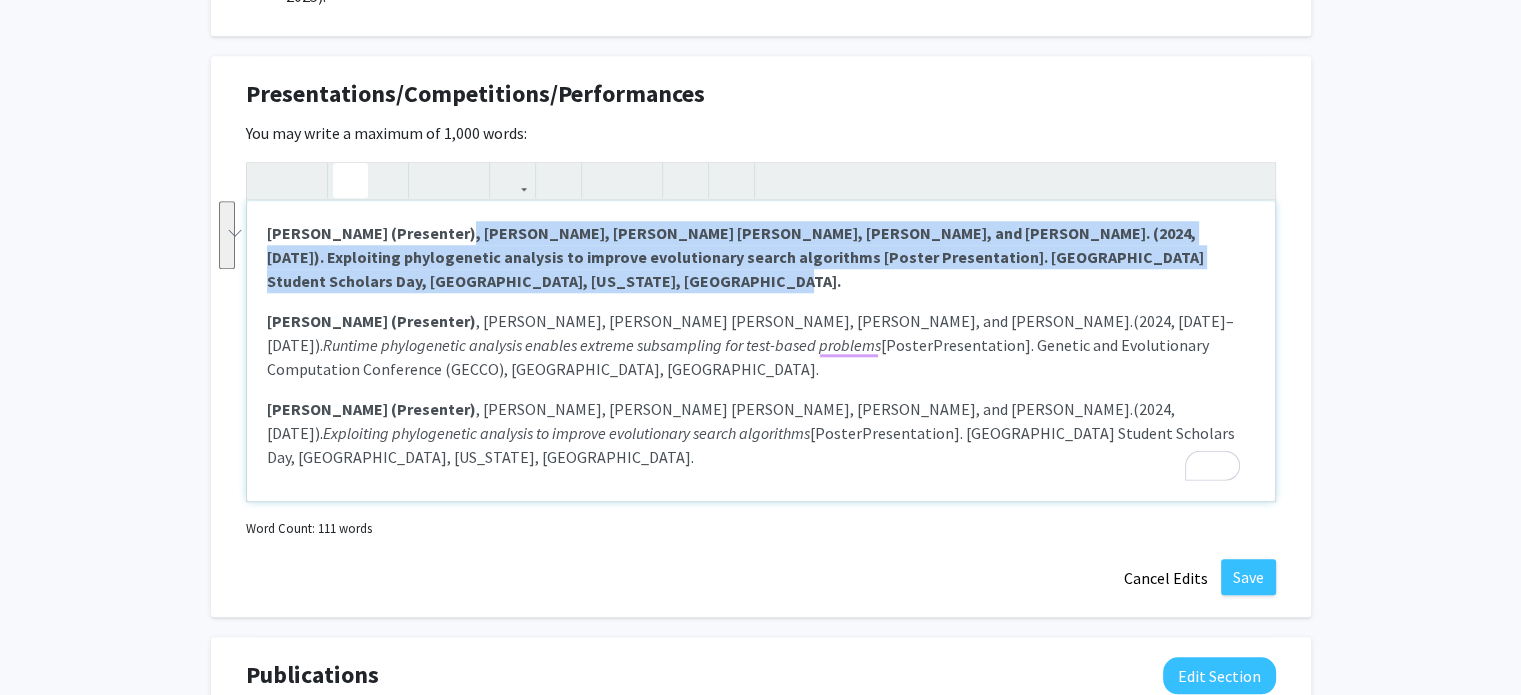 drag, startPoint x: 561, startPoint y: 254, endPoint x: 452, endPoint y: 222, distance: 113.600174 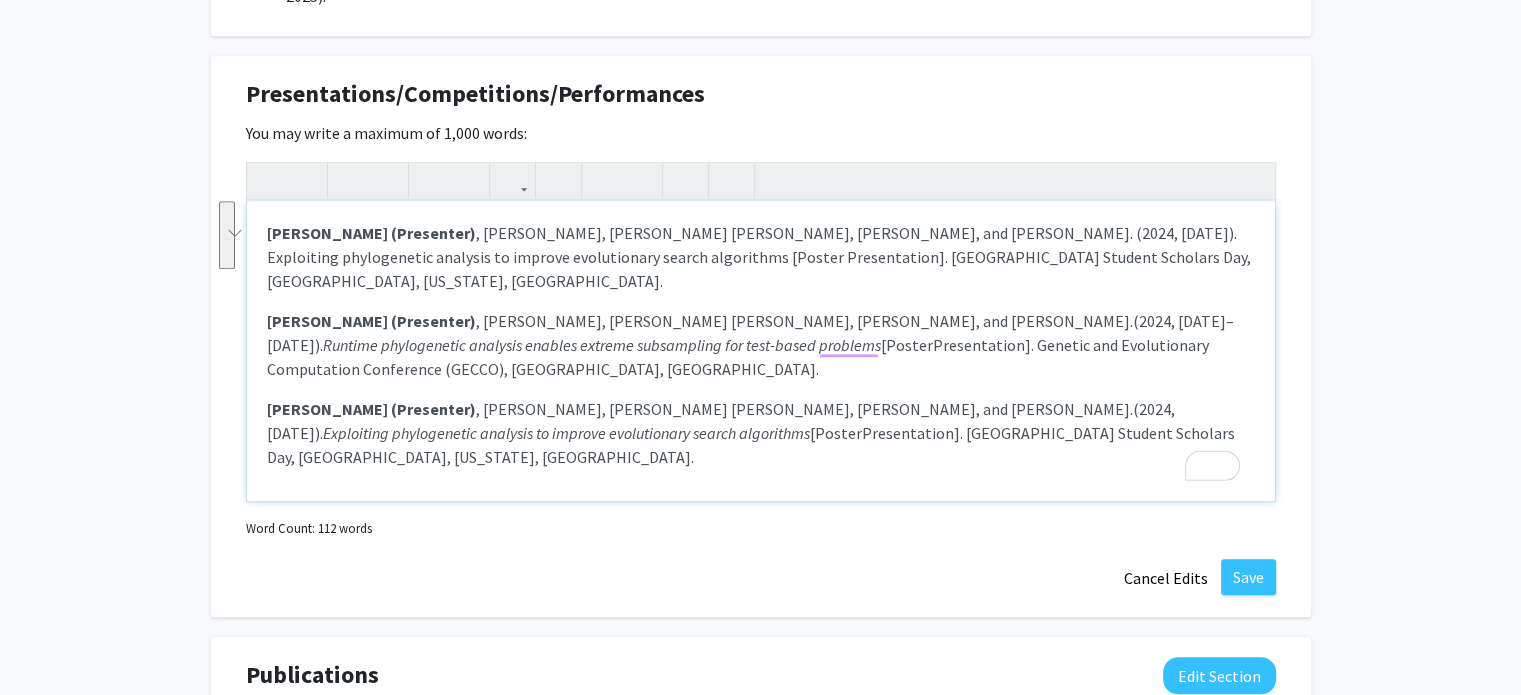 click on "[PERSON_NAME] (Presenter) , [PERSON_NAME], [PERSON_NAME] [PERSON_NAME], [PERSON_NAME], and [PERSON_NAME]. (2024, [DATE]). Exploiting phylogenetic analysis to improve evolutionary search algorithms [Poster Presentation]. [GEOGRAPHIC_DATA] Student Scholars Day, [GEOGRAPHIC_DATA], [US_STATE], [GEOGRAPHIC_DATA]." at bounding box center (761, 257) 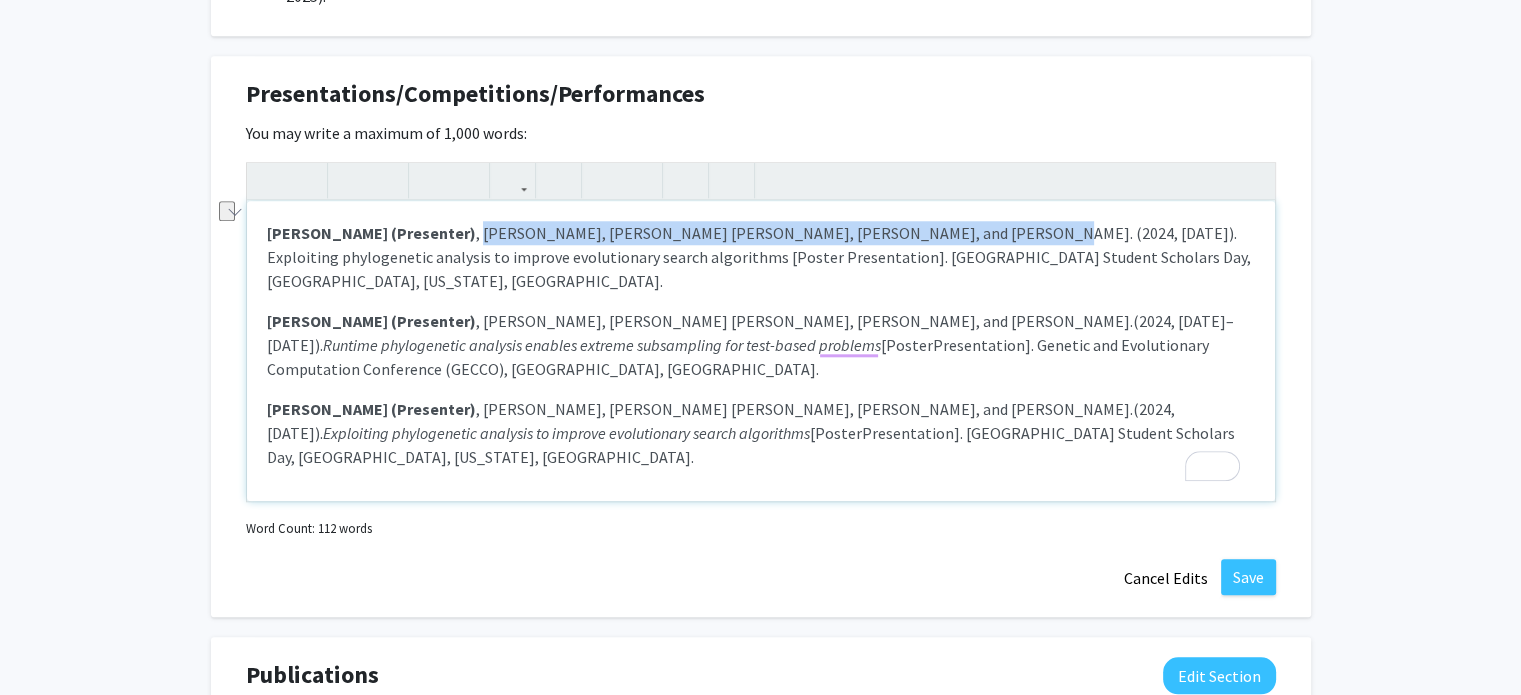 drag, startPoint x: 464, startPoint y: 219, endPoint x: 962, endPoint y: 225, distance: 498.03613 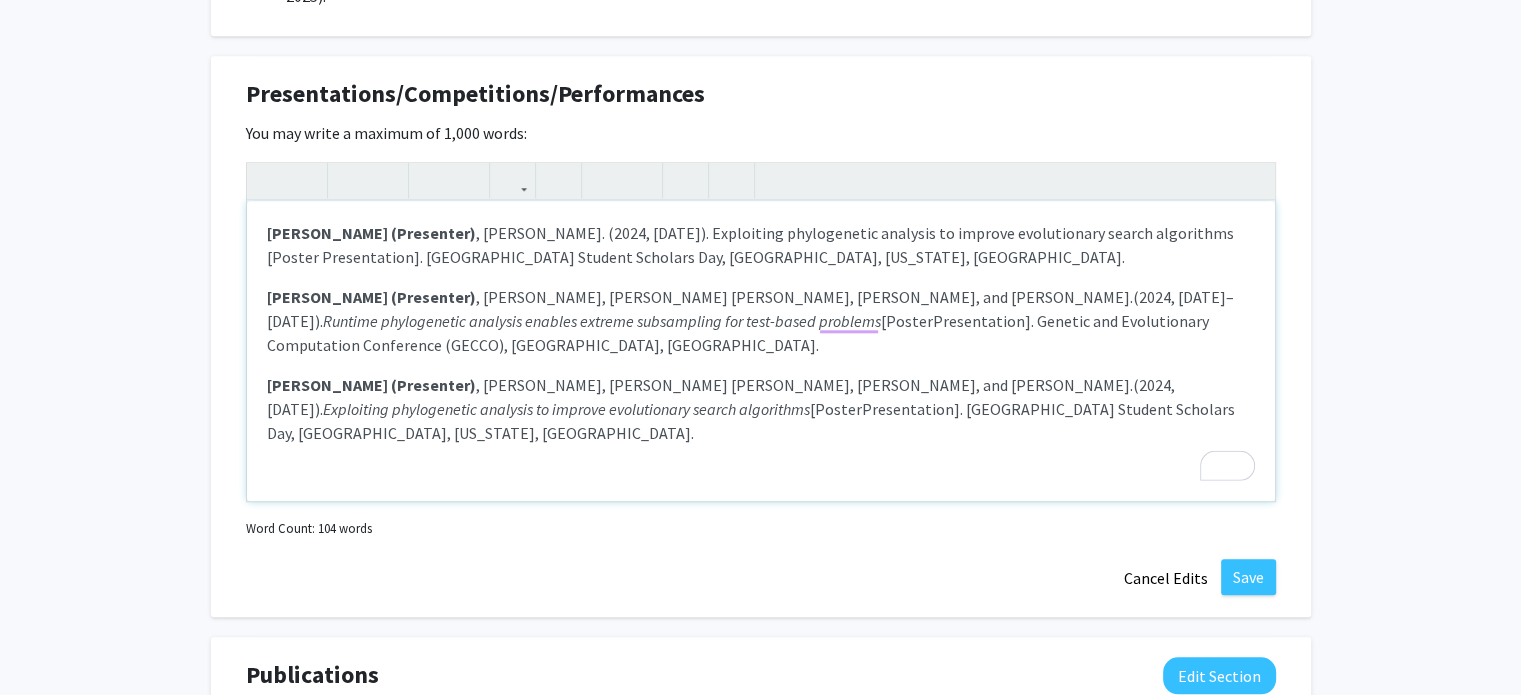 click on "[PERSON_NAME] (Presenter) , [PERSON_NAME]. (2024, [DATE]). Exploiting phylogenetic analysis to improve evolutionary search algorithms [Poster Presentation]. [GEOGRAPHIC_DATA] Student Scholars Day, [GEOGRAPHIC_DATA], [US_STATE], [GEOGRAPHIC_DATA]." at bounding box center (761, 245) 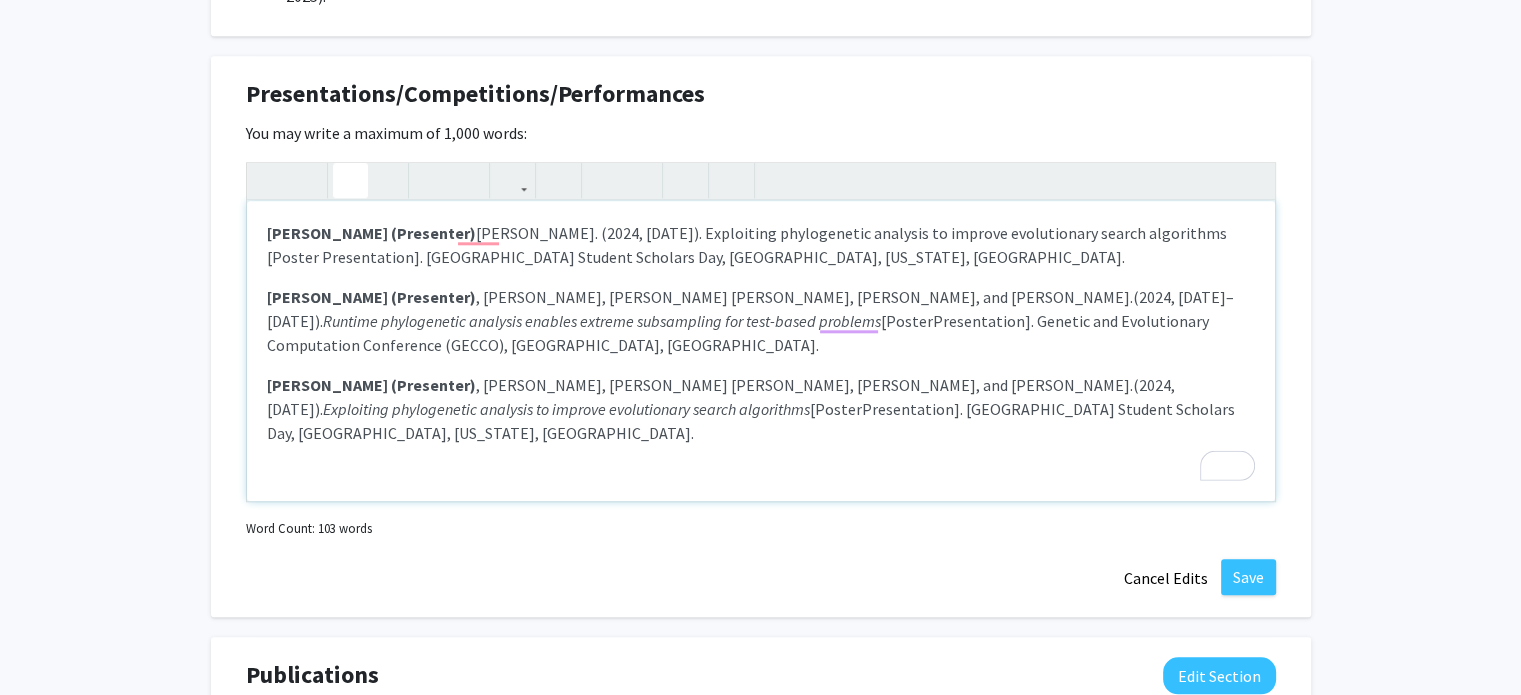 click 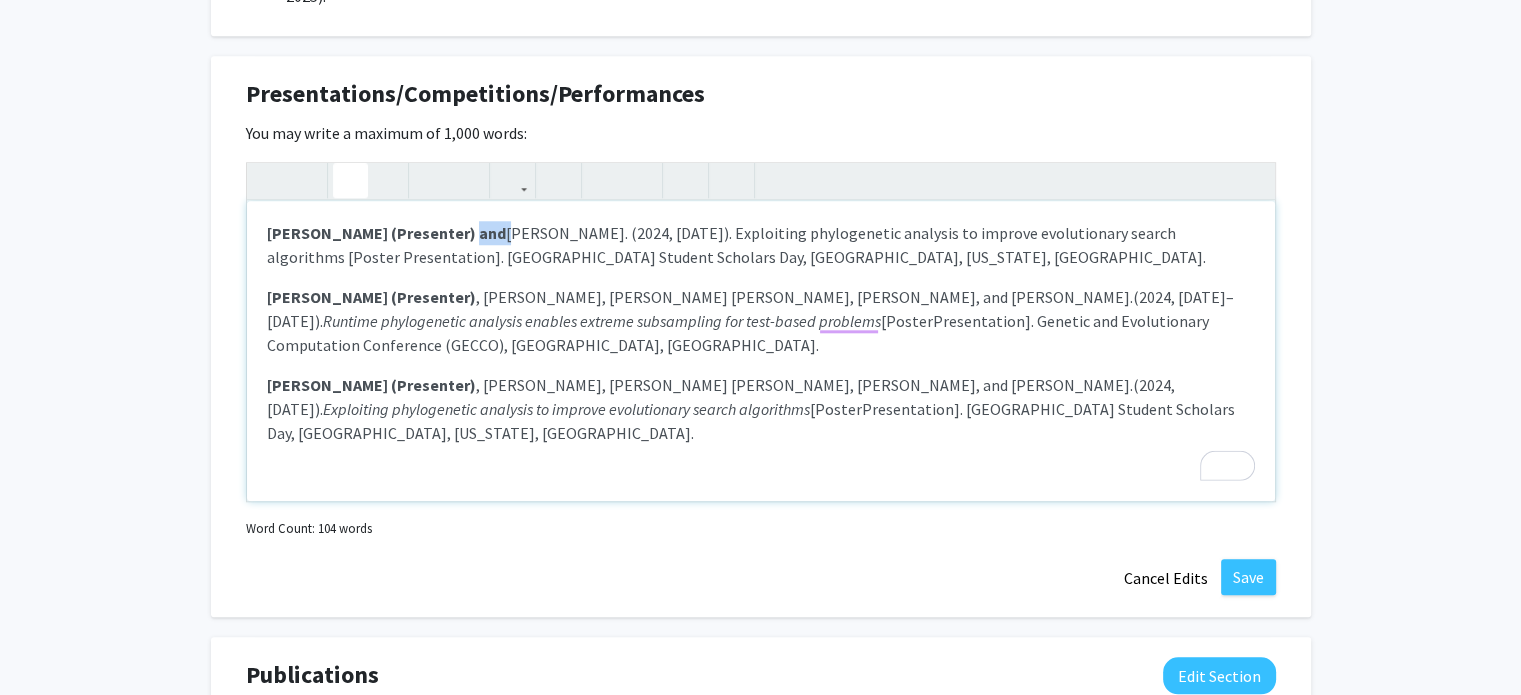 drag, startPoint x: 488, startPoint y: 221, endPoint x: 456, endPoint y: 222, distance: 32.01562 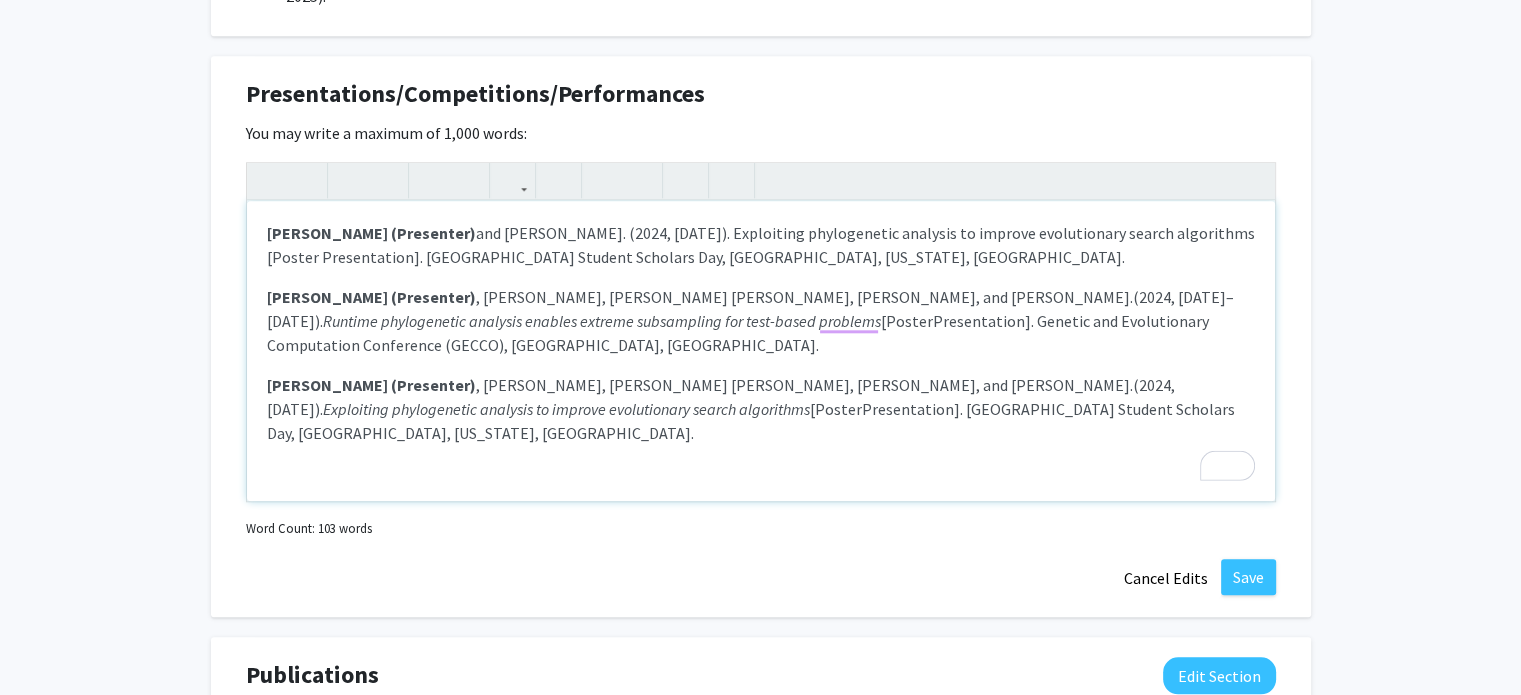 click on "[PERSON_NAME] (Presenter)  and   [PERSON_NAME]. (2024, [DATE]). Exploiting phylogenetic analysis to improve evolutionary search algorithms [Poster Presentation]. [GEOGRAPHIC_DATA] Student Scholars Day, [GEOGRAPHIC_DATA], [US_STATE], [GEOGRAPHIC_DATA]." at bounding box center [761, 245] 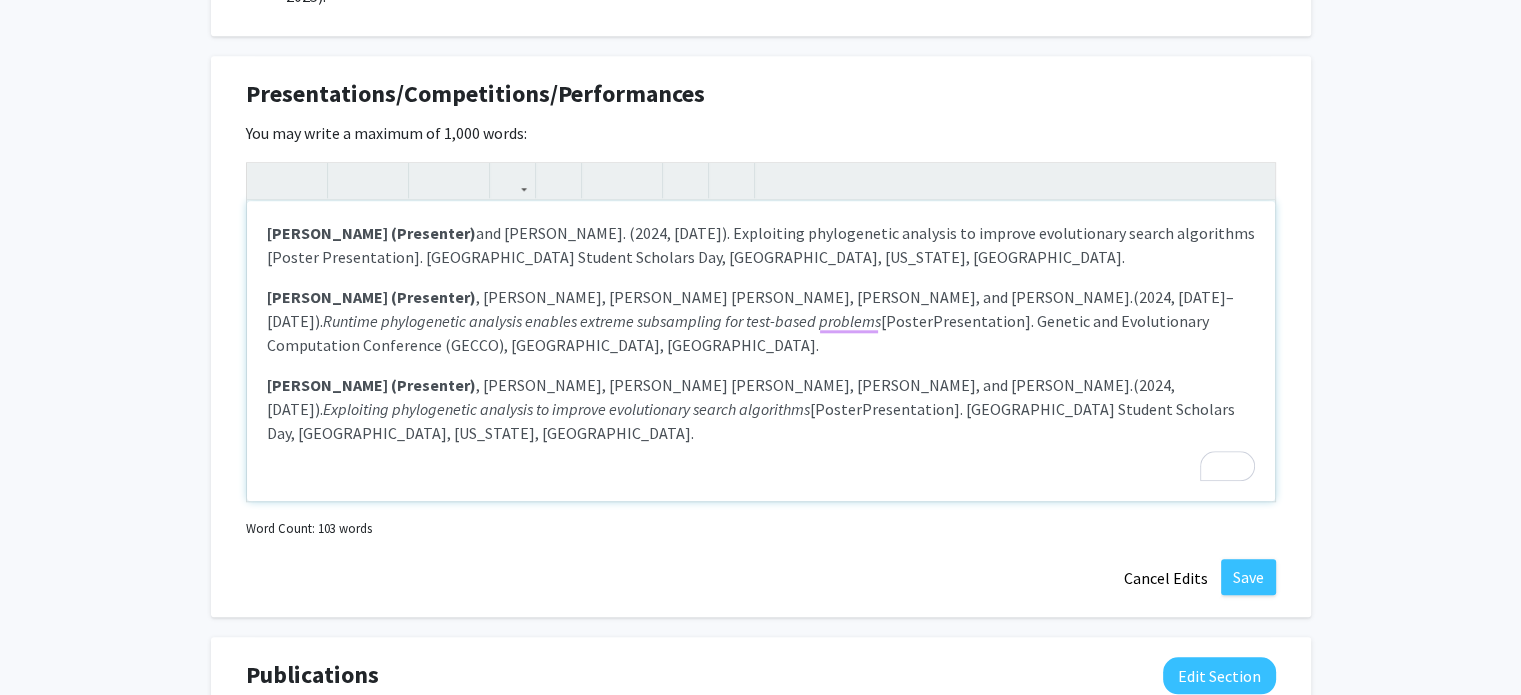 click on "[PERSON_NAME] (Presenter)" at bounding box center [371, 233] 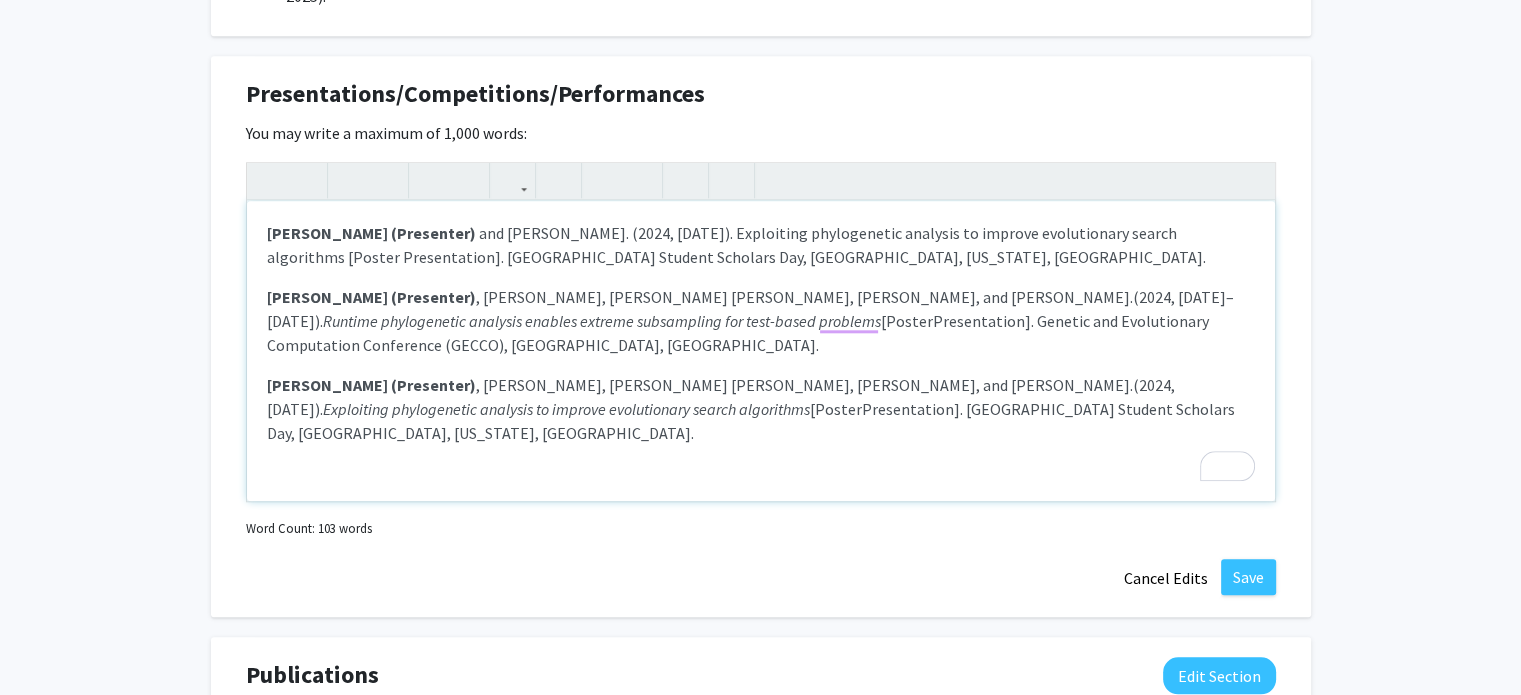 click on "[PERSON_NAME] (Presenter)   and   [PERSON_NAME]. (2024, [DATE]). Exploiting phylogenetic analysis to improve evolutionary search algorithms [Poster Presentation]. [GEOGRAPHIC_DATA] Student Scholars Day, [GEOGRAPHIC_DATA], [US_STATE], [GEOGRAPHIC_DATA]." at bounding box center [761, 245] 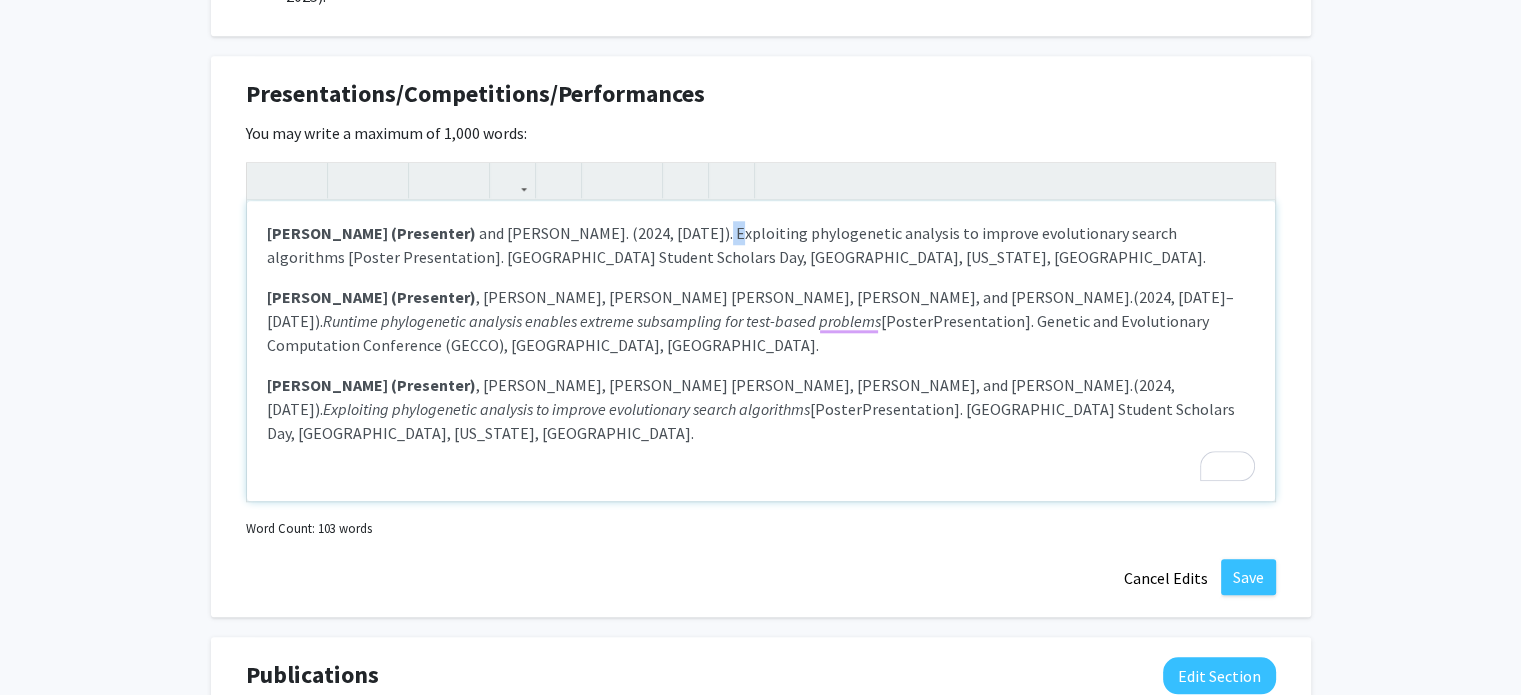 click on "[PERSON_NAME] (Presenter)   and   [PERSON_NAME]. (2024, [DATE]). Exploiting phylogenetic analysis to improve evolutionary search algorithms [Poster Presentation]. [GEOGRAPHIC_DATA] Student Scholars Day, [GEOGRAPHIC_DATA], [US_STATE], [GEOGRAPHIC_DATA]." at bounding box center [761, 245] 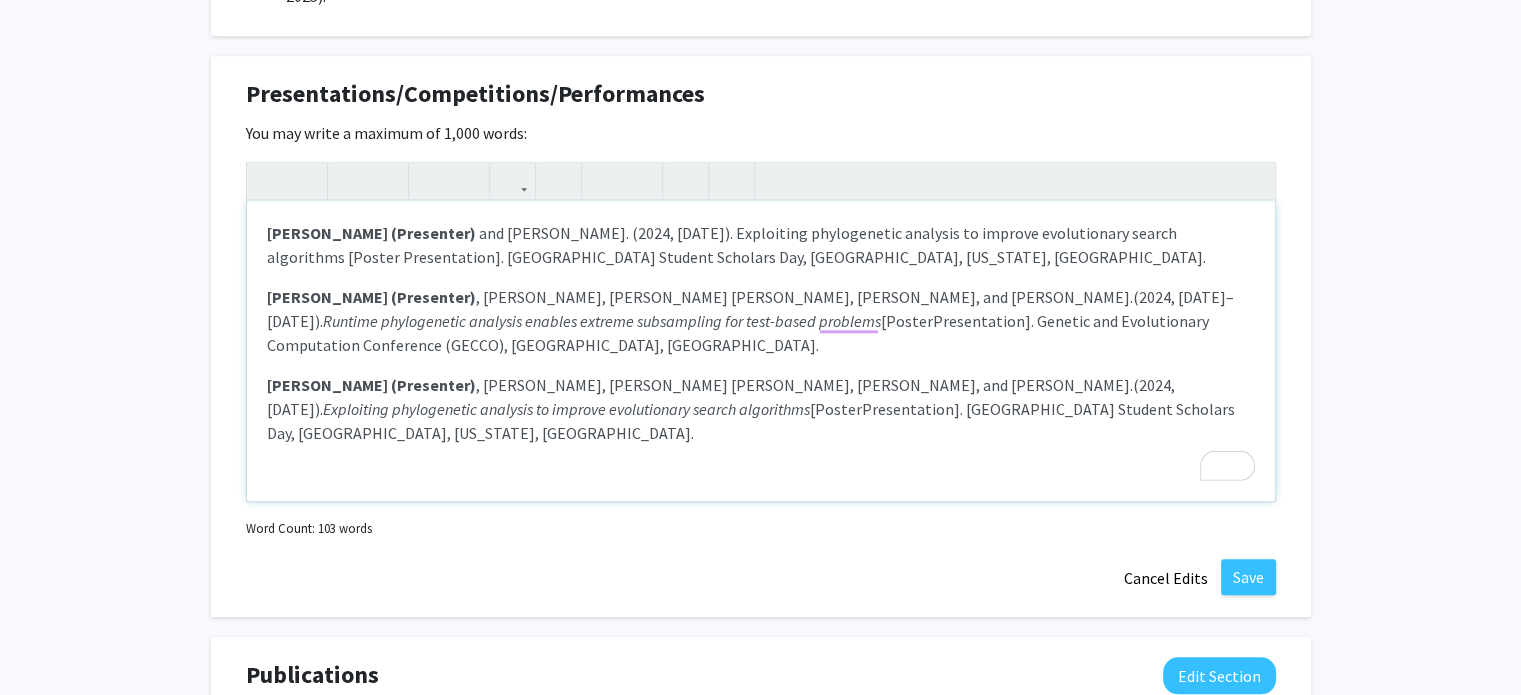 click on "[PERSON_NAME] (Presenter)   and   [PERSON_NAME]. (2024, [DATE]). Exploiting phylogenetic analysis to improve evolutionary search algorithms [Poster Presentation]. [GEOGRAPHIC_DATA] Student Scholars Day, [GEOGRAPHIC_DATA], [US_STATE], [GEOGRAPHIC_DATA]." at bounding box center (761, 245) 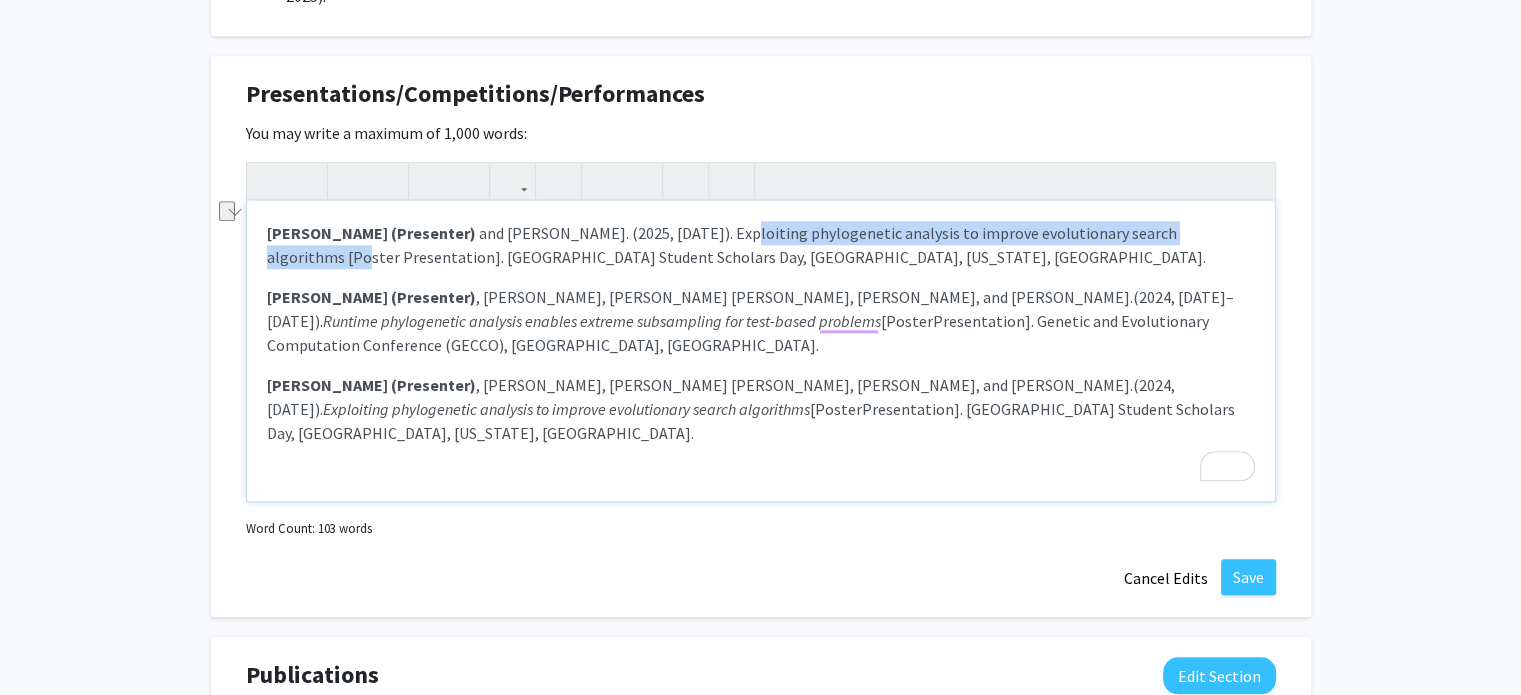 drag, startPoint x: 701, startPoint y: 221, endPoint x: 1200, endPoint y: 212, distance: 499.08115 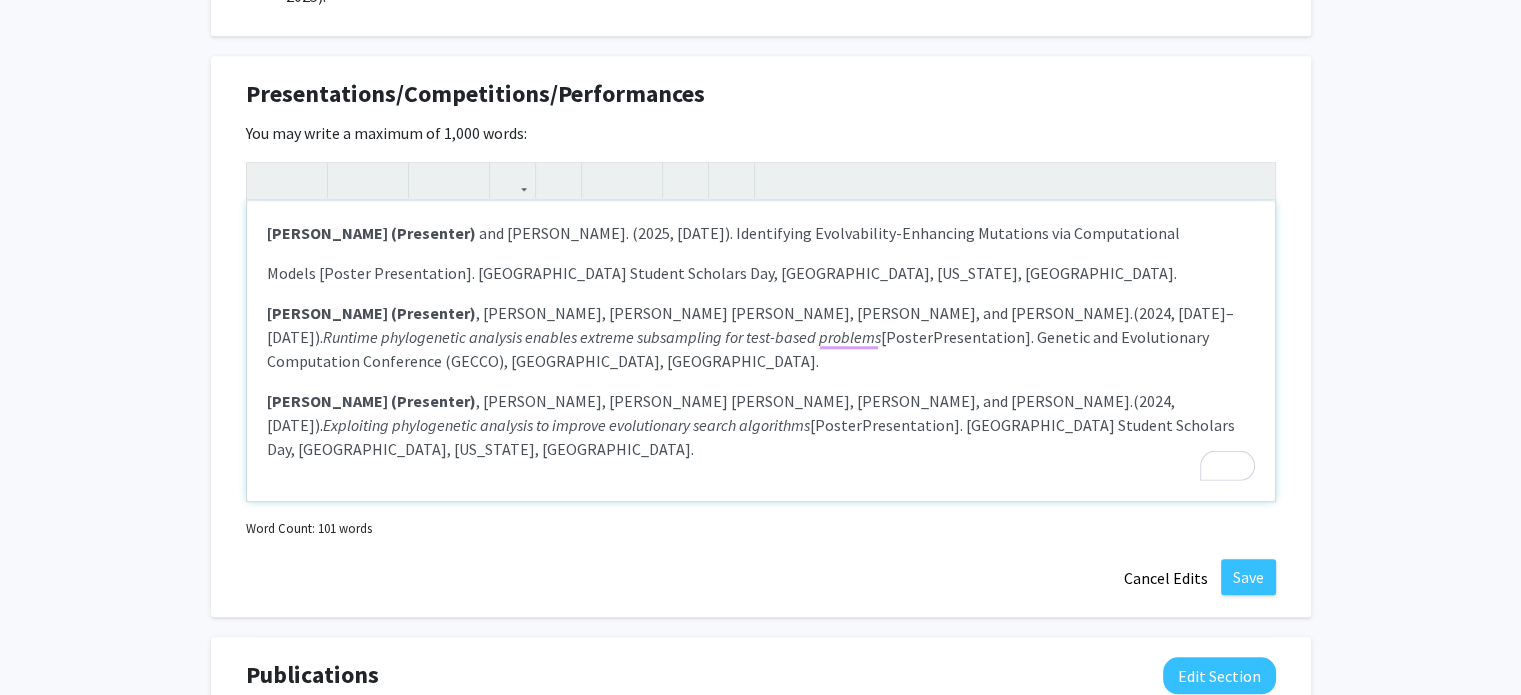 click on "Models [Poster Presentation]. [GEOGRAPHIC_DATA] Student Scholars Day, [GEOGRAPHIC_DATA], [US_STATE], [GEOGRAPHIC_DATA]." at bounding box center [761, 273] 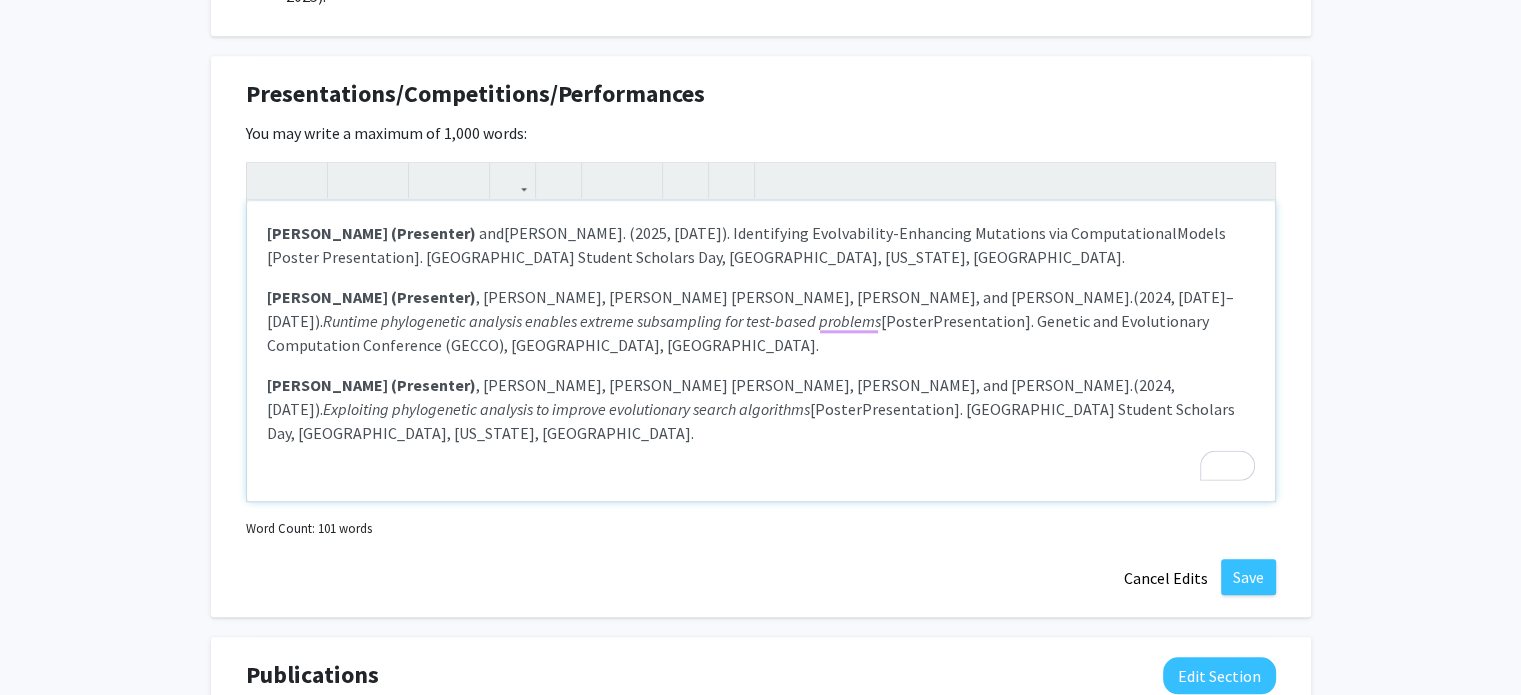 type on "<l><ipsumd>Sitame Consec (Adipiscin)</elitse> doe&temp;Incidi Utlabore. (4542, Etdol 1). Magnaaliqua Enimadminimv-Quisnostr Exercitat ull Laborisnisial&exea;<comm conse="duis-aute: 9iru;">Inrepr [Volupt Velitessecil]. Fugia Nullap Excep Sintoccaec Cupidat Nonproid Sun, Culpaquio, Deserunt, Mollit Animid.</estl></p><u><omnisi>Natuse Volupt (Accusanti)</dolore>, Laud Totamr, Aperiam Eaquei Quaeab, Illoi Verita, qua Architect Beataevi.&dict;<expl>(7042, Nemo 58–14). <en>Ipsamqu voluptasaspe autoditf consequ magnido eosrationes nes nequ-porro quisquam</do> [Adipis&numq;</eius><modi>Temporaincid]. Magnamq eti Minussolutan Eligendiopt Cumquenihi (IMPED), Quoplacea, Facerepos.</assu></r><t><autemq>Offici Debiti (Rerumnece)</saepee>, Volu Repudi, Recusan Itaque Earumh, Tenet Sapien, del Reiciendi Voluptat.&maio;<alia>(6446, Perfe 50). <do>Asperiores repellatmini nostrume ul corpori suscipitlabo aliqui commodicon</qu> [Maxime&moll;</mole><haru>Quidemrerumf]. Exped Distin Namli Temporecum Solutan Eligendi Opt, Cumqu..." 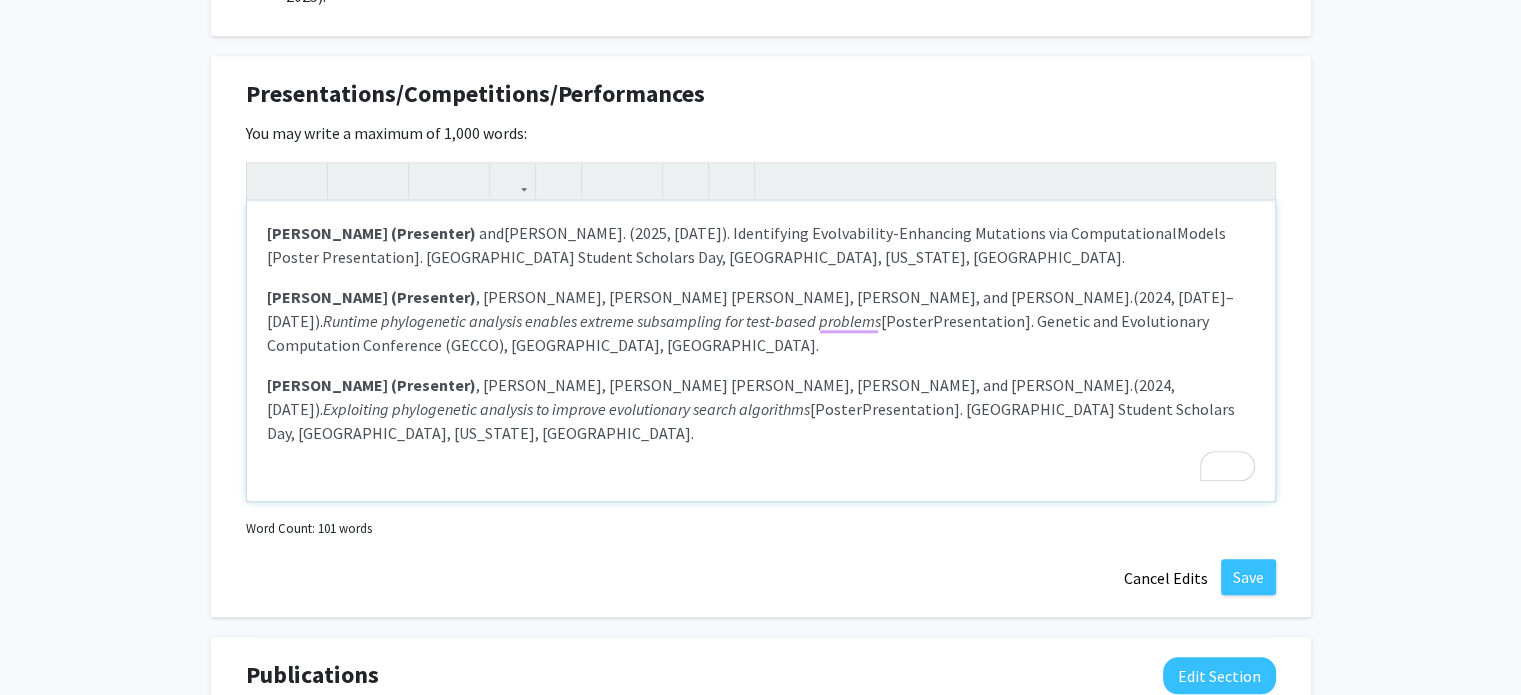 click on "[PERSON_NAME] (Presenter)   and  [PERSON_NAME]. (2025, [DATE]). Identifying Evolvability-Enhancing Mutations via Computational  Models [Poster Presentation]. [GEOGRAPHIC_DATA] Student Scholars Day, [GEOGRAPHIC_DATA], [US_STATE], [GEOGRAPHIC_DATA]." at bounding box center (761, 245) 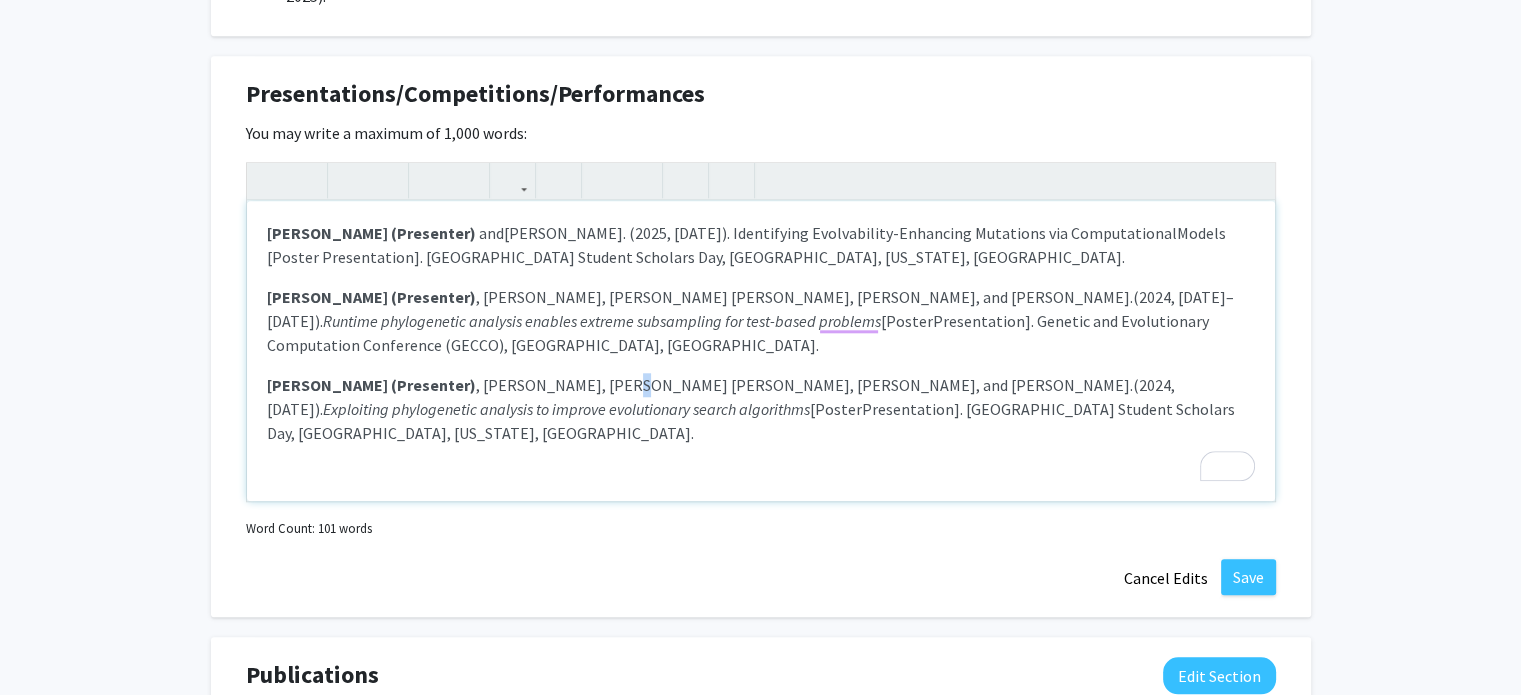 click on "[PERSON_NAME] (Presenter)   and  [PERSON_NAME]. (2025, [DATE]). Identifying Evolvability-Enhancing Mutations via Computational  Models [Poster Presentation]. [GEOGRAPHIC_DATA] Student Scholars Day, [GEOGRAPHIC_DATA], [US_STATE], [GEOGRAPHIC_DATA]. [PERSON_NAME] (Presenter) , [PERSON_NAME], [PERSON_NAME] [PERSON_NAME], [PERSON_NAME], and [PERSON_NAME].  (2024, [DATE]–[DATE]).  Runtime phylogenetic analysis enables extreme subsampling for test-based problems  [Poster  Presentation]. Genetic and Evolutionary Computation Conference (GECCO), [GEOGRAPHIC_DATA], [GEOGRAPHIC_DATA]. [PERSON_NAME] (Presenter) , [PERSON_NAME], [PERSON_NAME] [PERSON_NAME], [PERSON_NAME], and [PERSON_NAME].  (2024, [DATE]).  Exploiting phylogenetic analysis to improve evolutionary search algorithms  [Poster  Presentation]. [GEOGRAPHIC_DATA] Student Scholars Day, [GEOGRAPHIC_DATA], [US_STATE], [GEOGRAPHIC_DATA]." at bounding box center (761, 351) 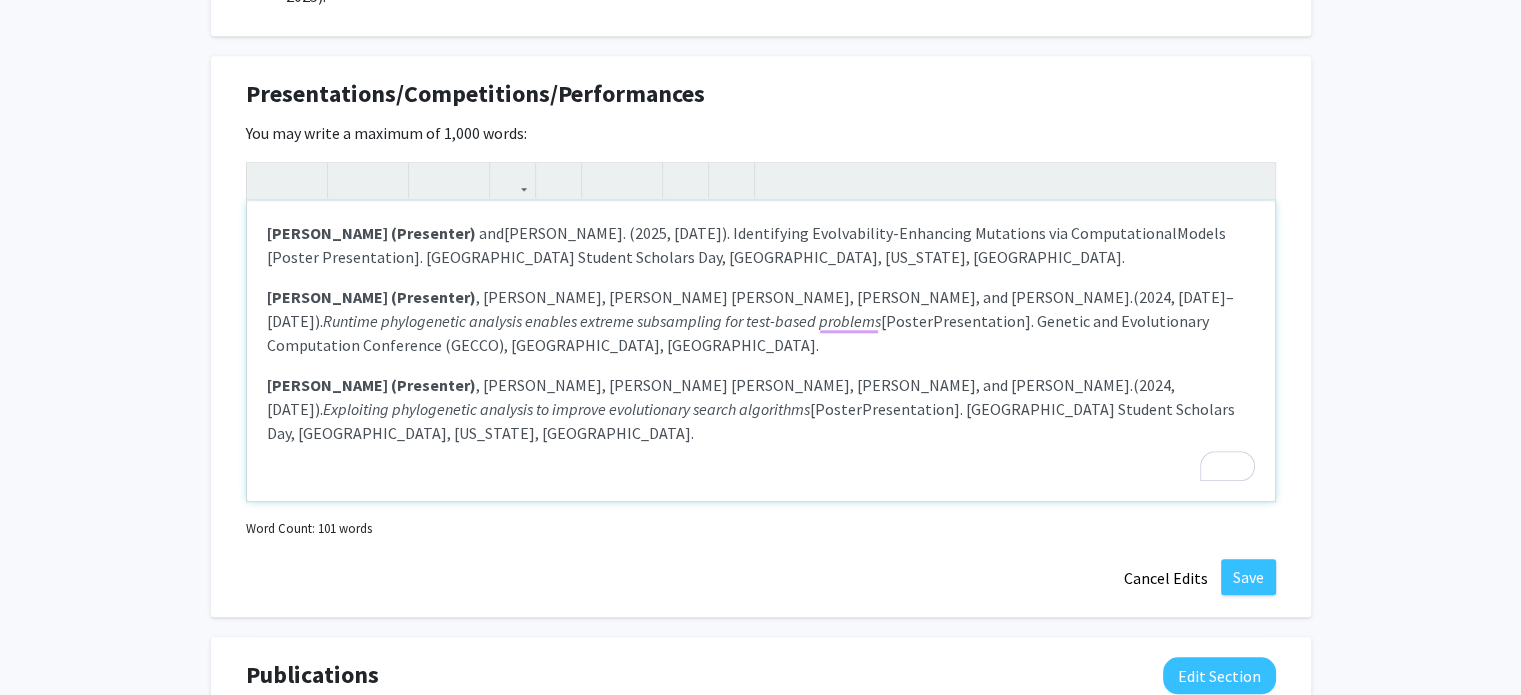click on "[PERSON_NAME] (Presenter) , [PERSON_NAME], [PERSON_NAME] [PERSON_NAME], [PERSON_NAME], and [PERSON_NAME].  (2024, [DATE]–[DATE]).  Runtime phylogenetic analysis enables extreme subsampling for test-based problems  [Poster  Presentation]. Genetic and Evolutionary Computation Conference (GECCO), [GEOGRAPHIC_DATA], [GEOGRAPHIC_DATA]." at bounding box center (761, 321) 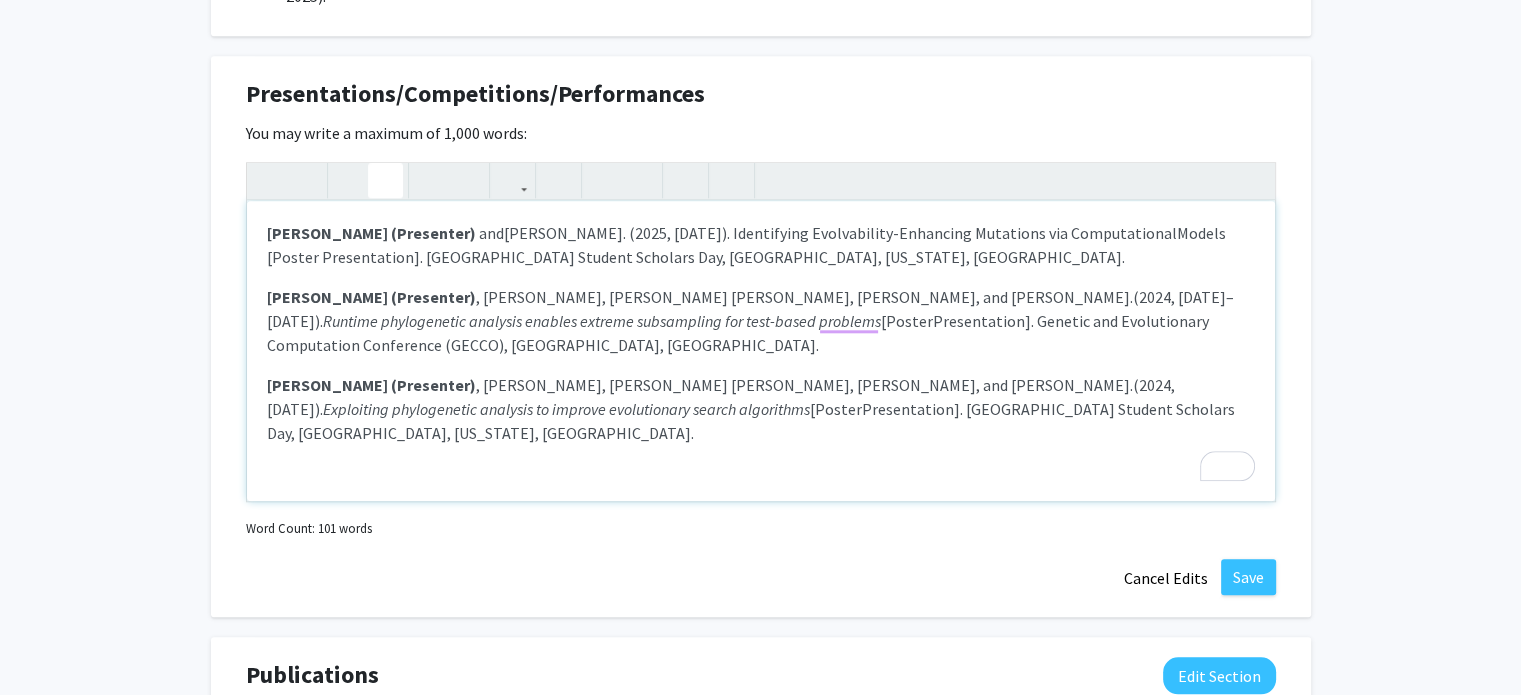 click on "[PERSON_NAME] (Presenter)   and  [PERSON_NAME]. (2025, [DATE]). Identifying Evolvability-Enhancing Mutations via Computational  Models [Poster Presentation]. [GEOGRAPHIC_DATA] Student Scholars Day, [GEOGRAPHIC_DATA], [US_STATE], [GEOGRAPHIC_DATA]. [PERSON_NAME] (Presenter) , [PERSON_NAME], [PERSON_NAME] [PERSON_NAME], [PERSON_NAME], and [PERSON_NAME].  (2024, [DATE]–[DATE]).  Runtime phylogenetic analysis enables extreme subsampling for test-based problems  [Poster  Presentation]. Genetic and Evolutionary Computation Conference (GECCO), [GEOGRAPHIC_DATA], [GEOGRAPHIC_DATA]. [PERSON_NAME] (Presenter) , [PERSON_NAME], [PERSON_NAME] [PERSON_NAME], [PERSON_NAME], and [PERSON_NAME].  (2024, [DATE]).  Exploiting phylogenetic analysis to improve evolutionary search algorithms  [Poster  Presentation]. [GEOGRAPHIC_DATA] Student Scholars Day, [GEOGRAPHIC_DATA], [US_STATE], [GEOGRAPHIC_DATA]." at bounding box center [761, 351] 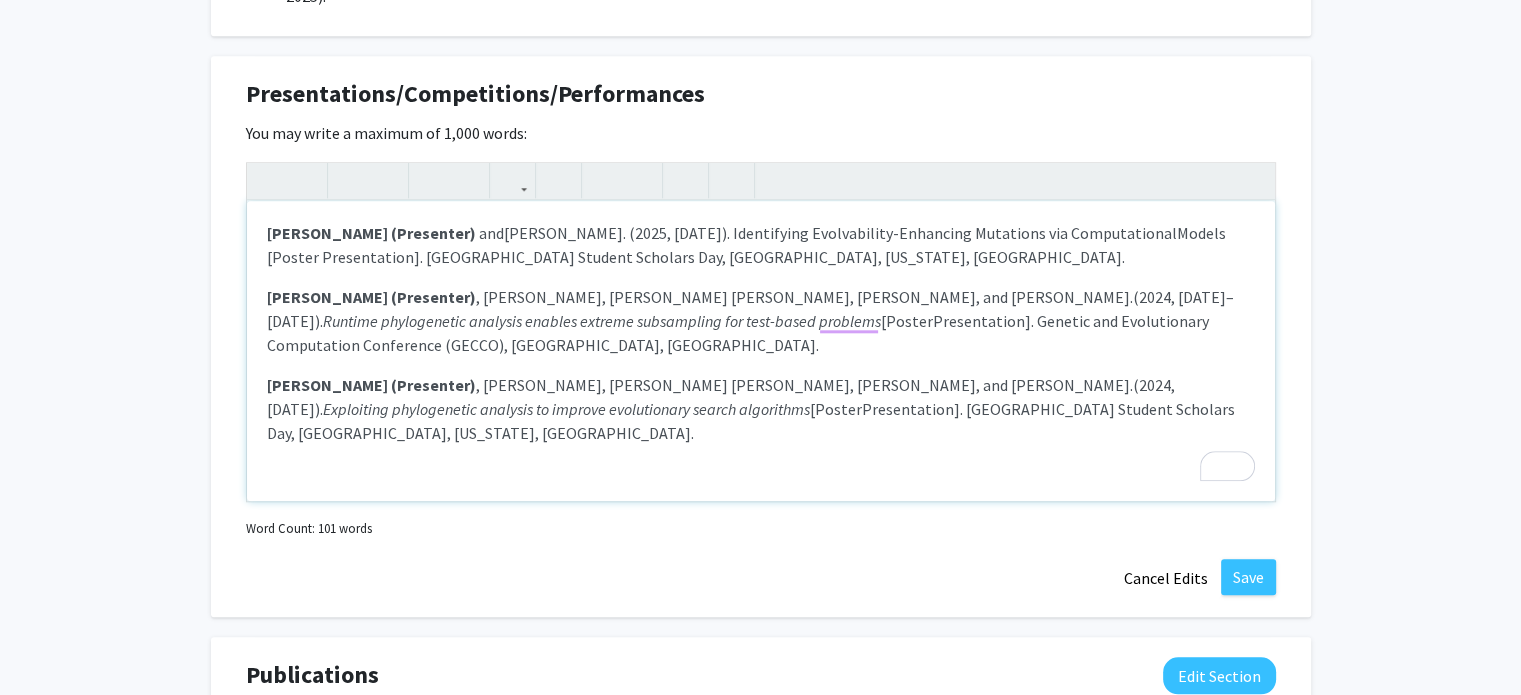 click on "[PERSON_NAME] (Presenter)   and  [PERSON_NAME]. (2025, [DATE]). Identifying Evolvability-Enhancing Mutations via Computational  Models [Poster Presentation]. [GEOGRAPHIC_DATA] Student Scholars Day, [GEOGRAPHIC_DATA], [US_STATE], [GEOGRAPHIC_DATA]. [PERSON_NAME] (Presenter) , [PERSON_NAME], [PERSON_NAME] [PERSON_NAME], [PERSON_NAME], and [PERSON_NAME].  (2024, [DATE]–[DATE]).  Runtime phylogenetic analysis enables extreme subsampling for test-based problems  [Poster  Presentation]. Genetic and Evolutionary Computation Conference (GECCO), [GEOGRAPHIC_DATA], [GEOGRAPHIC_DATA]. [PERSON_NAME] (Presenter) , [PERSON_NAME], [PERSON_NAME] [PERSON_NAME], [PERSON_NAME], and [PERSON_NAME].  (2024, [DATE]).  Exploiting phylogenetic analysis to improve evolutionary search algorithms  [Poster  Presentation]. [GEOGRAPHIC_DATA] Student Scholars Day, [GEOGRAPHIC_DATA], [US_STATE], [GEOGRAPHIC_DATA]." at bounding box center [761, 351] 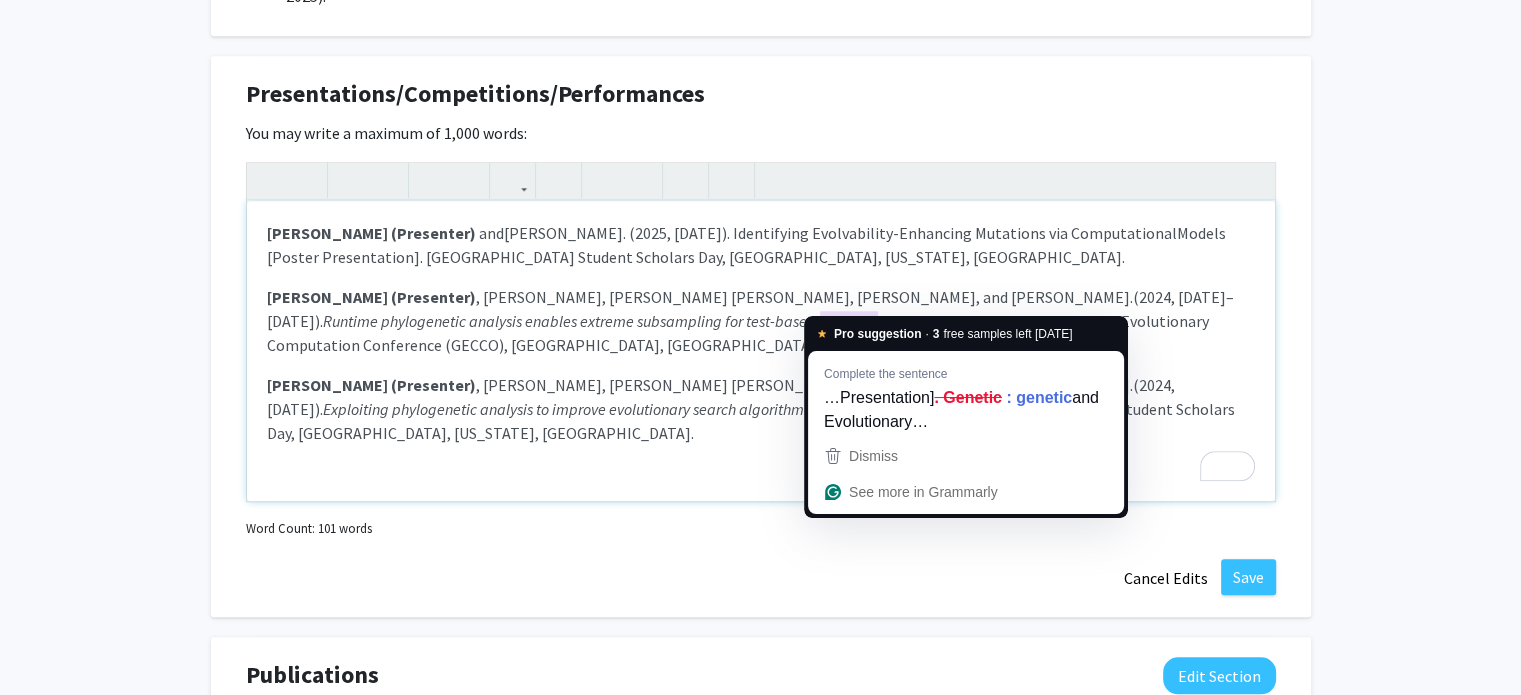 click on "Models [Poster Presentation]. [GEOGRAPHIC_DATA] Student Scholars Day, [GEOGRAPHIC_DATA], [US_STATE], [GEOGRAPHIC_DATA]." at bounding box center (746, 245) 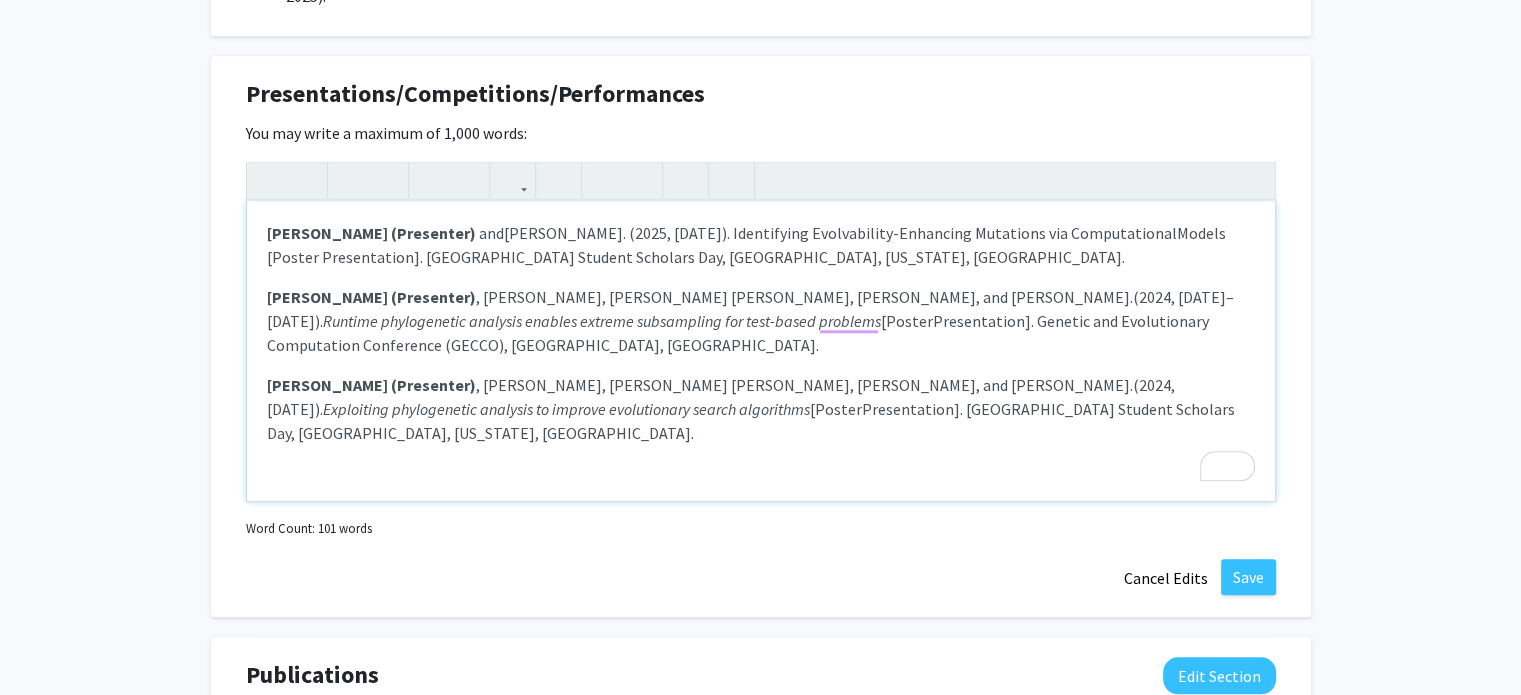 click on "[PERSON_NAME] (Presenter)   and  [PERSON_NAME]. (2025, [DATE]). Identifying Evolvability-Enhancing Mutations via Computational  Models [Poster Presentation]. [GEOGRAPHIC_DATA] Student Scholars Day, [GEOGRAPHIC_DATA], [US_STATE], [GEOGRAPHIC_DATA]. [PERSON_NAME] (Presenter) , [PERSON_NAME], [PERSON_NAME] [PERSON_NAME], [PERSON_NAME], and [PERSON_NAME].  (2024, [DATE]–[DATE]).  Runtime phylogenetic analysis enables extreme subsampling for test-based problems  [Poster  Presentation]. Genetic and Evolutionary Computation Conference (GECCO), [GEOGRAPHIC_DATA], [GEOGRAPHIC_DATA]. [PERSON_NAME] (Presenter) , [PERSON_NAME], [PERSON_NAME] [PERSON_NAME], [PERSON_NAME], and [PERSON_NAME].  (2024, [DATE]).  Exploiting phylogenetic analysis to improve evolutionary search algorithms  [Poster  Presentation]. [GEOGRAPHIC_DATA] Student Scholars Day, [GEOGRAPHIC_DATA], [US_STATE], [GEOGRAPHIC_DATA]." at bounding box center [761, 351] 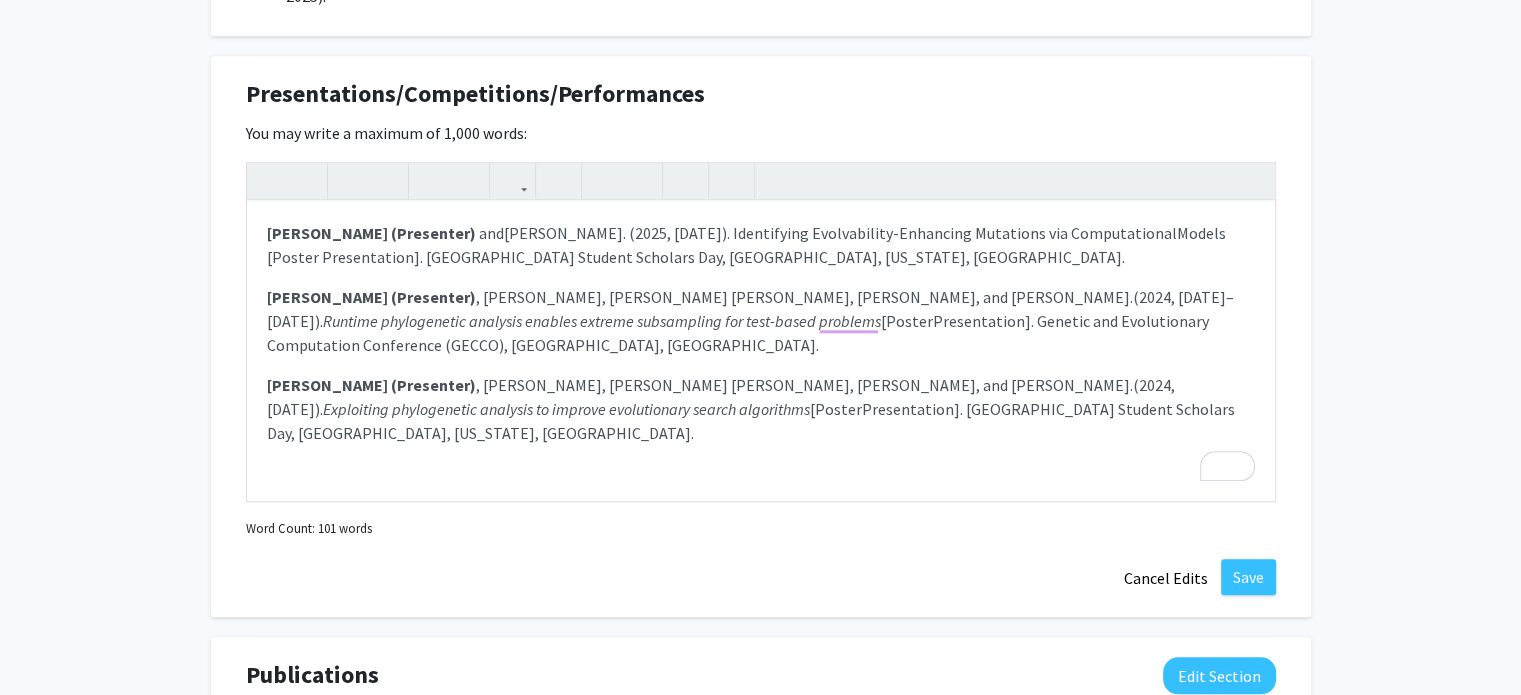 click on "Presentations/Competitions/Performances  Edit Section   You may write a maximum of 1,000 words:  [PERSON_NAME] (Presenter)   and  [PERSON_NAME]. (2025, [DATE]). Identifying Evolvability-Enhancing Mutations via Computational  Models [Poster Presentation]. [GEOGRAPHIC_DATA] Student Scholars Day, [GEOGRAPHIC_DATA], [US_STATE], [GEOGRAPHIC_DATA]. [PERSON_NAME] (Presenter) , [PERSON_NAME], [PERSON_NAME] [PERSON_NAME], [PERSON_NAME], and [PERSON_NAME].  (2024, [DATE]–[DATE]).  Runtime phylogenetic analysis enables extreme subsampling for test-based problems  [Poster  Presentation]. Genetic and Evolutionary Computation Conference (GECCO), [GEOGRAPHIC_DATA], [GEOGRAPHIC_DATA]. [PERSON_NAME] (Presenter) , [PERSON_NAME], [PERSON_NAME] [PERSON_NAME], [PERSON_NAME], and [PERSON_NAME].  (2024, [DATE]).  Exploiting phylogenetic analysis to improve evolutionary search algorithms  [Poster  Presentation]. [GEOGRAPHIC_DATA] Student Scholars Day, [GEOGRAPHIC_DATA], [US_STATE], [GEOGRAPHIC_DATA]. Insert link Remove link Word Count: 101 words Save" 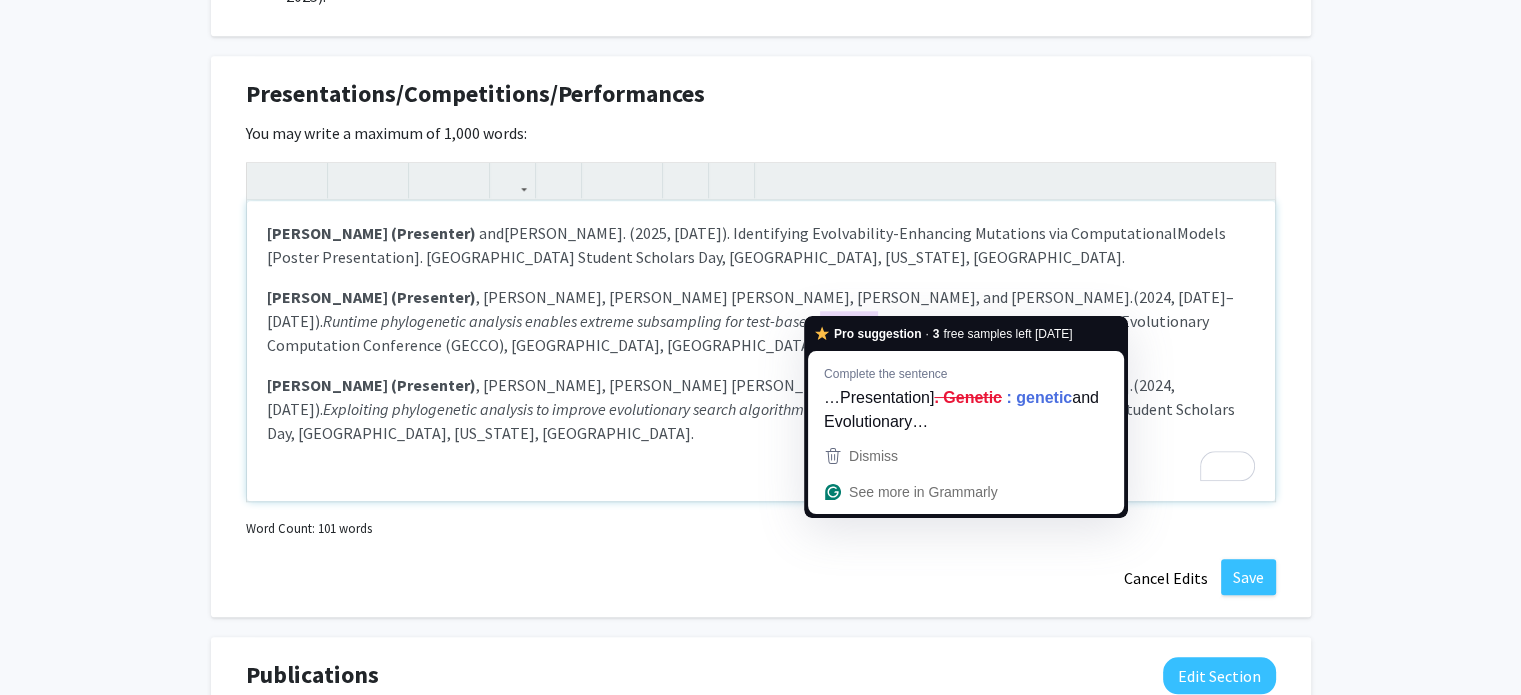 click on "[PERSON_NAME] (Presenter)   and  [PERSON_NAME]. (2025, [DATE]). Identifying Evolvability-Enhancing Mutations via Computational  Models [Poster Presentation]. [GEOGRAPHIC_DATA] Student Scholars Day, [GEOGRAPHIC_DATA], [US_STATE], [GEOGRAPHIC_DATA]. [PERSON_NAME] (Presenter) , [PERSON_NAME], [PERSON_NAME] [PERSON_NAME], [PERSON_NAME], and [PERSON_NAME].  (2024, [DATE]–[DATE]).  Runtime phylogenetic analysis enables extreme subsampling for test-based problems  [Poster  Presentation]. Genetic and Evolutionary Computation Conference (GECCO), [GEOGRAPHIC_DATA], [GEOGRAPHIC_DATA]. [PERSON_NAME] (Presenter) , [PERSON_NAME], [PERSON_NAME] [PERSON_NAME], [PERSON_NAME], and [PERSON_NAME].  (2024, [DATE]).  Exploiting phylogenetic analysis to improve evolutionary search algorithms  [Poster  Presentation]. [GEOGRAPHIC_DATA] Student Scholars Day, [GEOGRAPHIC_DATA], [US_STATE], [GEOGRAPHIC_DATA]." at bounding box center [761, 351] 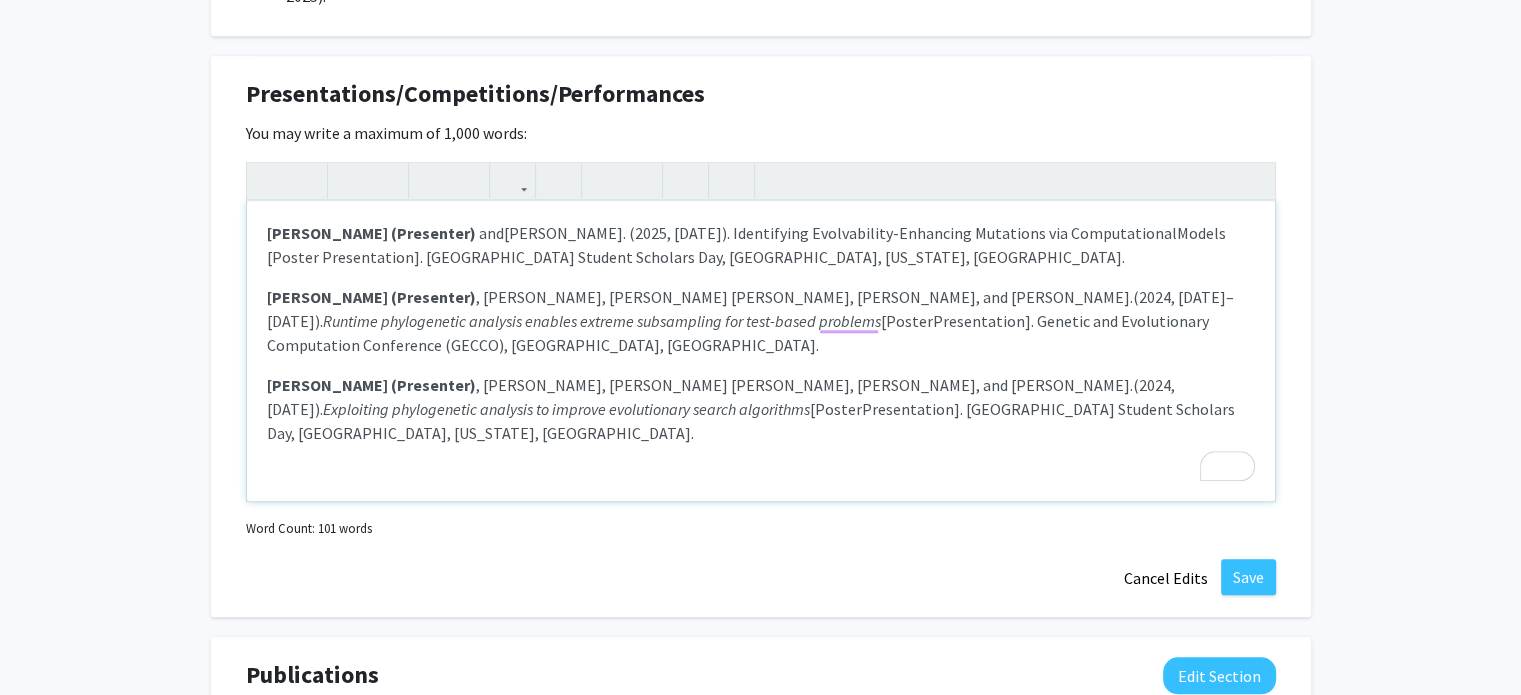 click on "[PERSON_NAME] (Presenter) , [PERSON_NAME], [PERSON_NAME] [PERSON_NAME], [PERSON_NAME], and [PERSON_NAME].  (2024, [DATE]–[DATE]).  Runtime phylogenetic analysis enables extreme subsampling for test-based problems  [Poster  Presentation]. Genetic and Evolutionary Computation Conference (GECCO), [GEOGRAPHIC_DATA], [GEOGRAPHIC_DATA]." at bounding box center (761, 321) 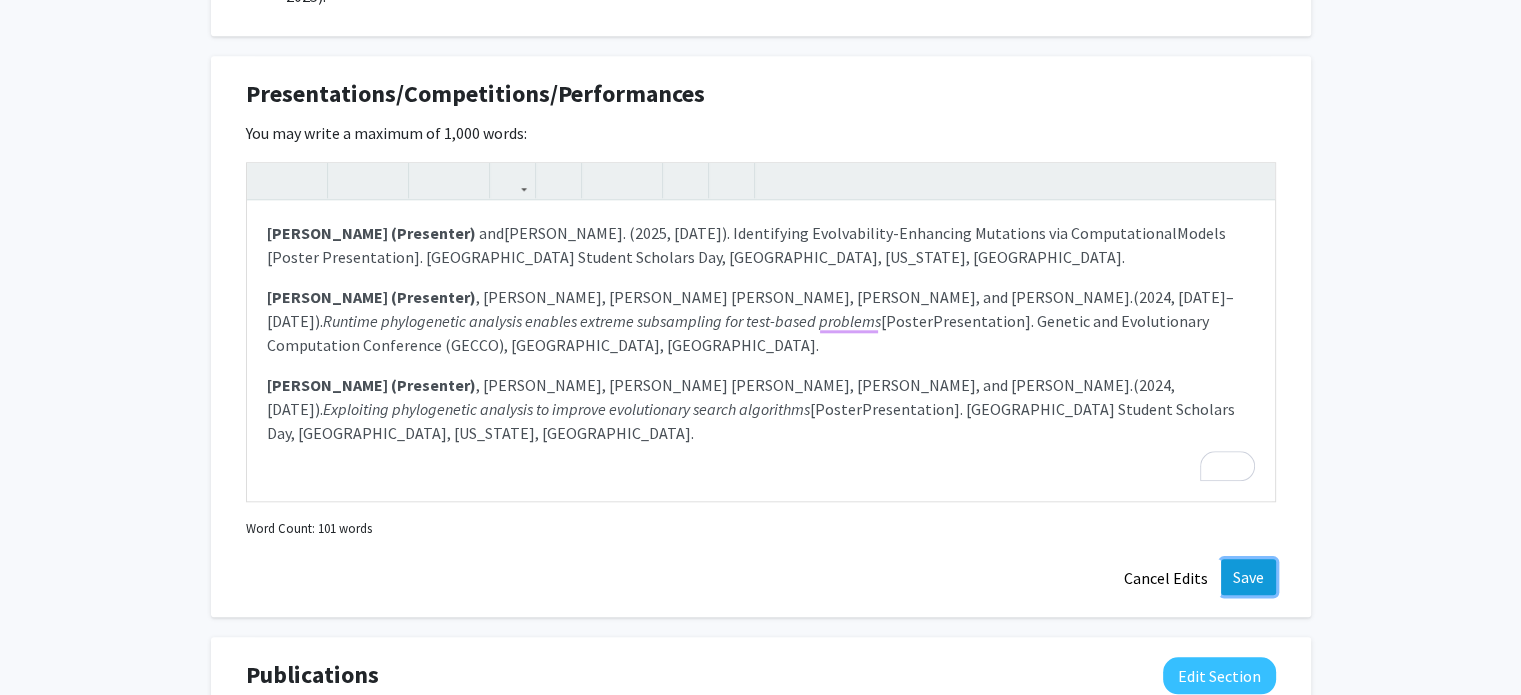 click on "Save" 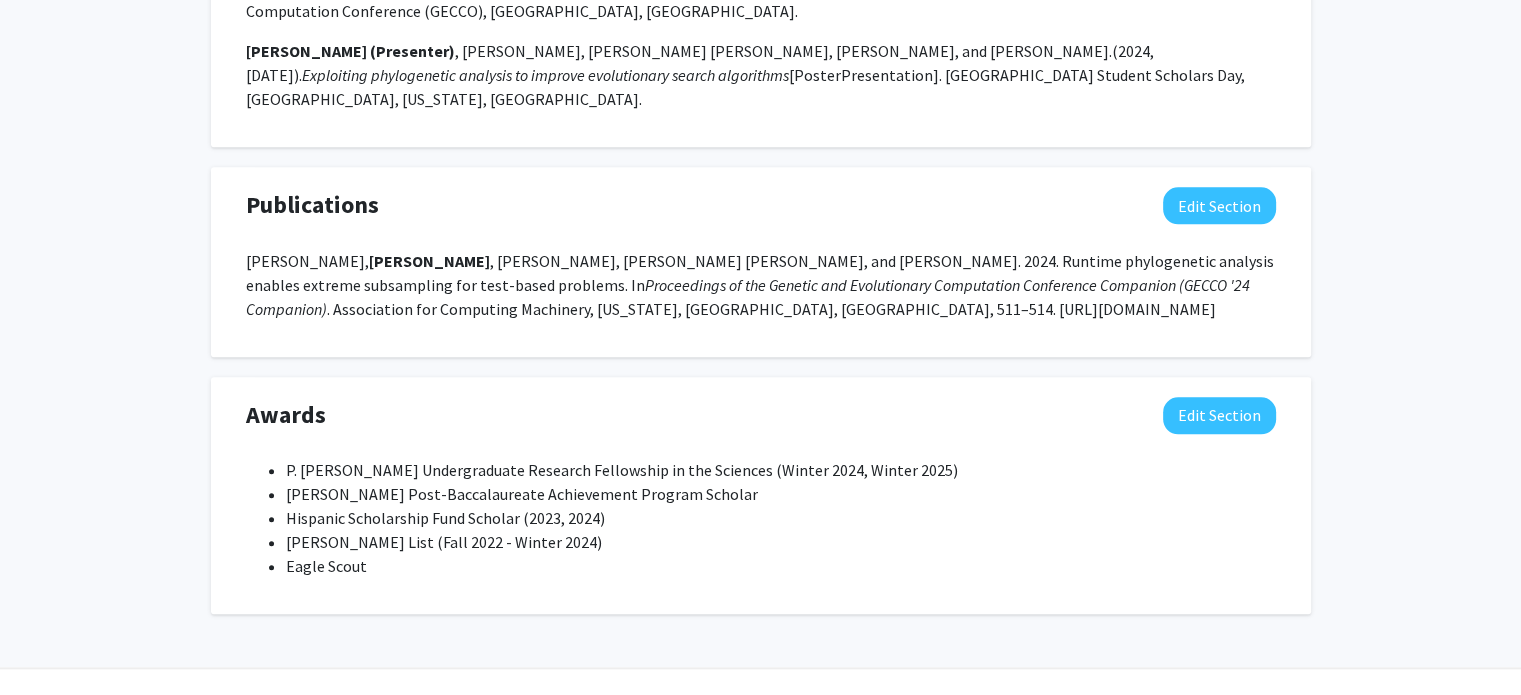 scroll, scrollTop: 2053, scrollLeft: 0, axis: vertical 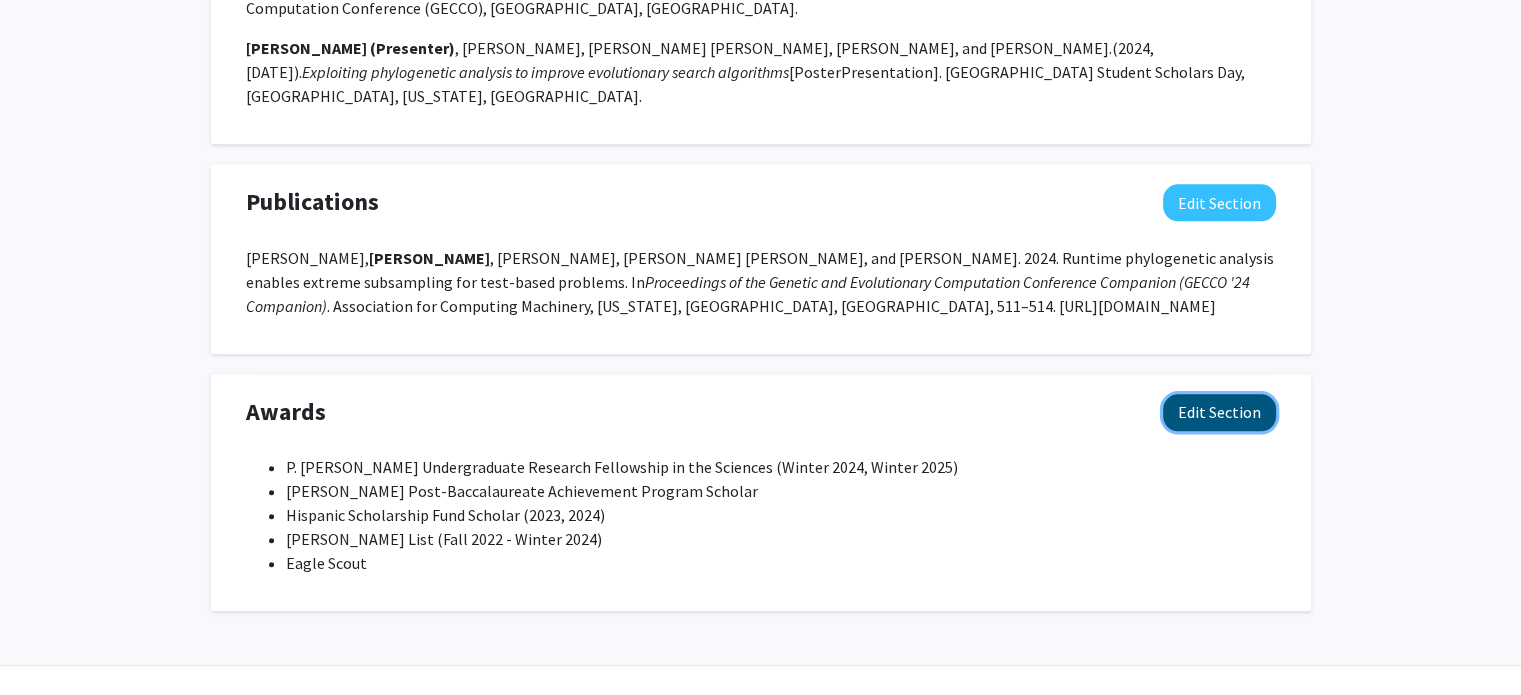 click on "Edit Section" 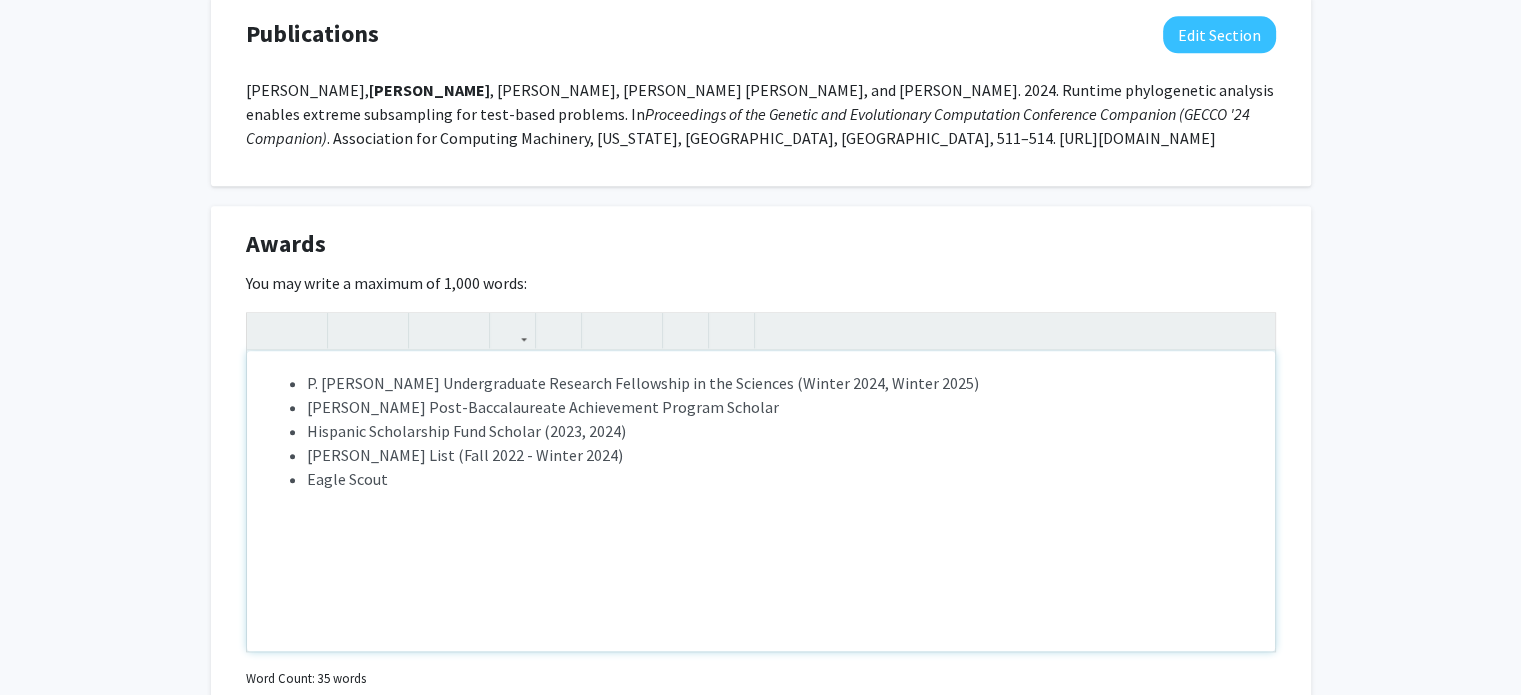 scroll, scrollTop: 2253, scrollLeft: 0, axis: vertical 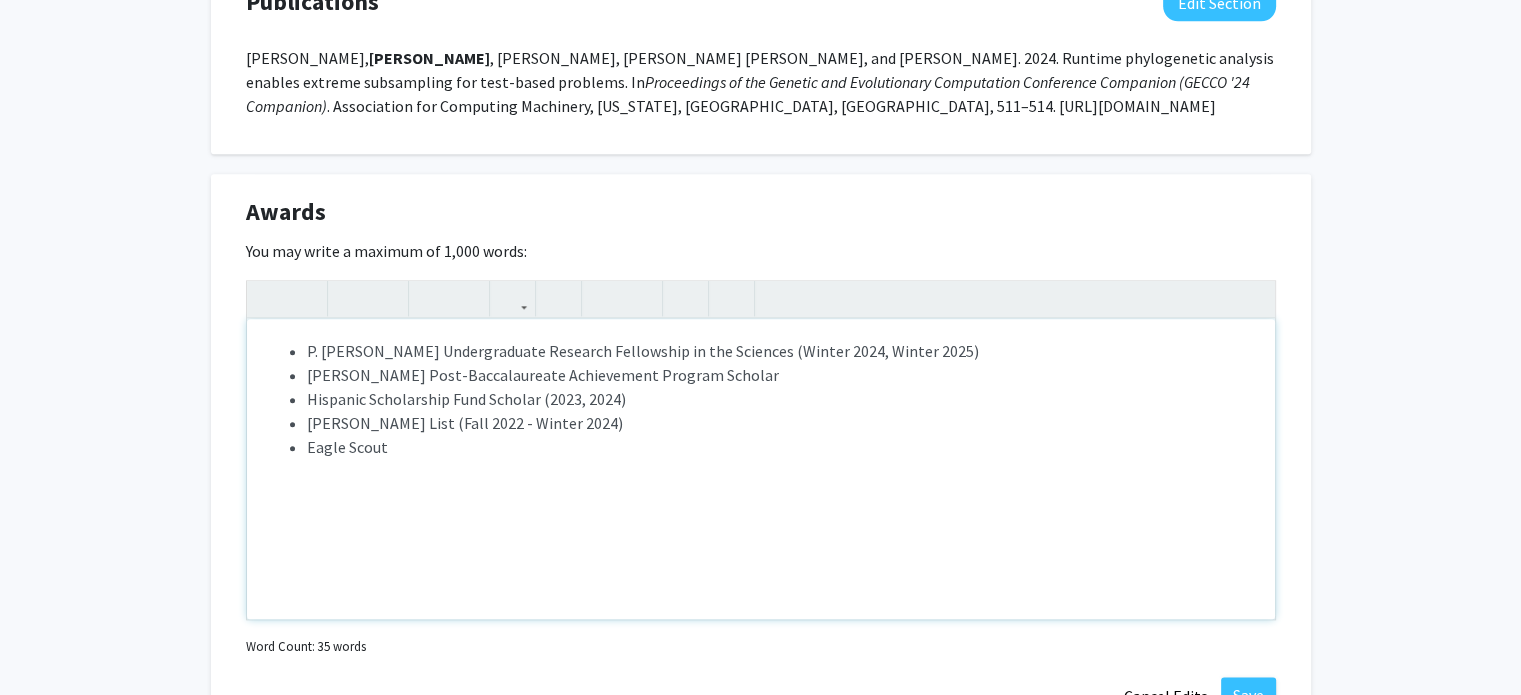 click on "P. [PERSON_NAME] Undergraduate Research Fellowship in the Sciences (Winter 2024, Winter 2025)" at bounding box center (781, 351) 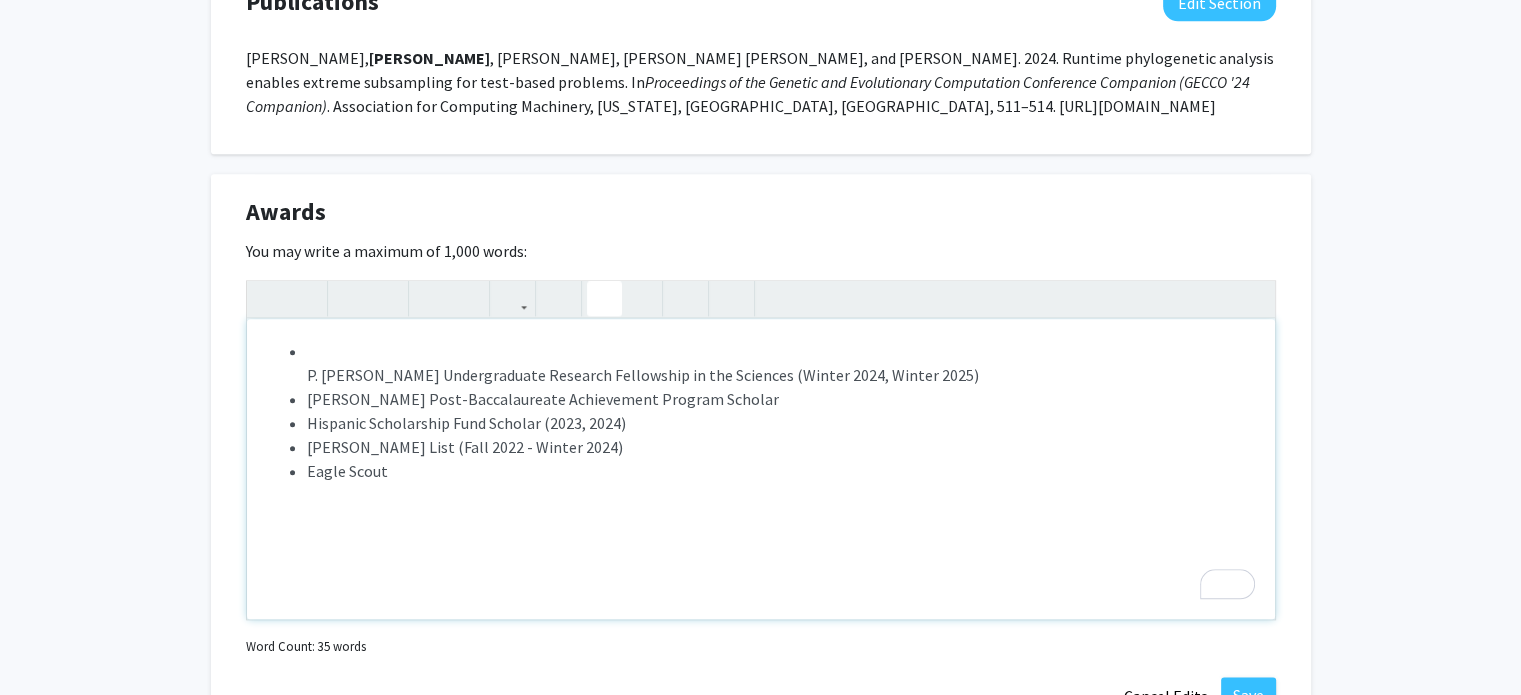 type 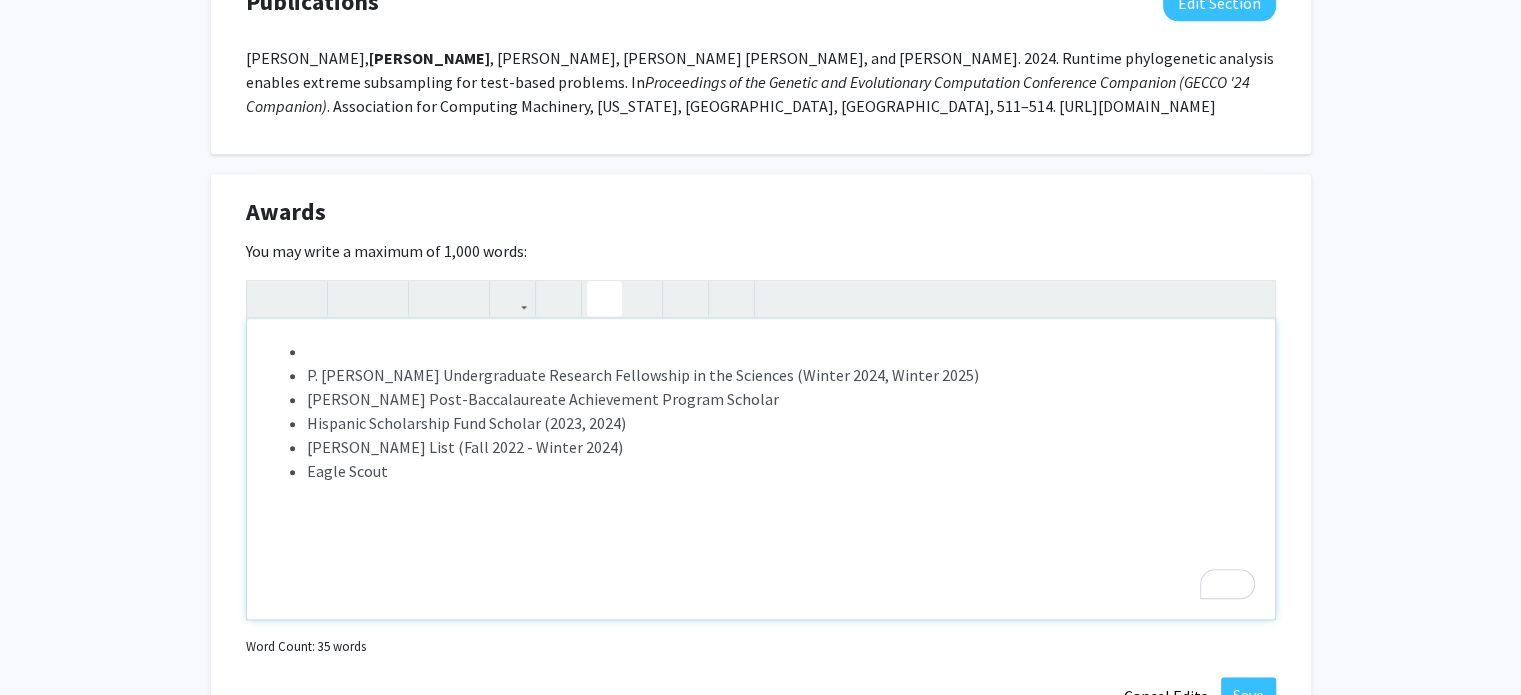 click at bounding box center [781, 351] 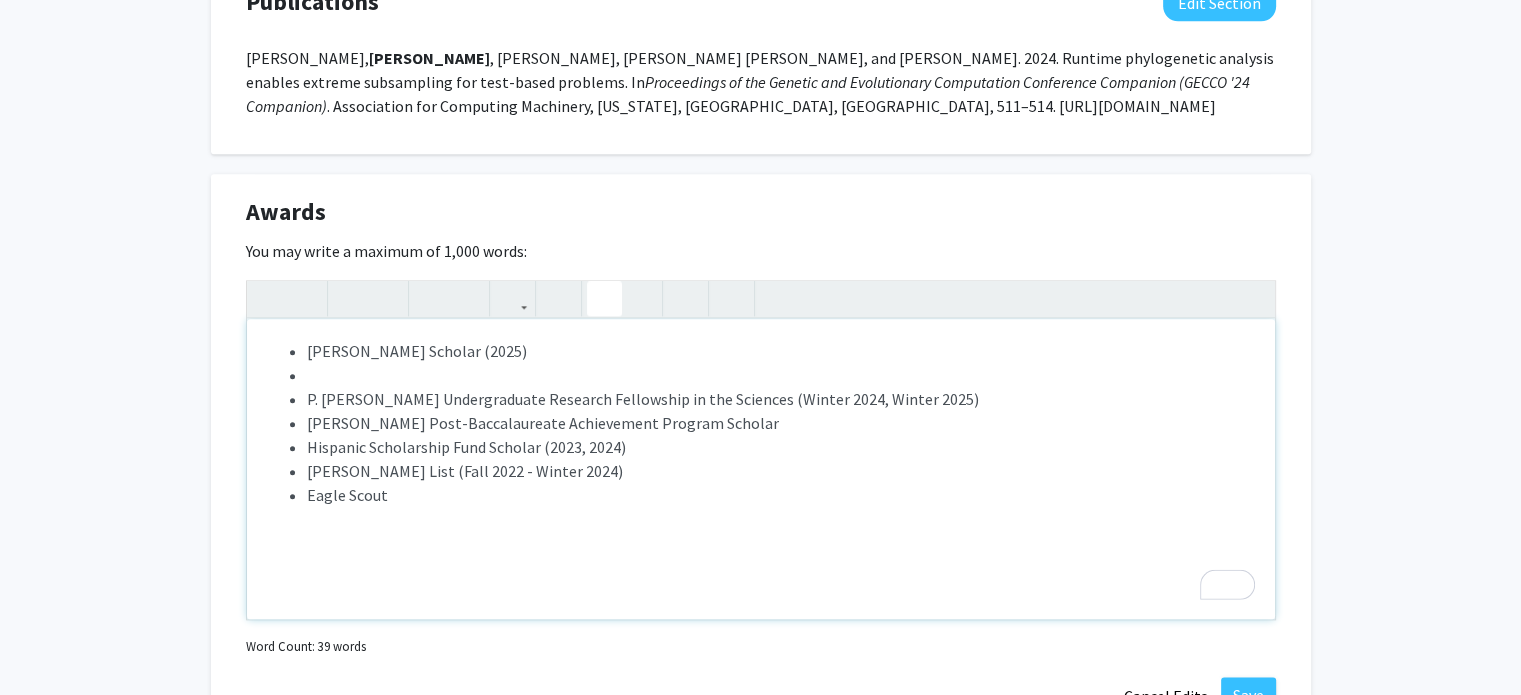click on "[PERSON_NAME] Scholar (2025)" at bounding box center (781, 351) 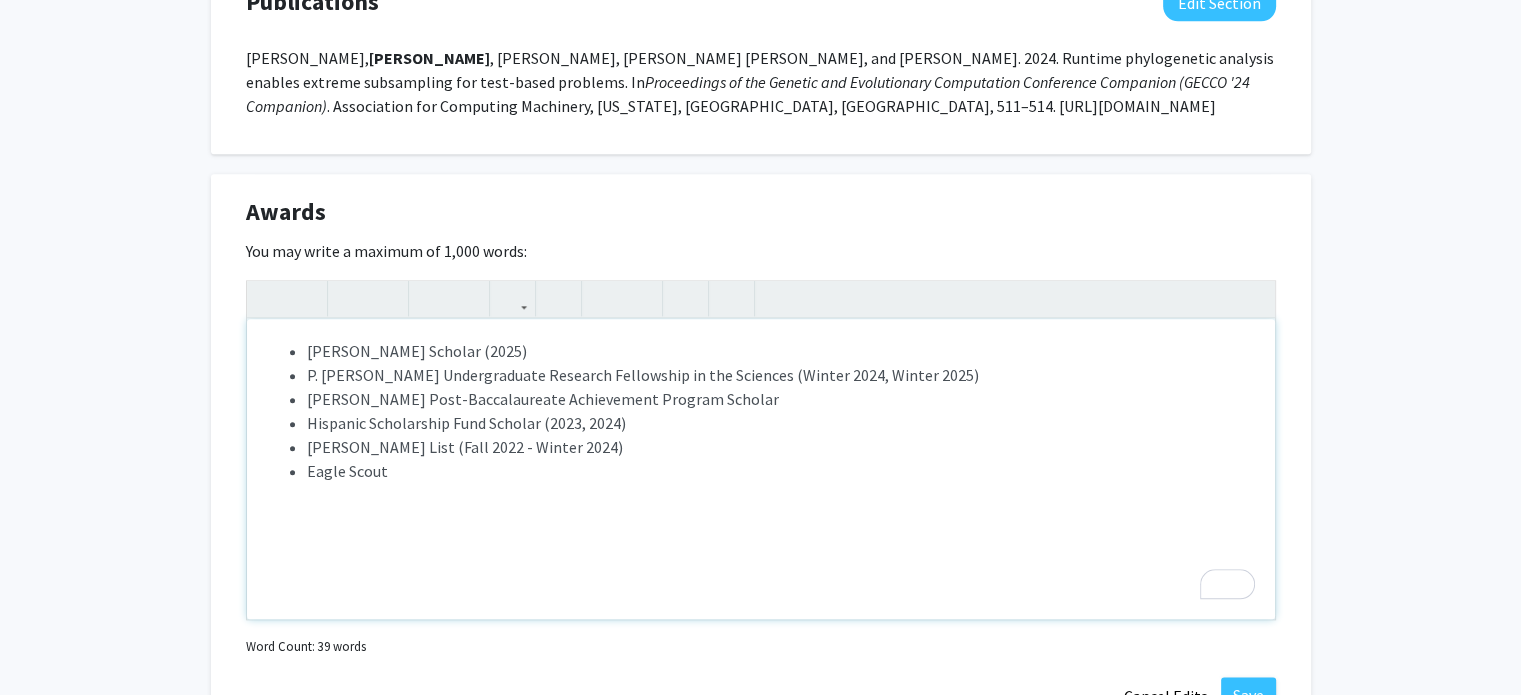click on "[PERSON_NAME] Post-Baccalaureate Achievement Program Scholar" at bounding box center (781, 399) 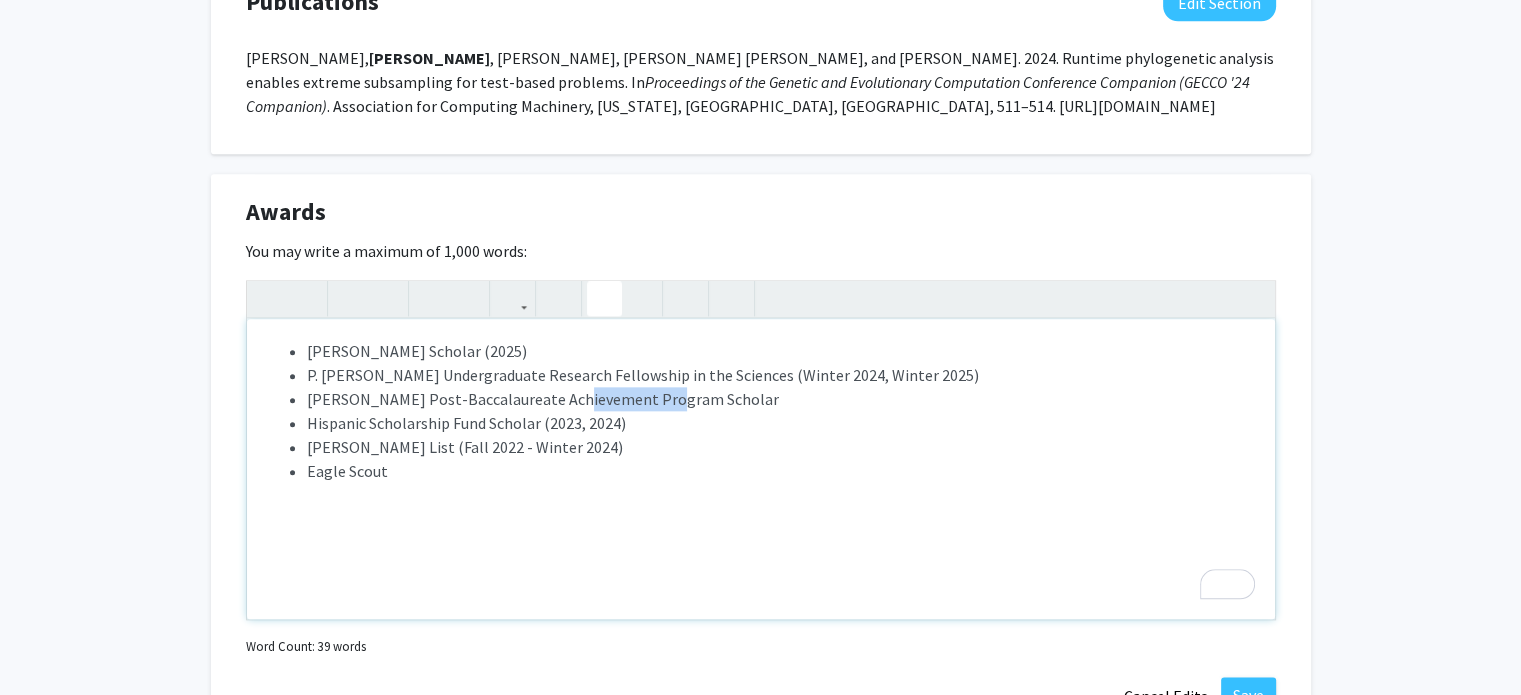 click on "[PERSON_NAME] Post-Baccalaureate Achievement Program Scholar" at bounding box center [781, 399] 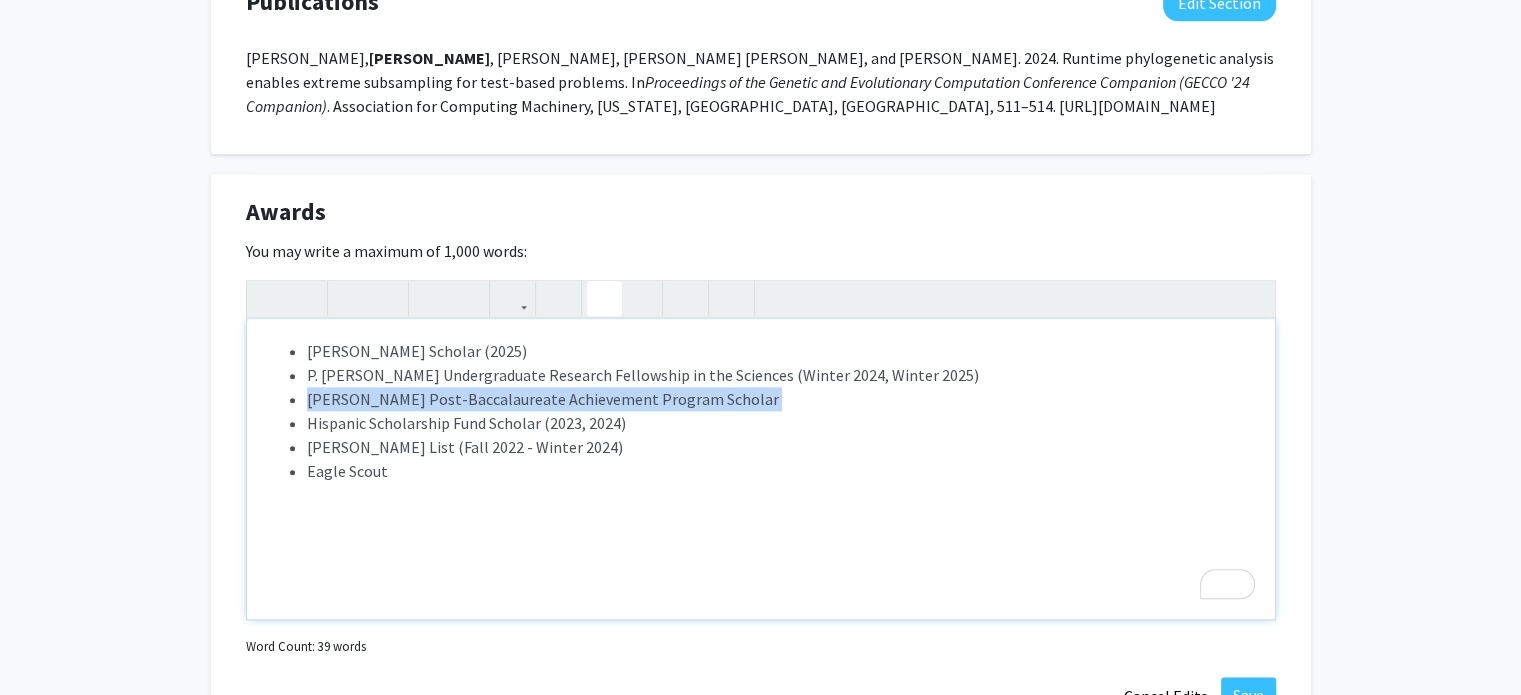 click on "[PERSON_NAME] Post-Baccalaureate Achievement Program Scholar" at bounding box center [781, 399] 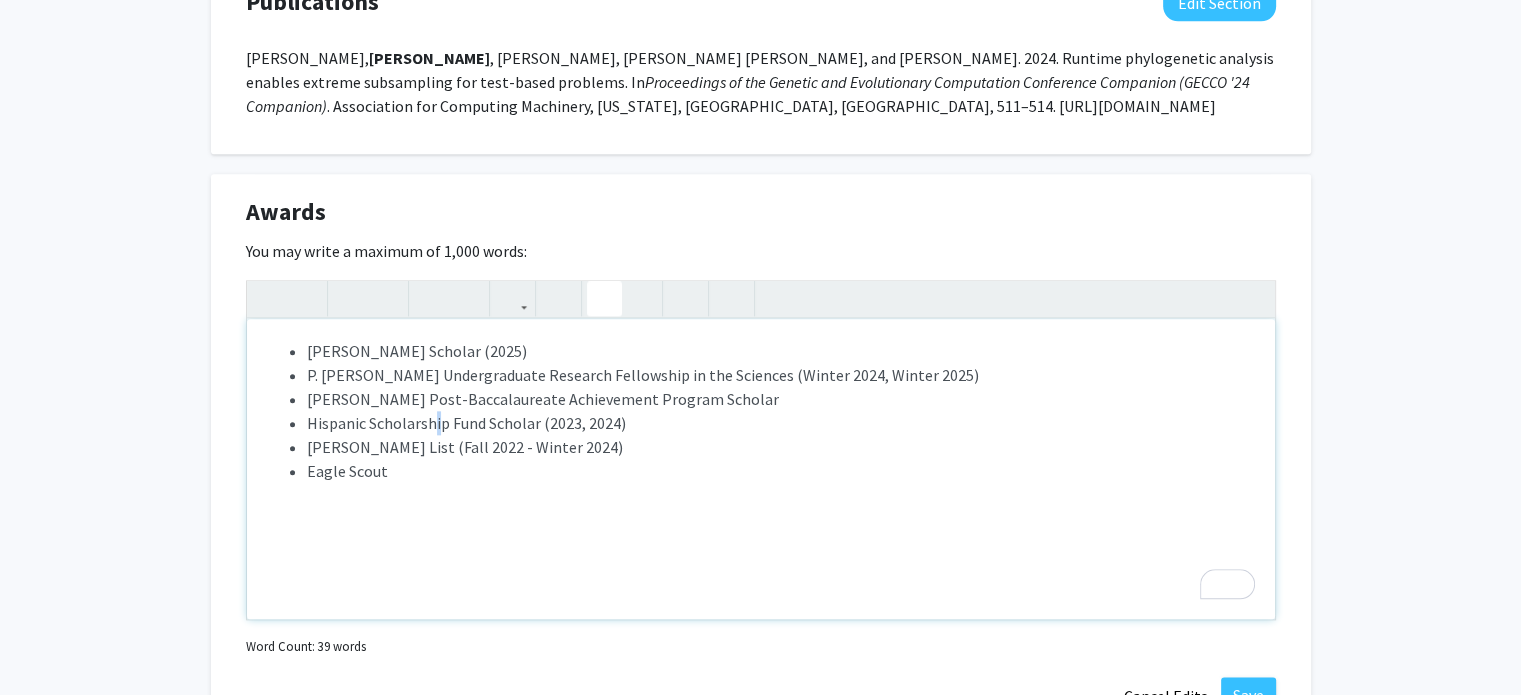 click on "Hispanic Scholarship Fund Scholar (2023, 2024)" at bounding box center (781, 423) 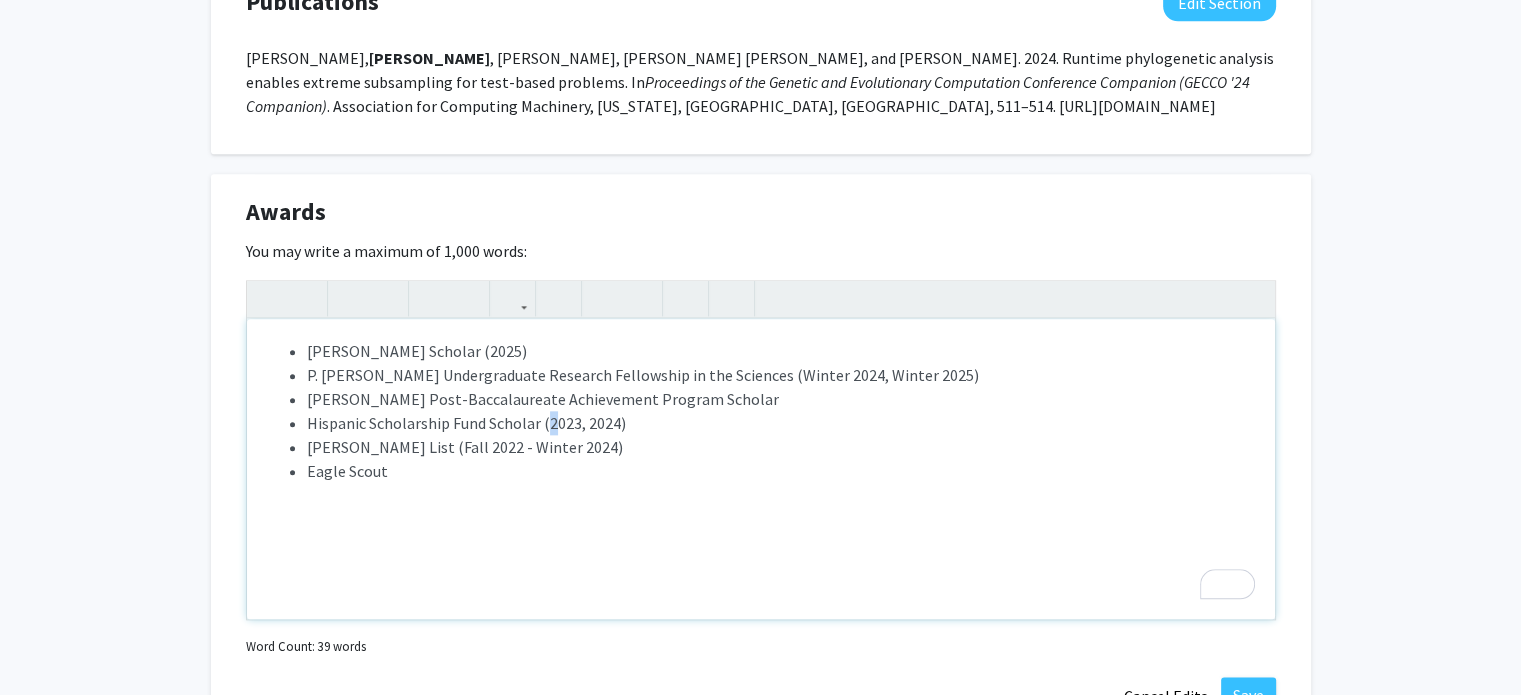click on "Hispanic Scholarship Fund Scholar (2023, 2024)" at bounding box center [781, 423] 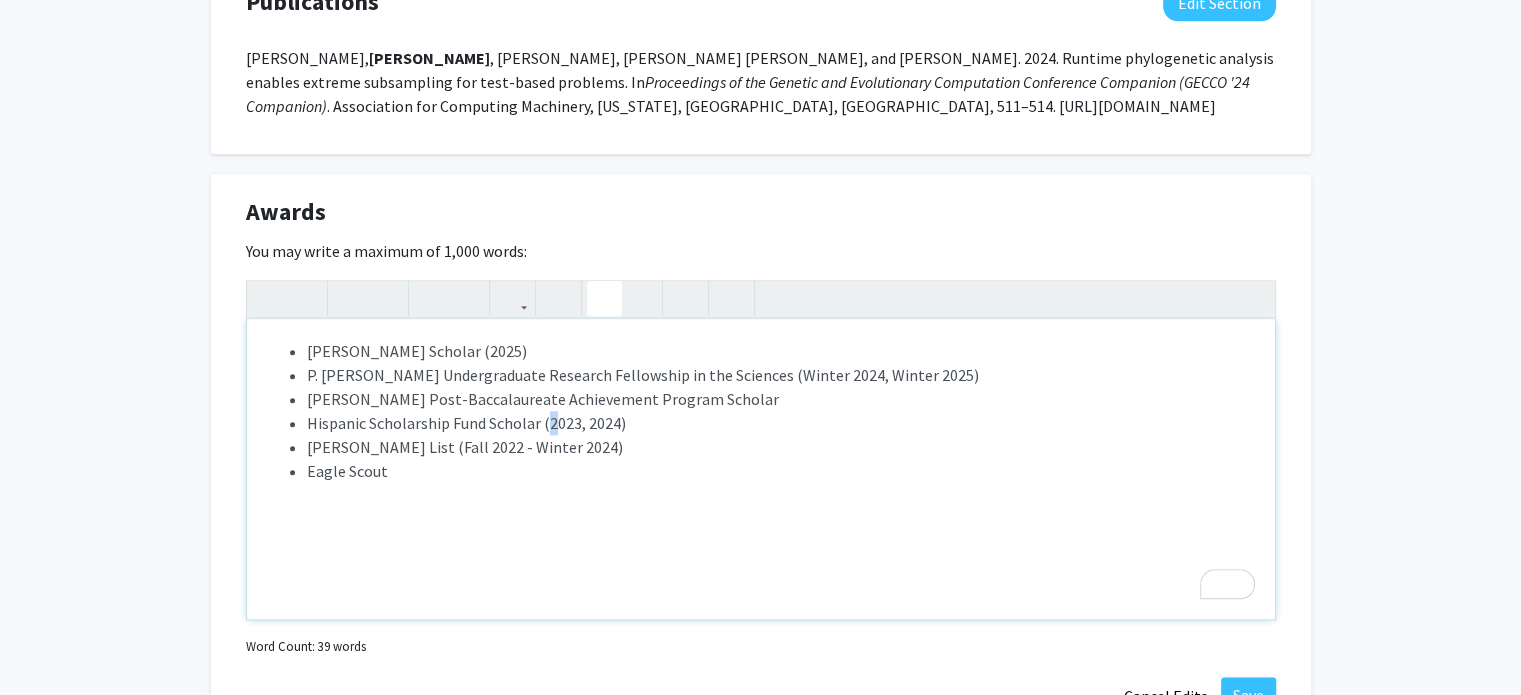 click on "Hispanic Scholarship Fund Scholar (2023, 2024)" at bounding box center [781, 423] 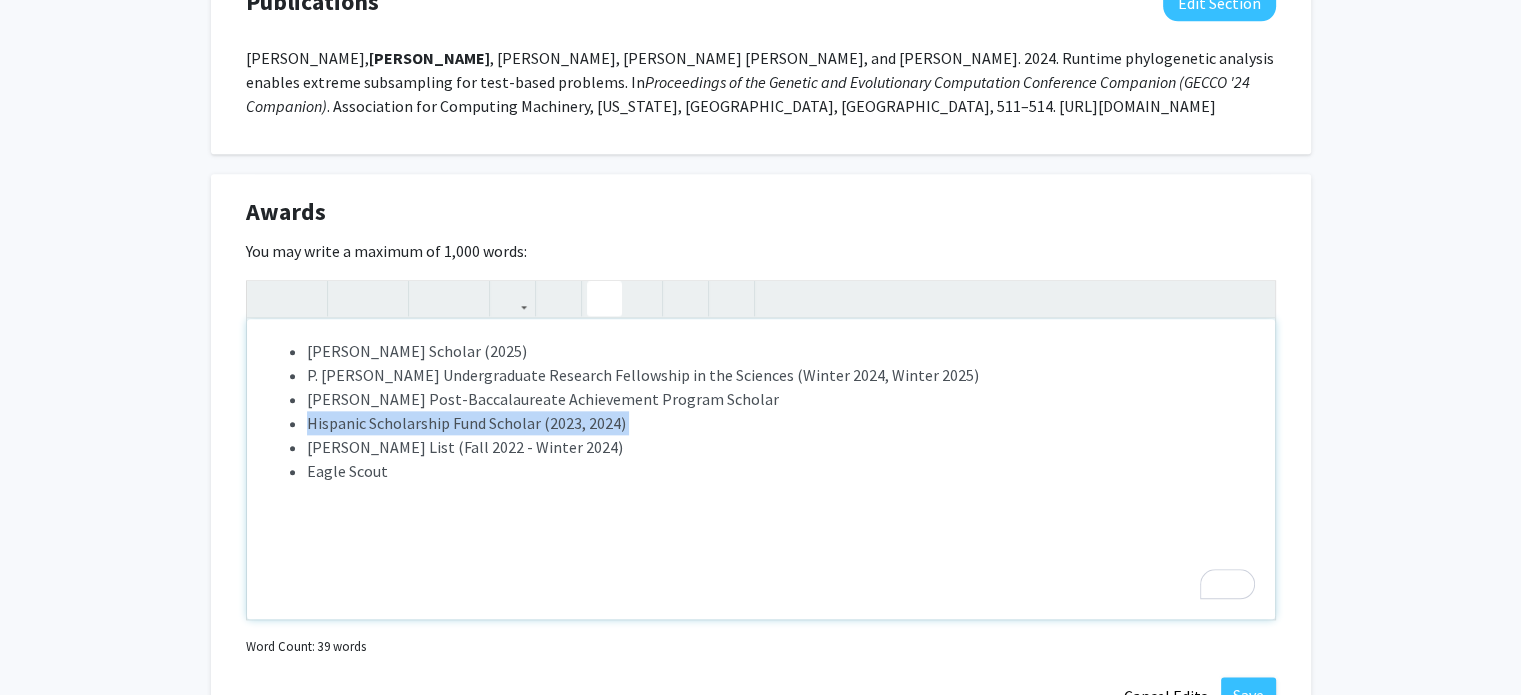 click on "Hispanic Scholarship Fund Scholar (2023, 2024)" at bounding box center [781, 423] 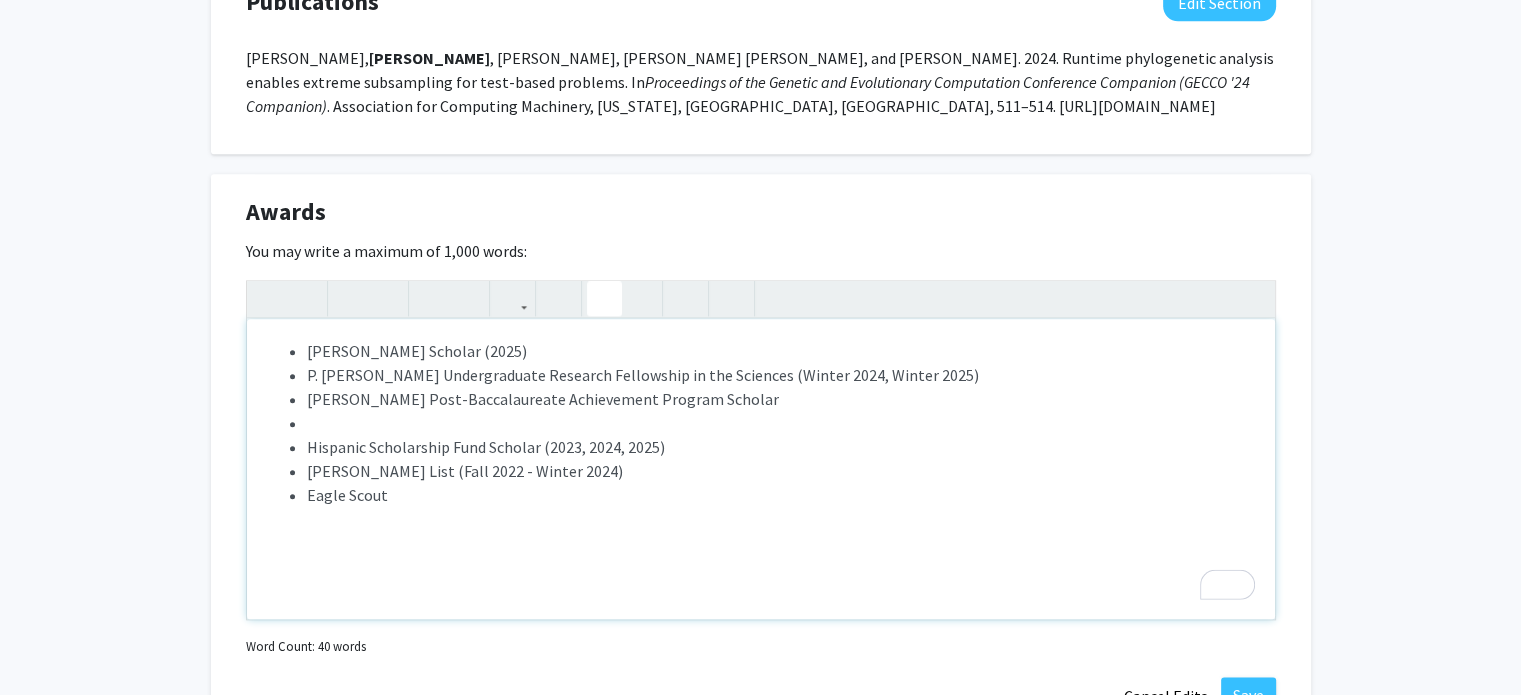 click on "[PERSON_NAME] Post-Baccalaureate Achievement Program Scholar" at bounding box center [781, 399] 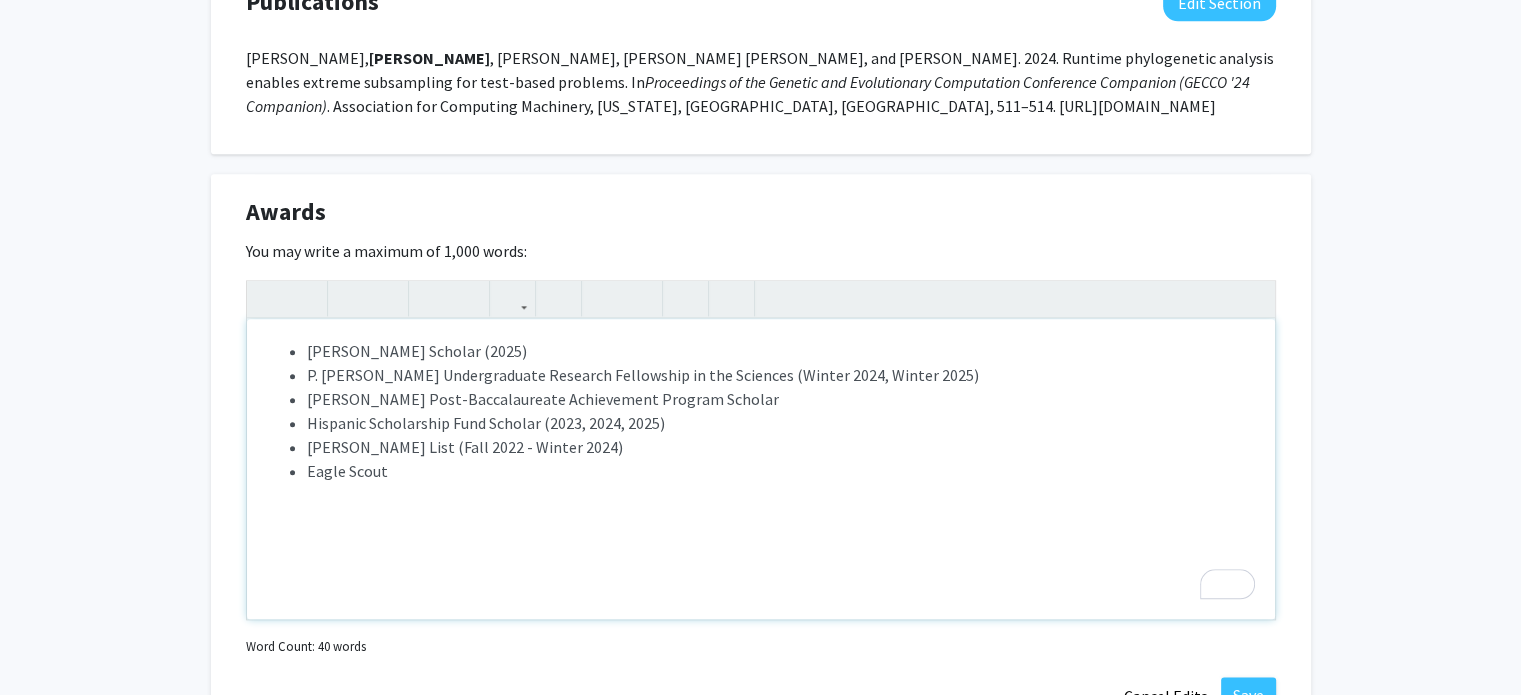 click on "[PERSON_NAME] List (Fall 2022 - Winter 2024)" at bounding box center [781, 447] 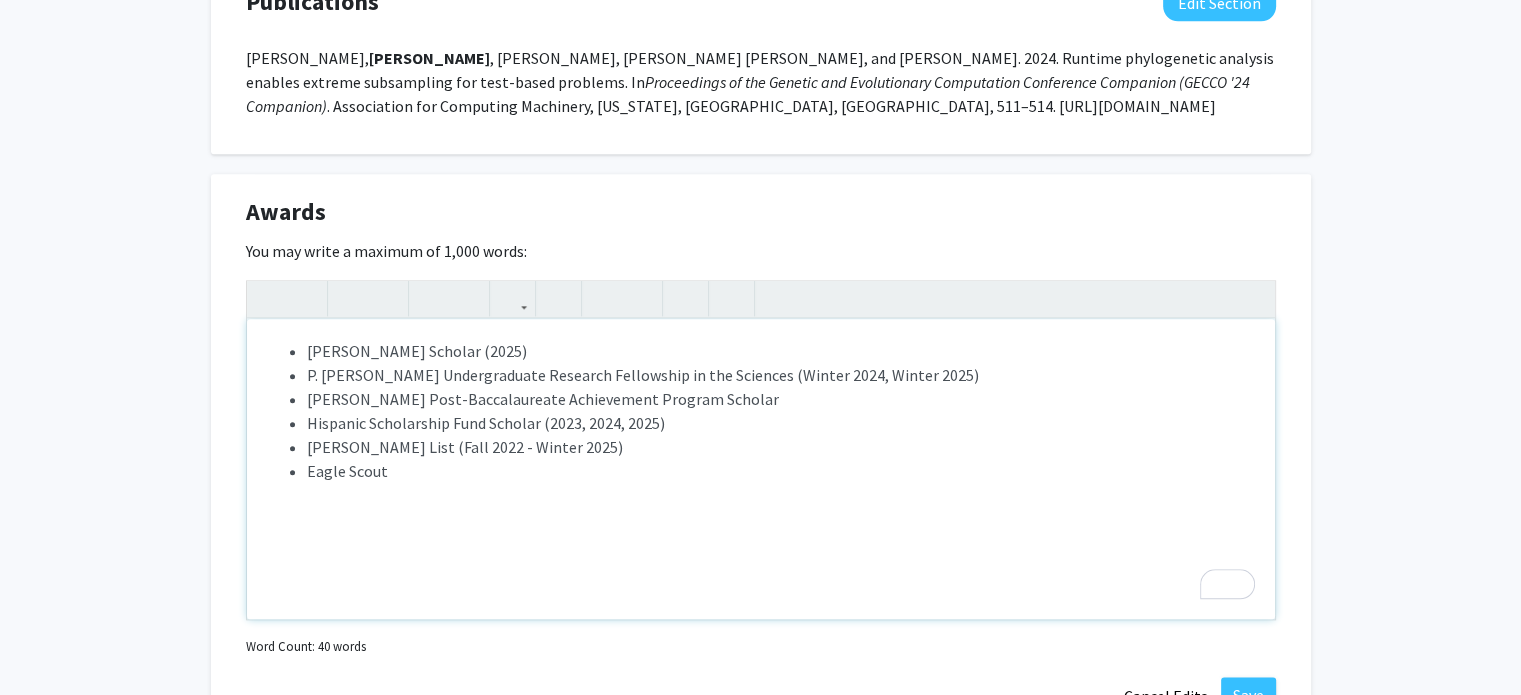 click on "[PERSON_NAME] List (Fall 2022 - Winter 2025)" at bounding box center (781, 447) 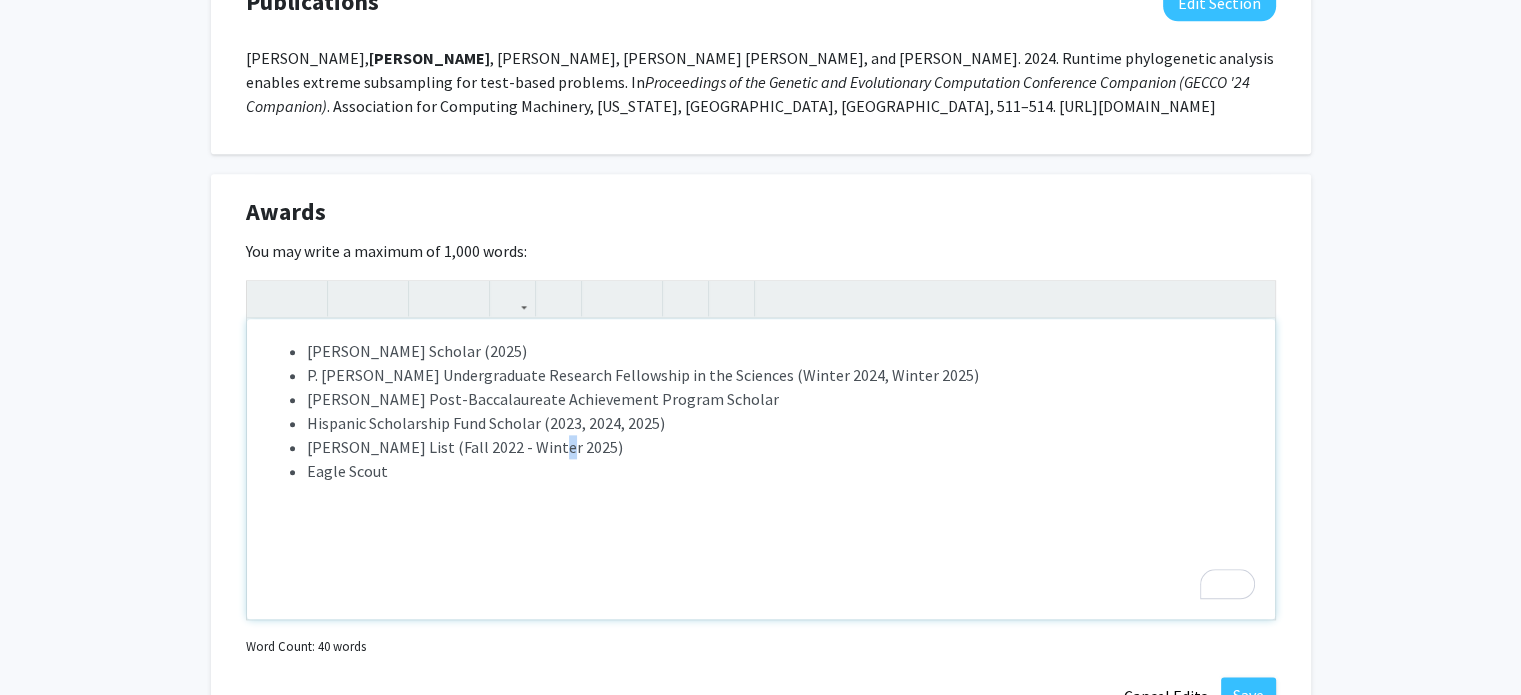 click on "[PERSON_NAME] List (Fall 2022 - Winter 2025)" at bounding box center [781, 447] 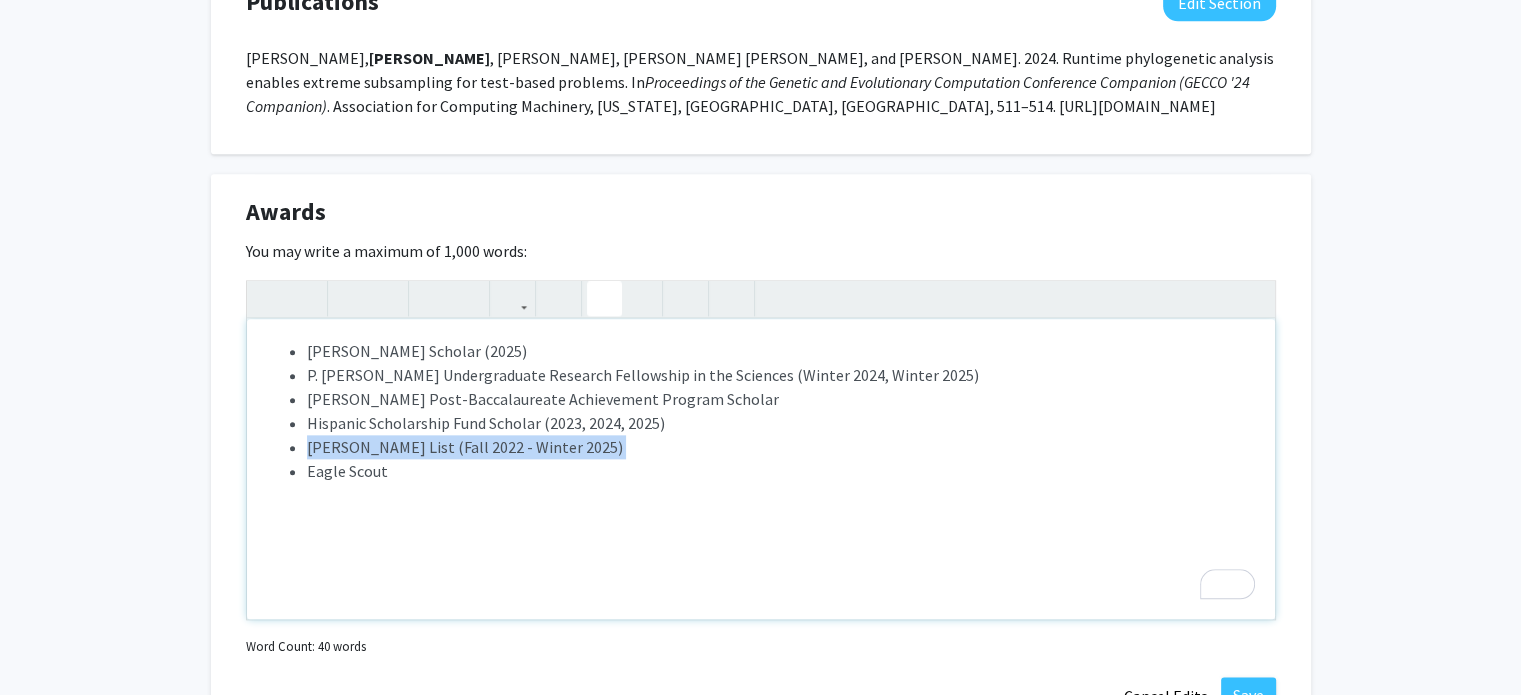 click on "[PERSON_NAME] List (Fall 2022 - Winter 2025)" at bounding box center [781, 447] 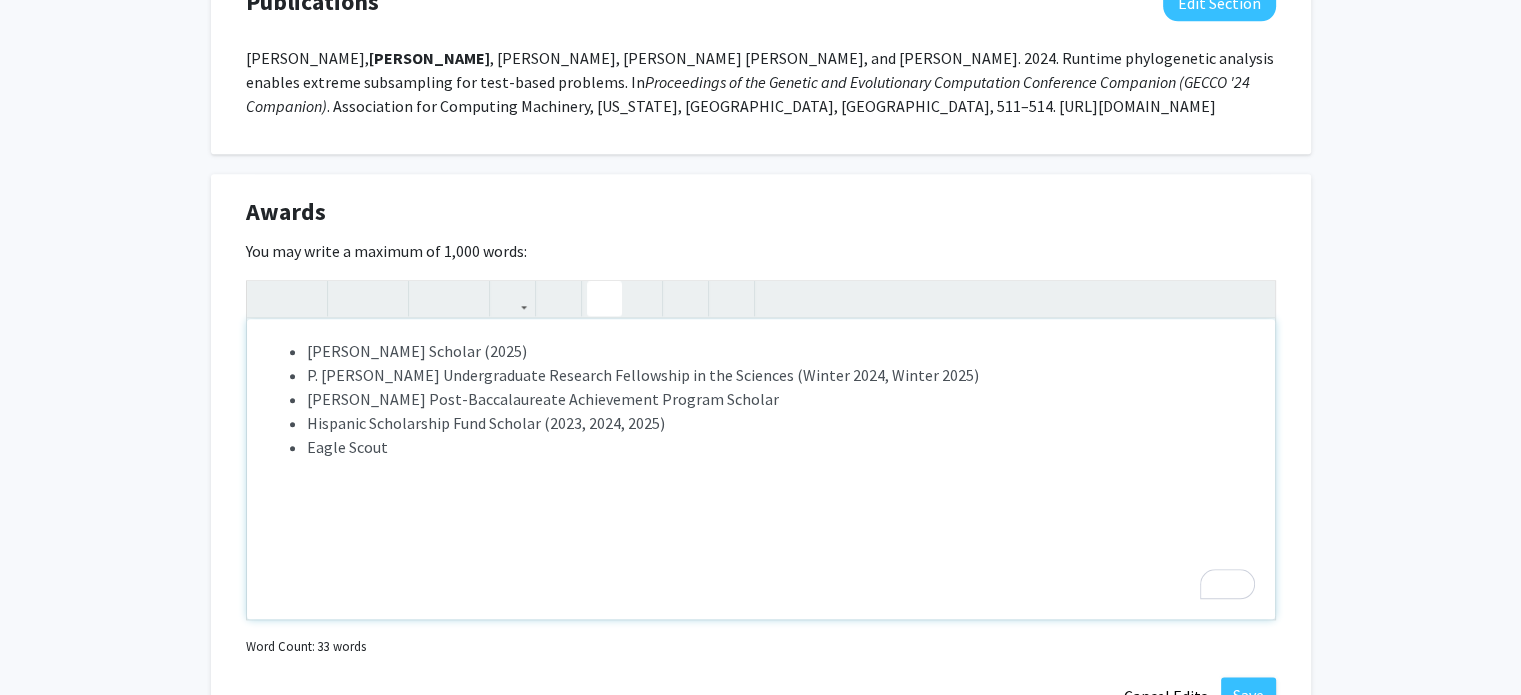 click on "Hispanic Scholarship Fund Scholar (2023, 2024, 2025)" at bounding box center [781, 423] 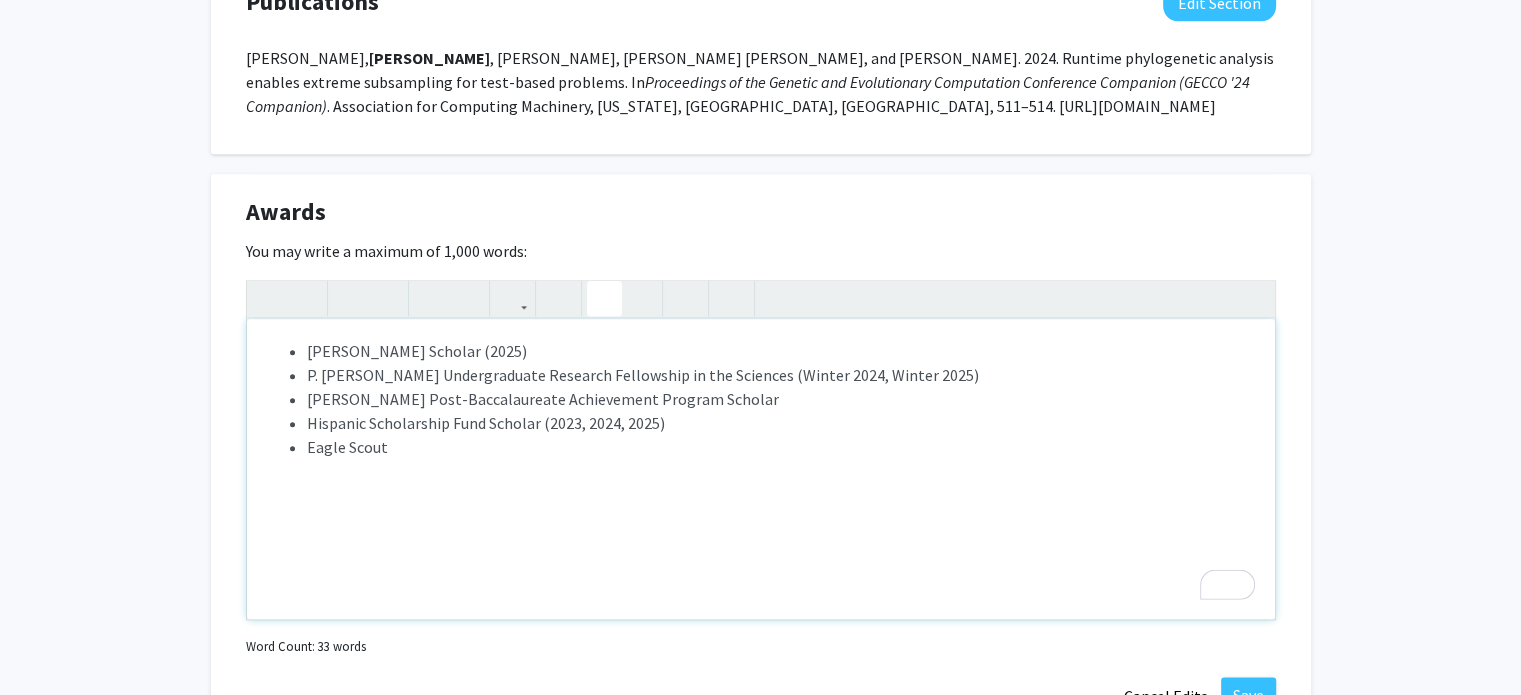 drag, startPoint x: 305, startPoint y: 383, endPoint x: 320, endPoint y: 379, distance: 15.524175 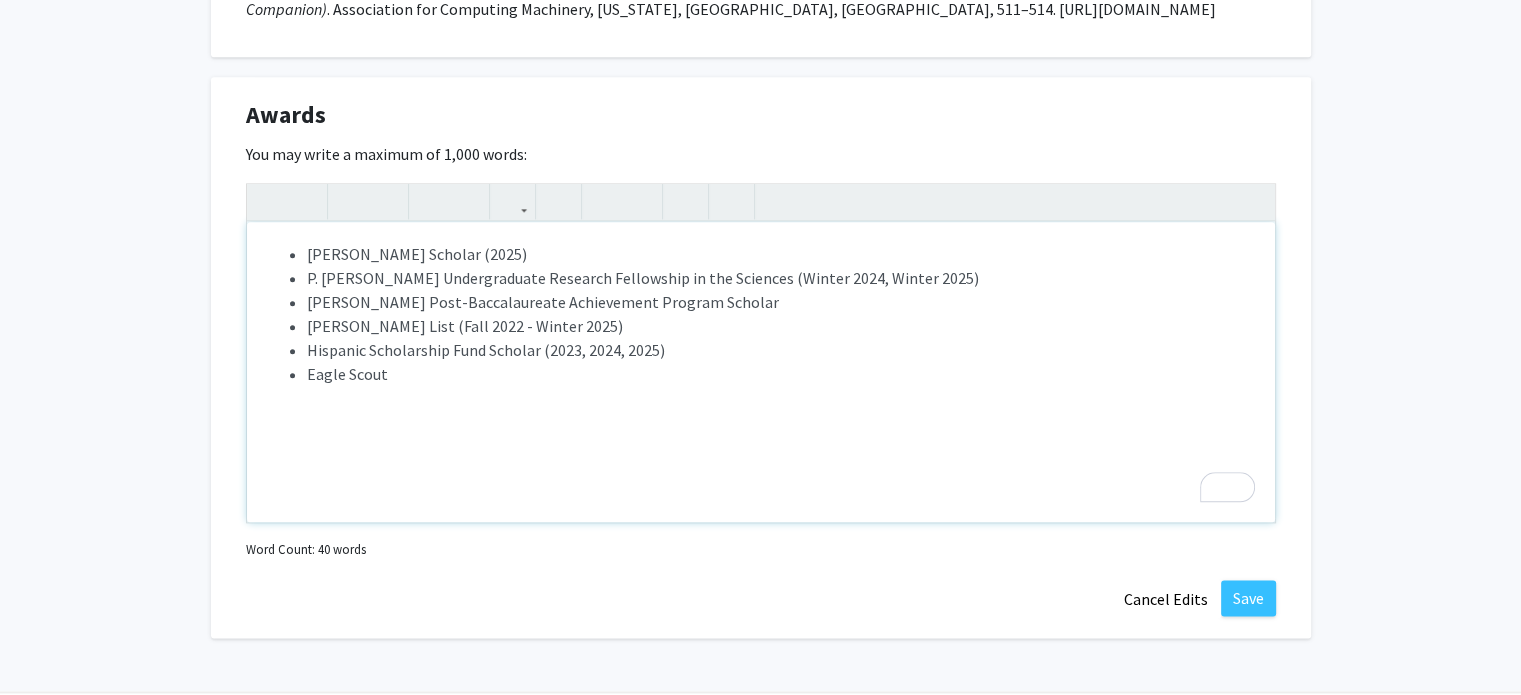 scroll, scrollTop: 2353, scrollLeft: 0, axis: vertical 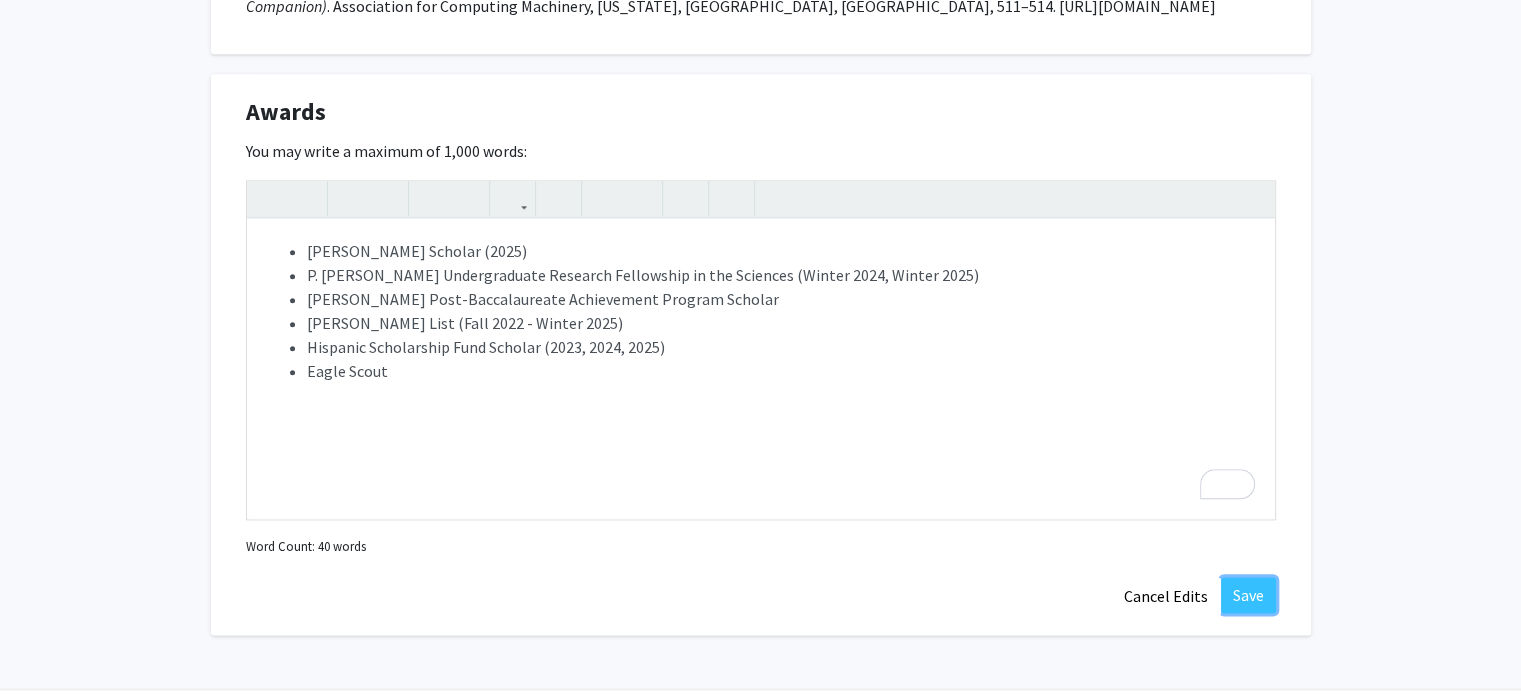 click on "Save" 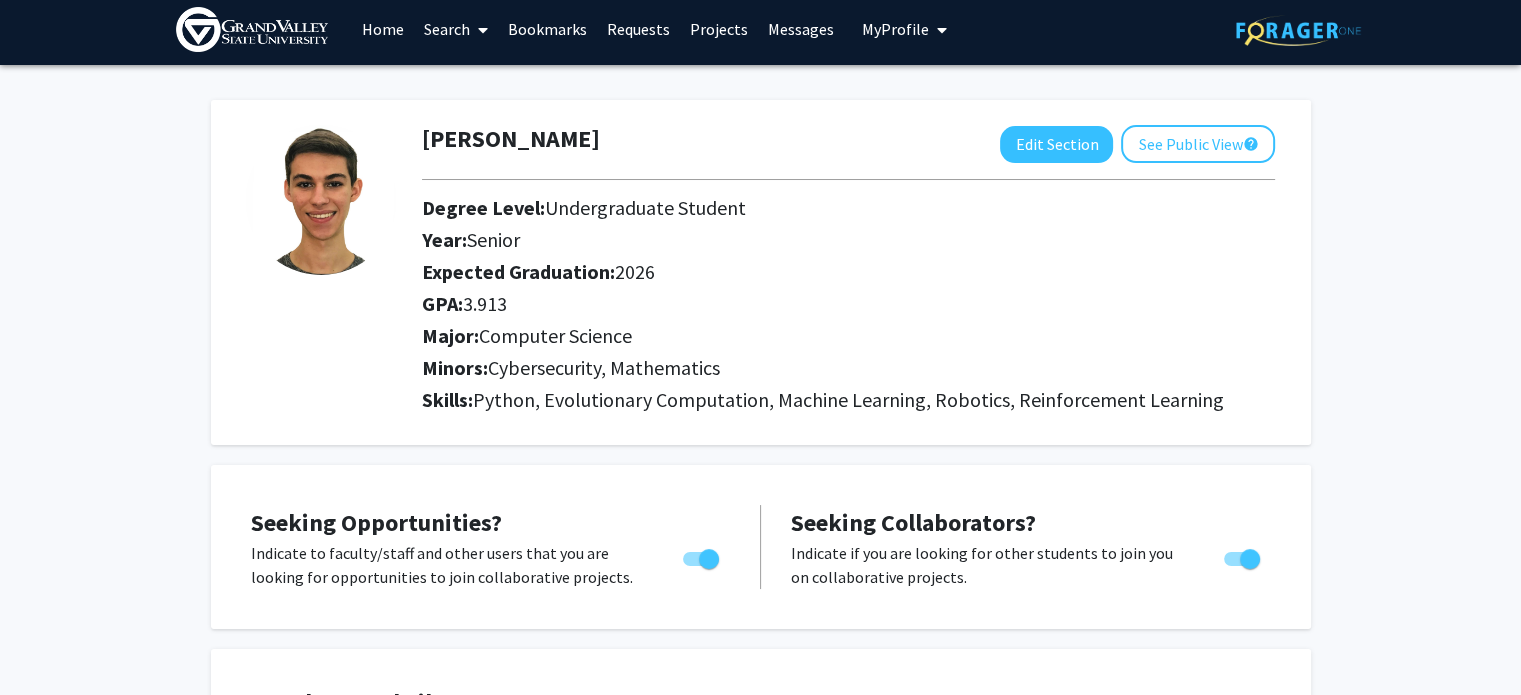 scroll, scrollTop: 0, scrollLeft: 0, axis: both 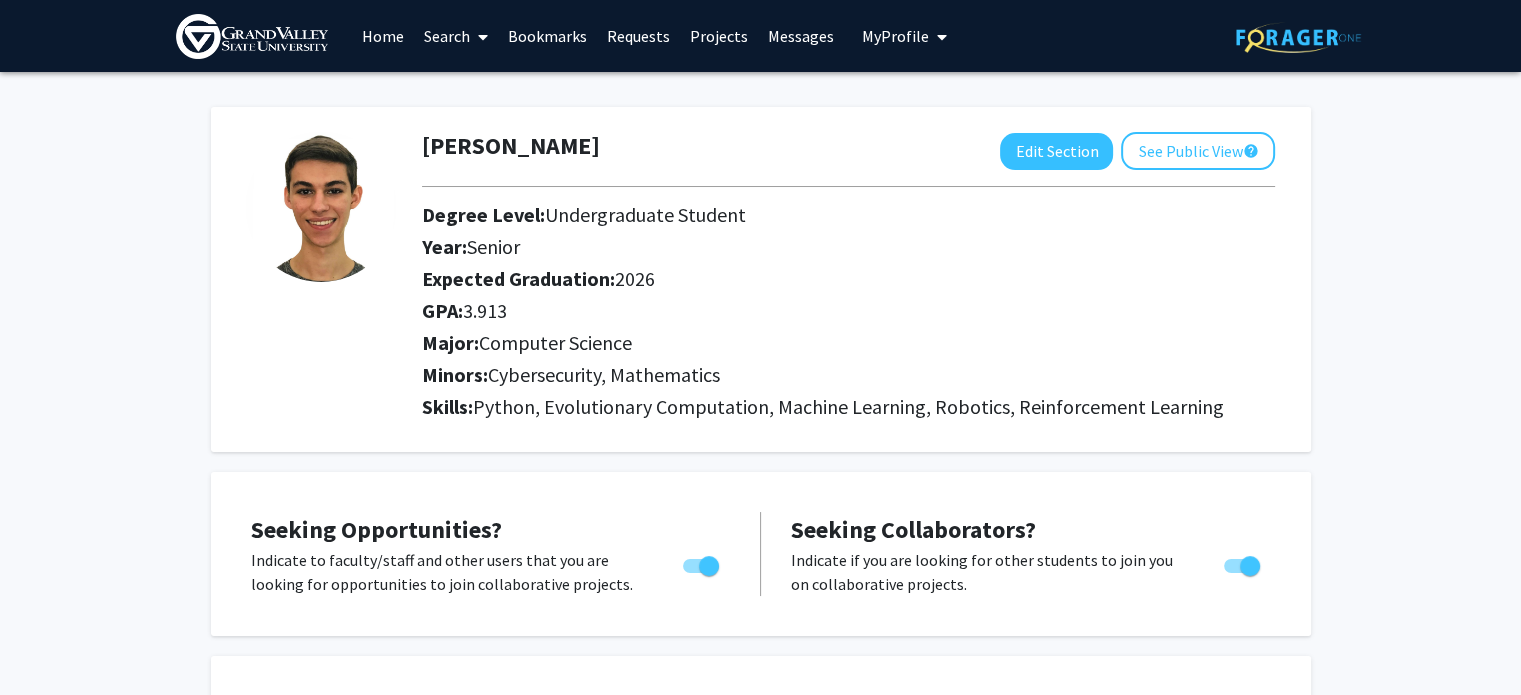 click on "Home" at bounding box center [383, 36] 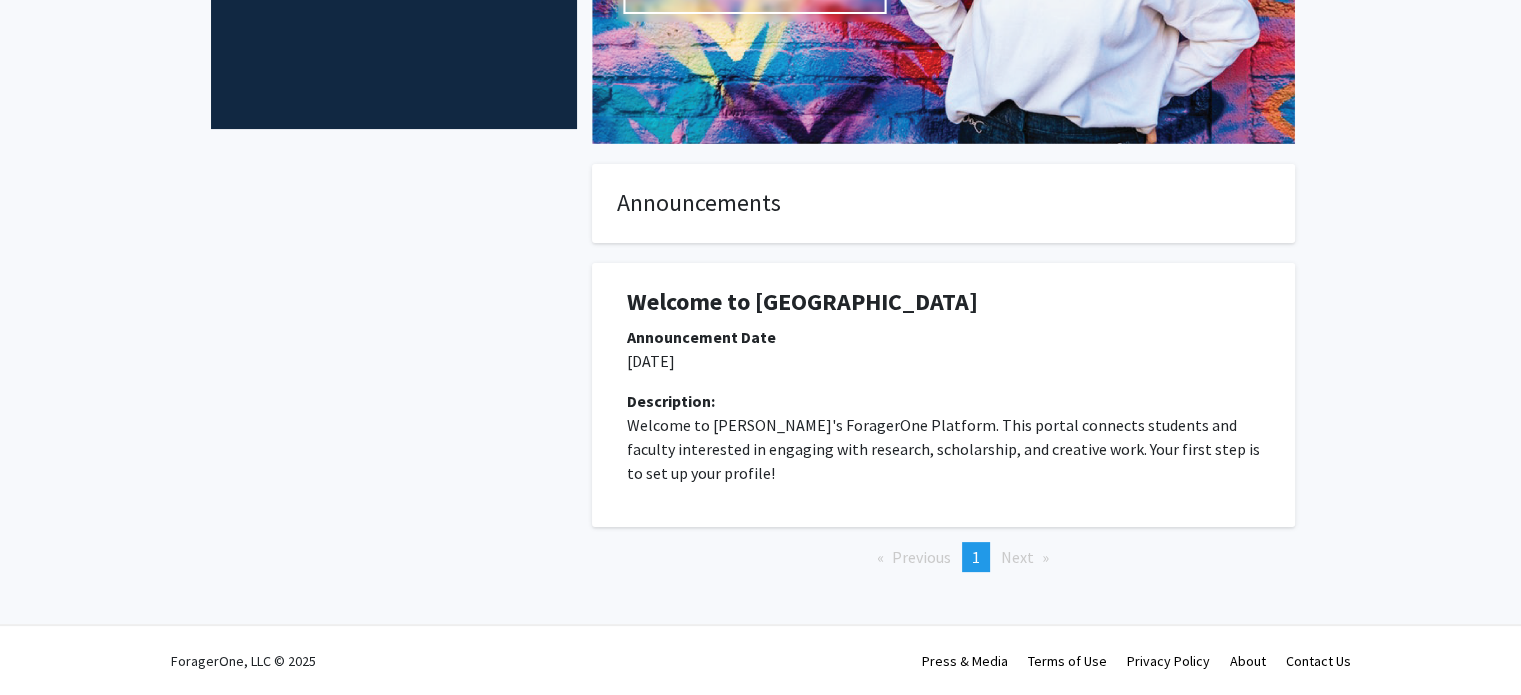 scroll, scrollTop: 0, scrollLeft: 0, axis: both 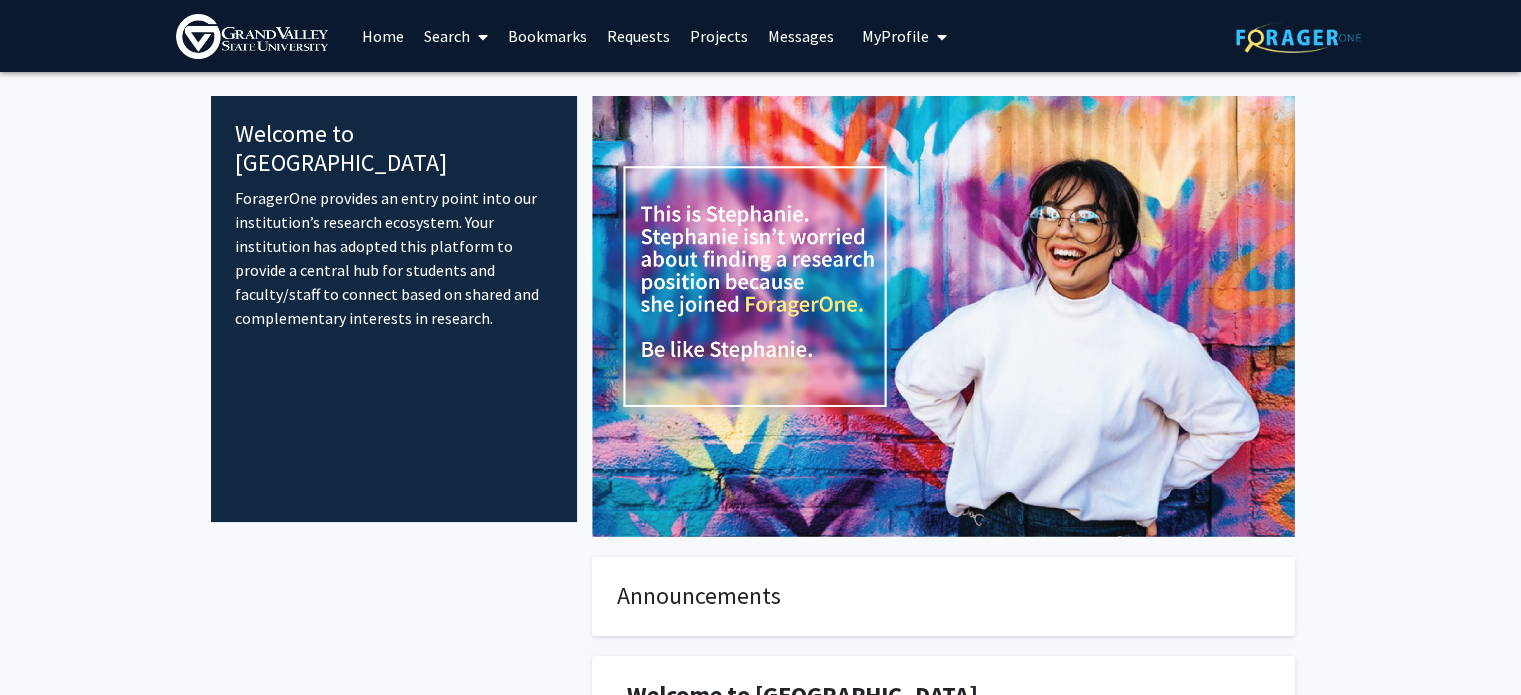 click at bounding box center [479, 37] 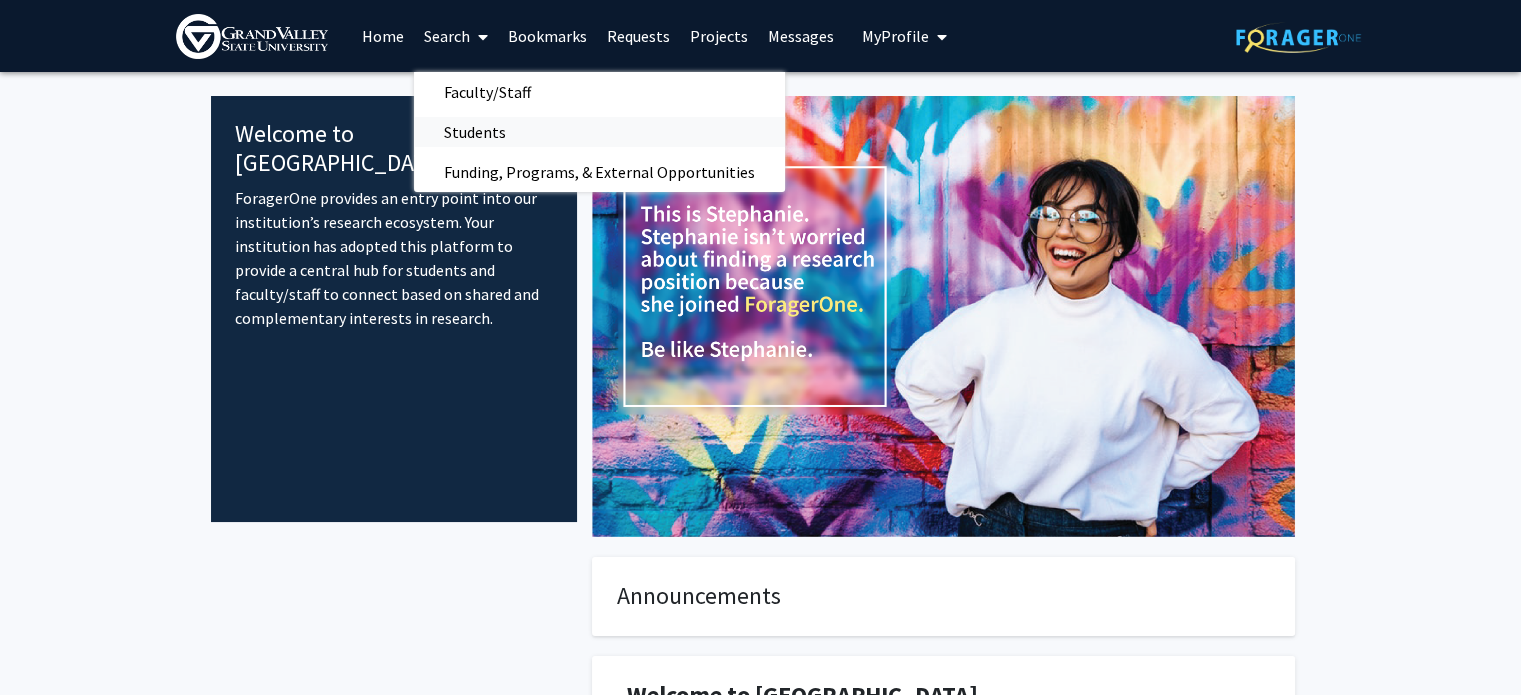 click on "Students" at bounding box center (475, 132) 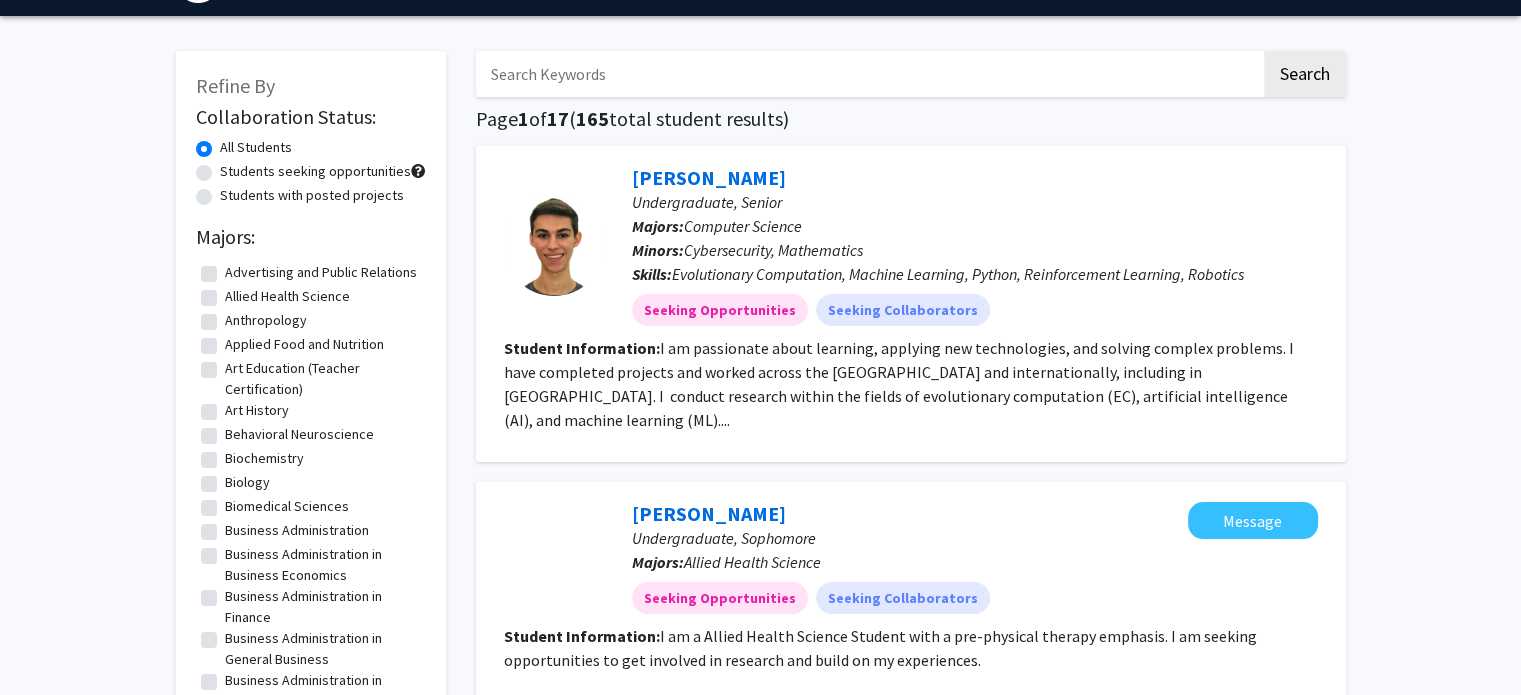 scroll, scrollTop: 0, scrollLeft: 0, axis: both 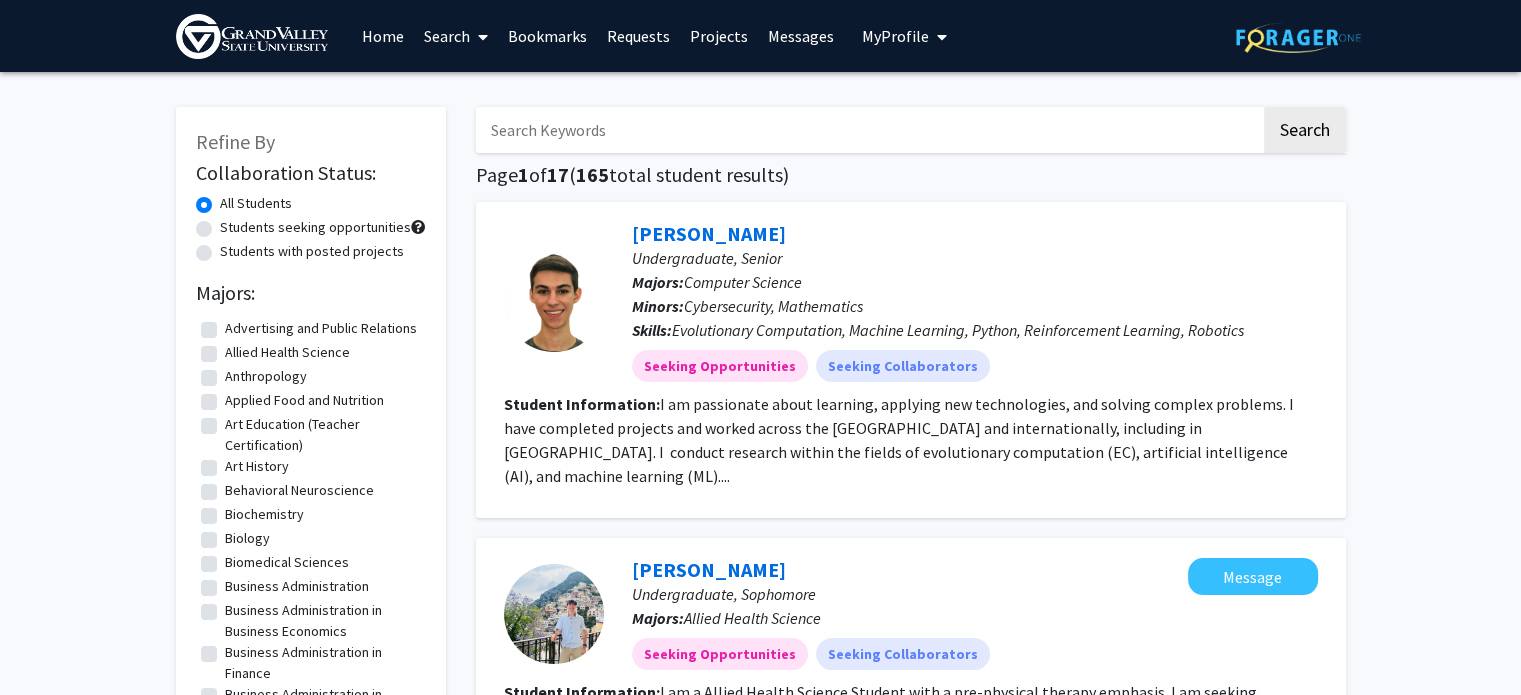 click at bounding box center (868, 130) 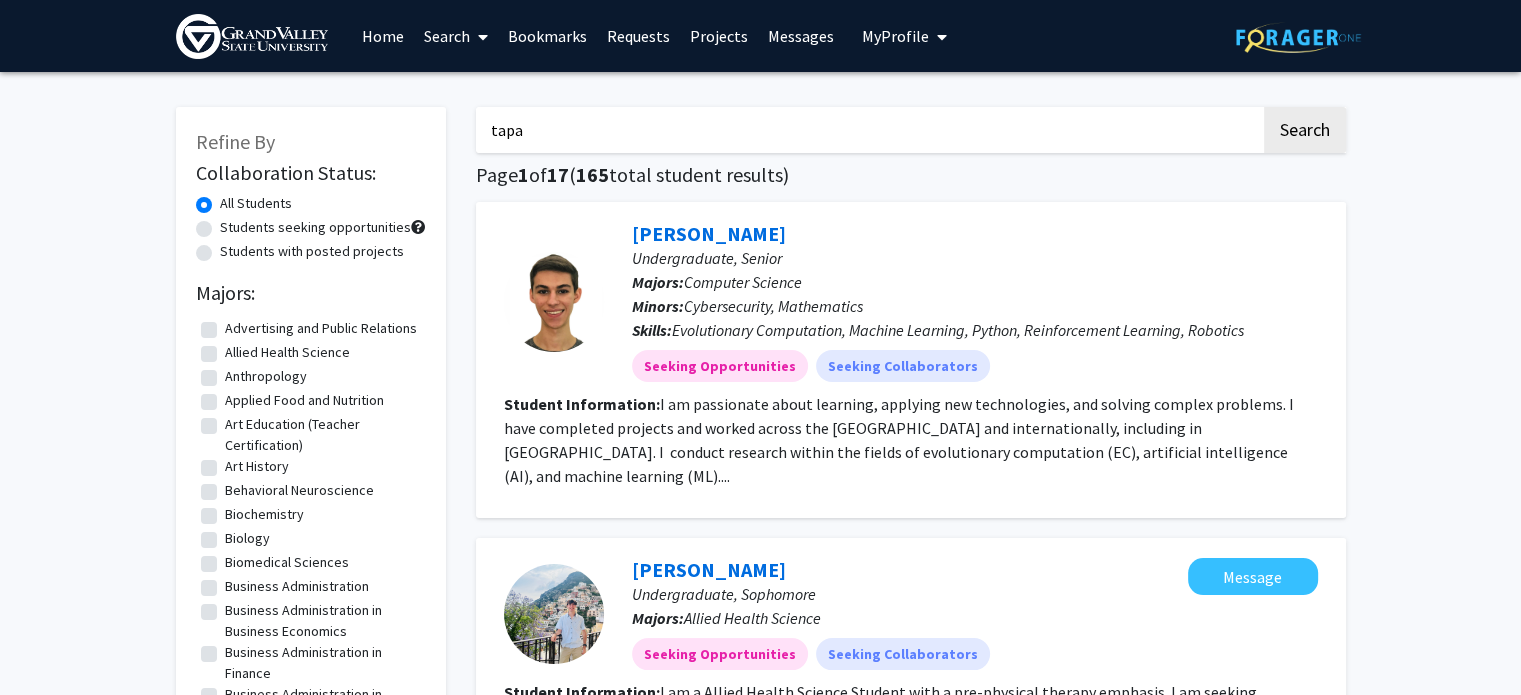 type on "tapa" 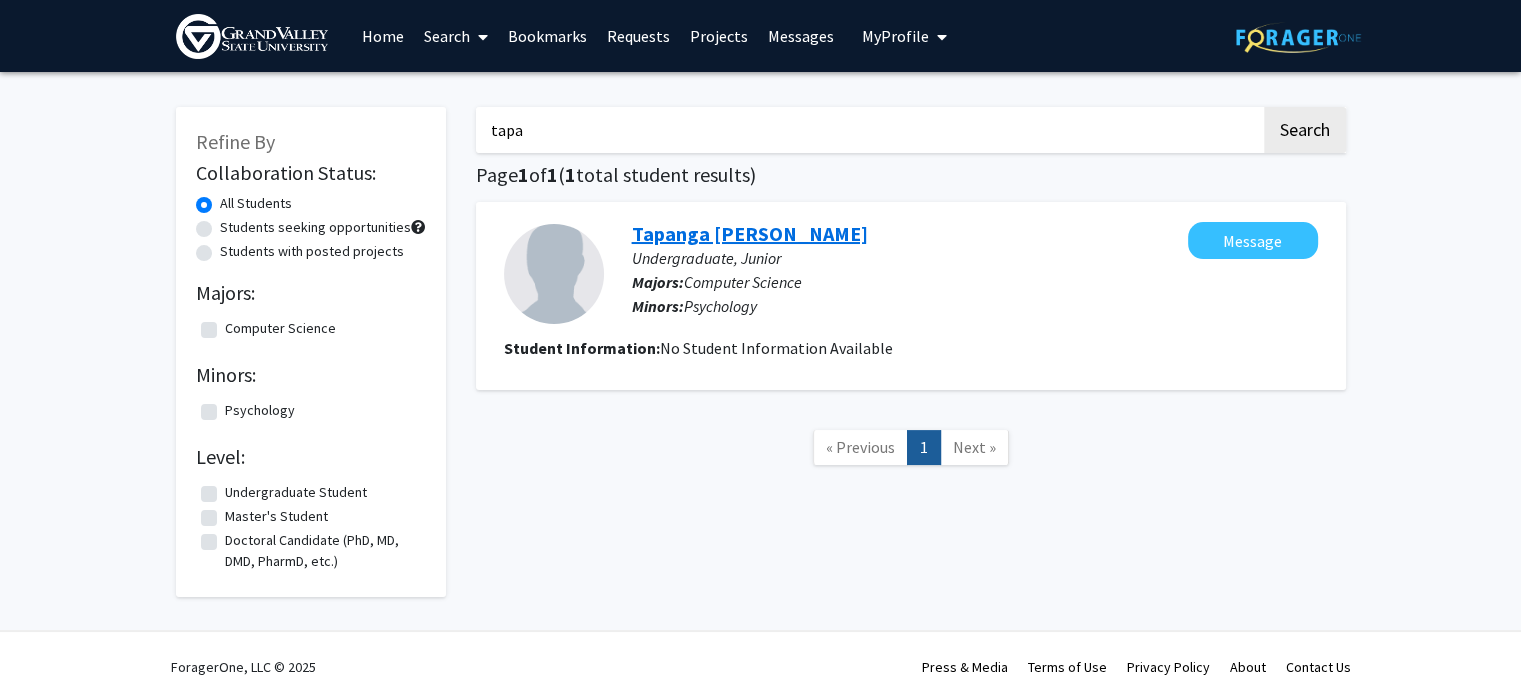 click on "Tapanga [PERSON_NAME]" 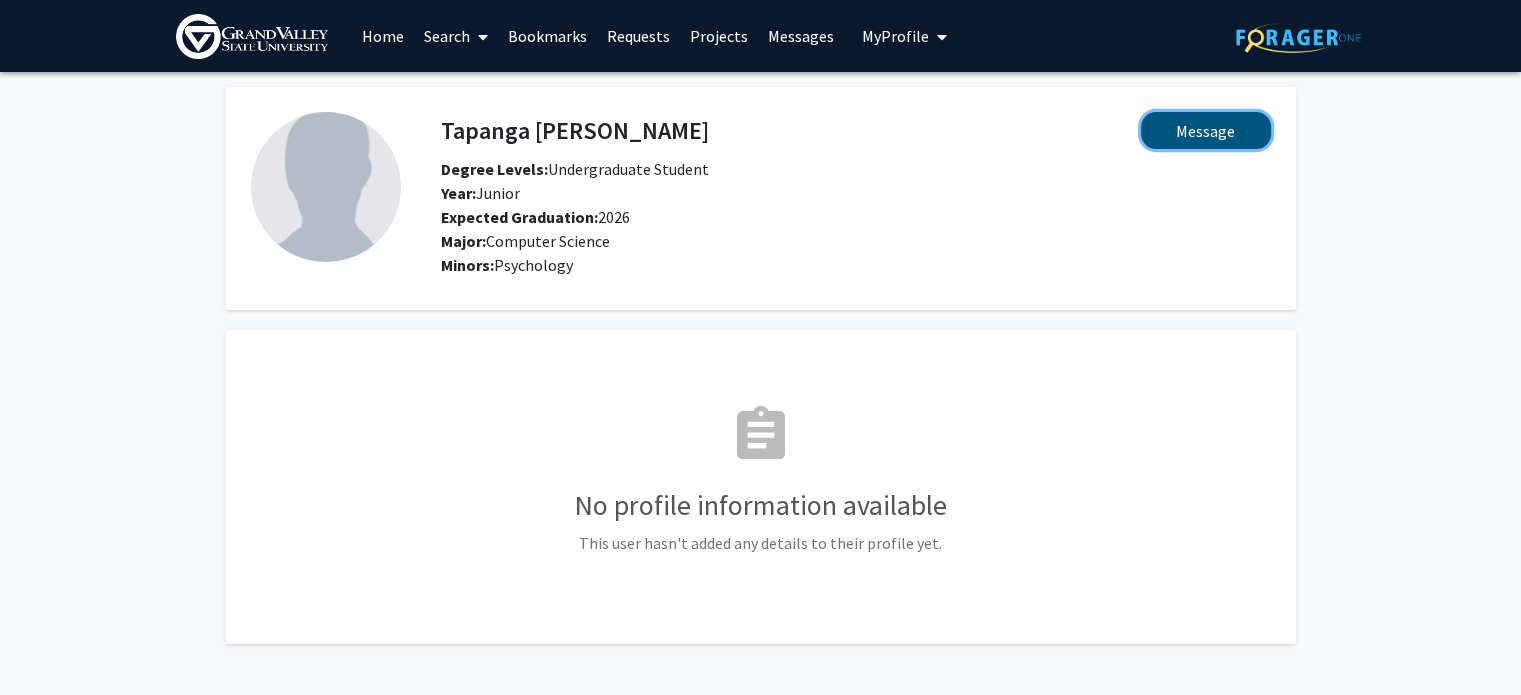 click on "Message" 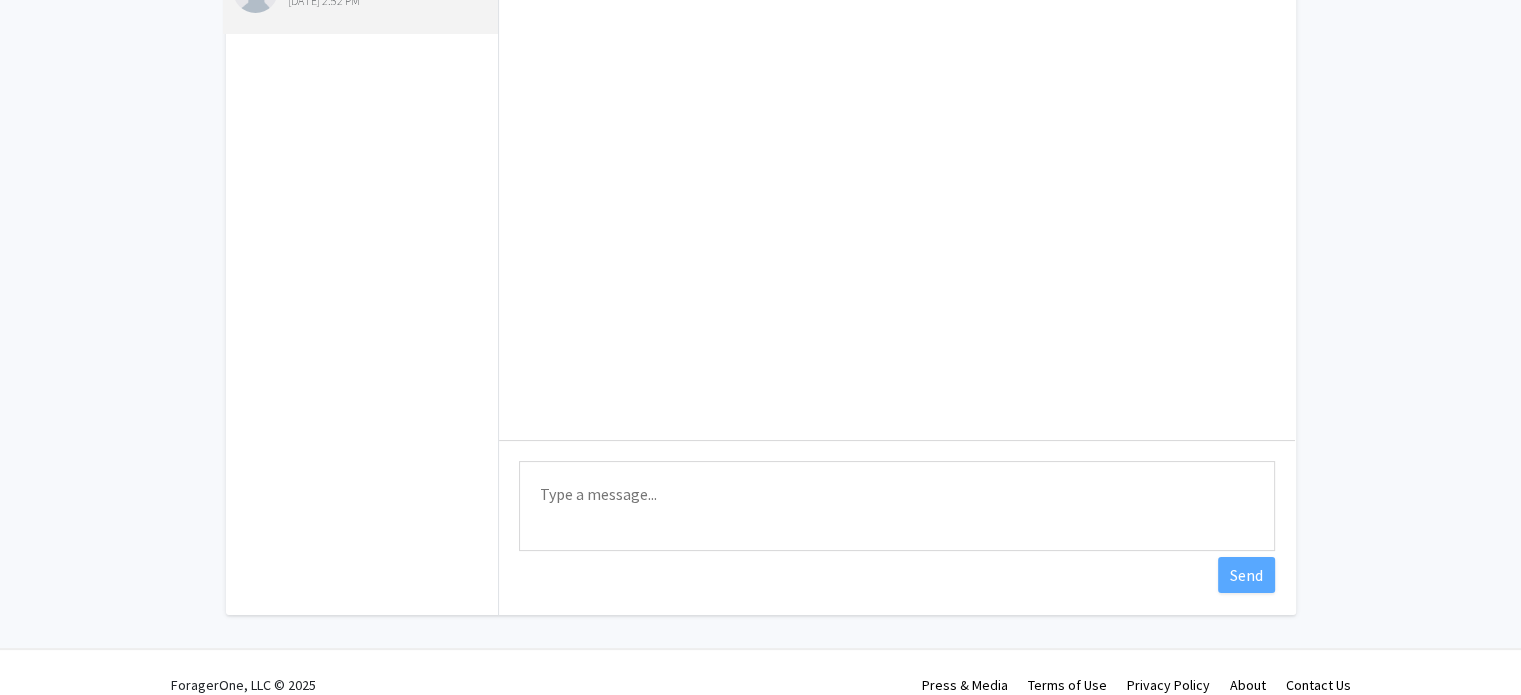 scroll, scrollTop: 216, scrollLeft: 0, axis: vertical 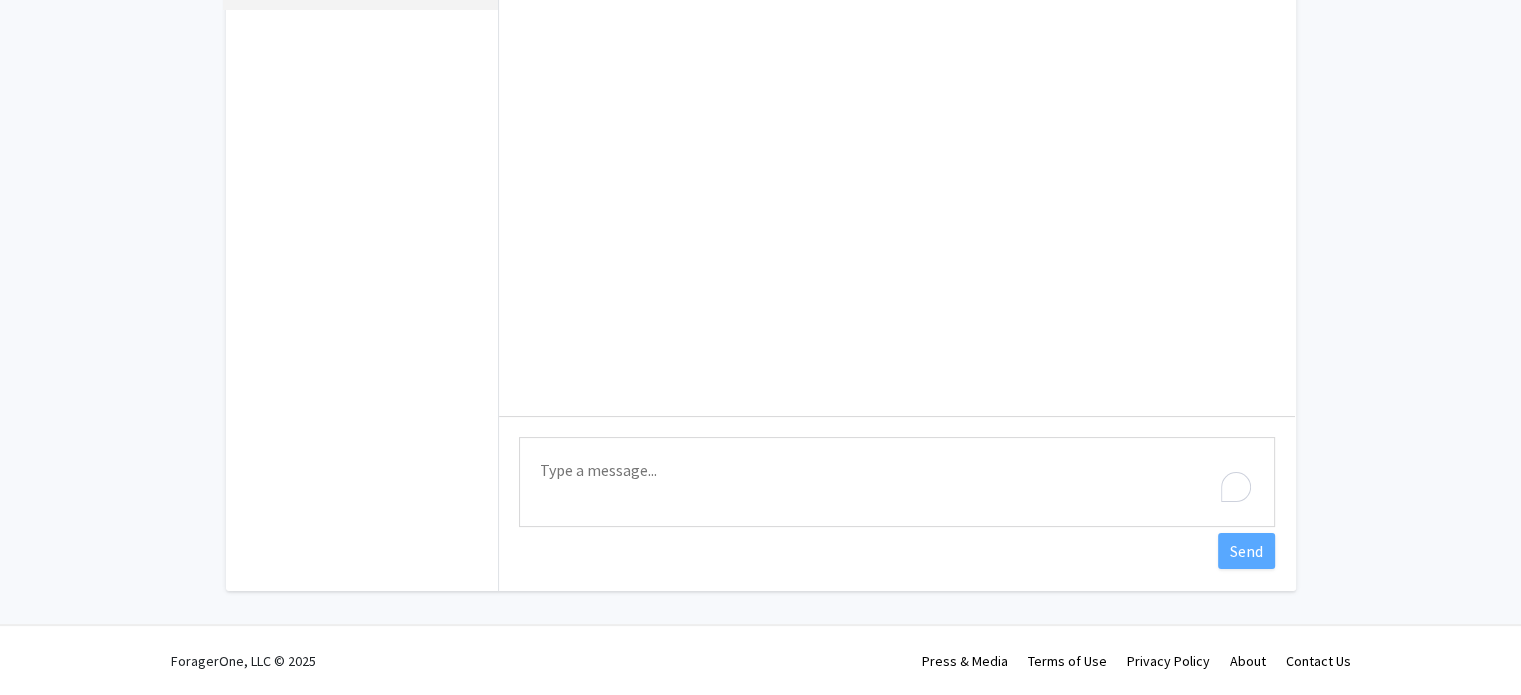 click on "Type a message" at bounding box center (897, 482) 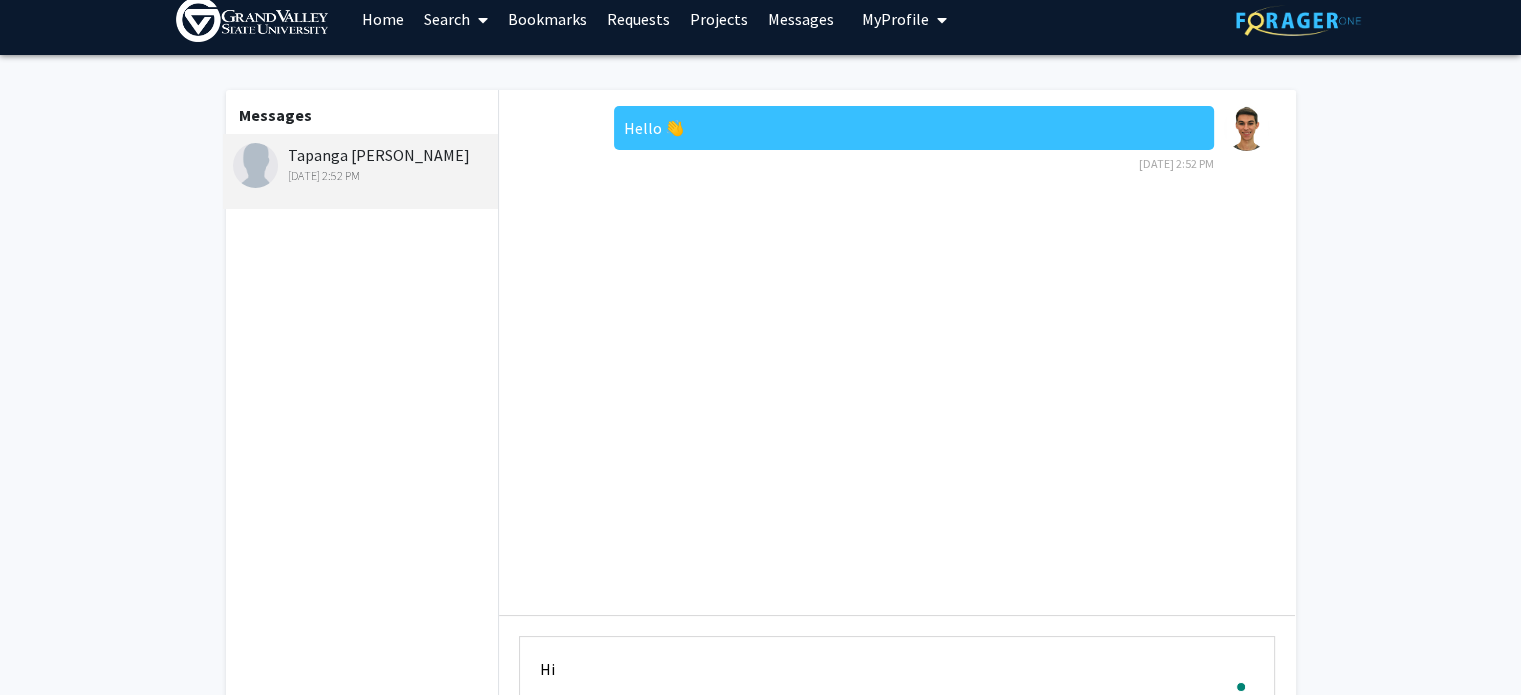 scroll, scrollTop: 0, scrollLeft: 0, axis: both 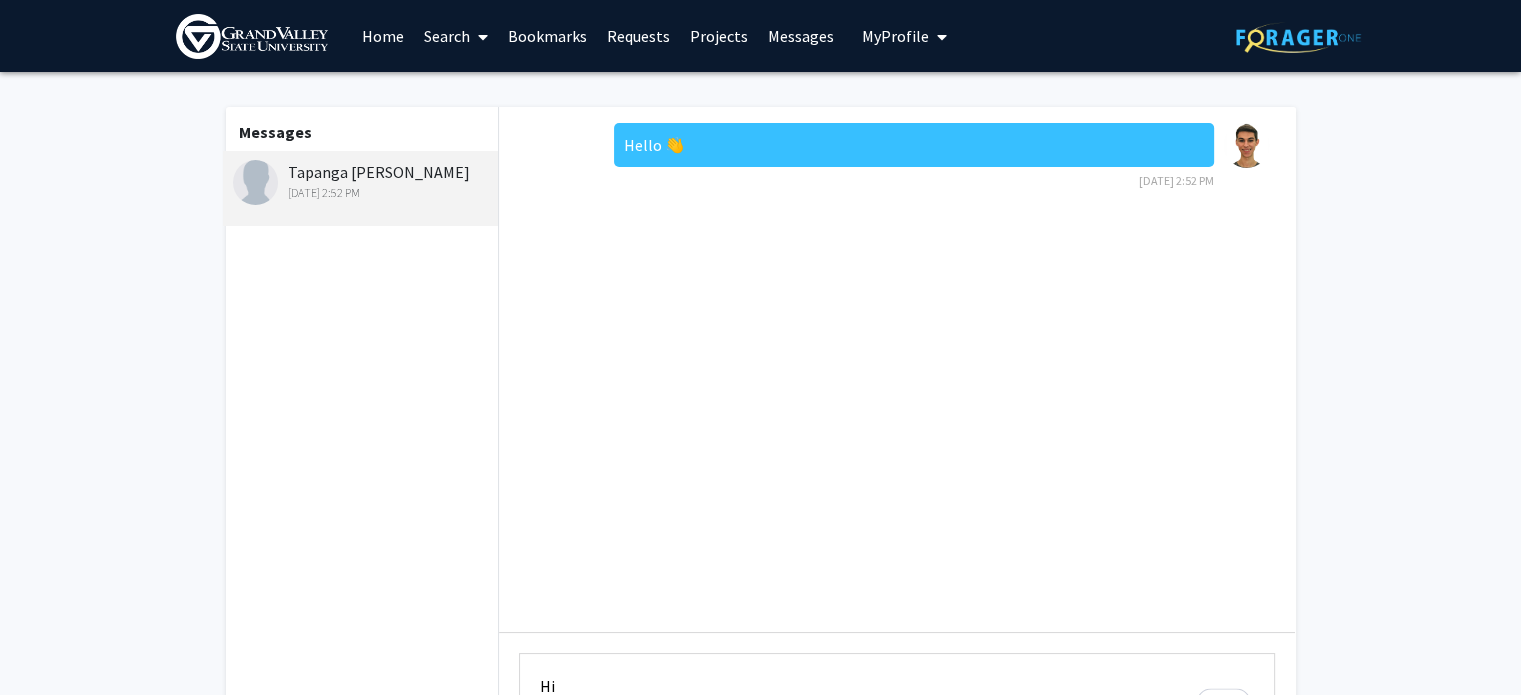 drag, startPoint x: 691, startPoint y: 147, endPoint x: 672, endPoint y: 155, distance: 20.615528 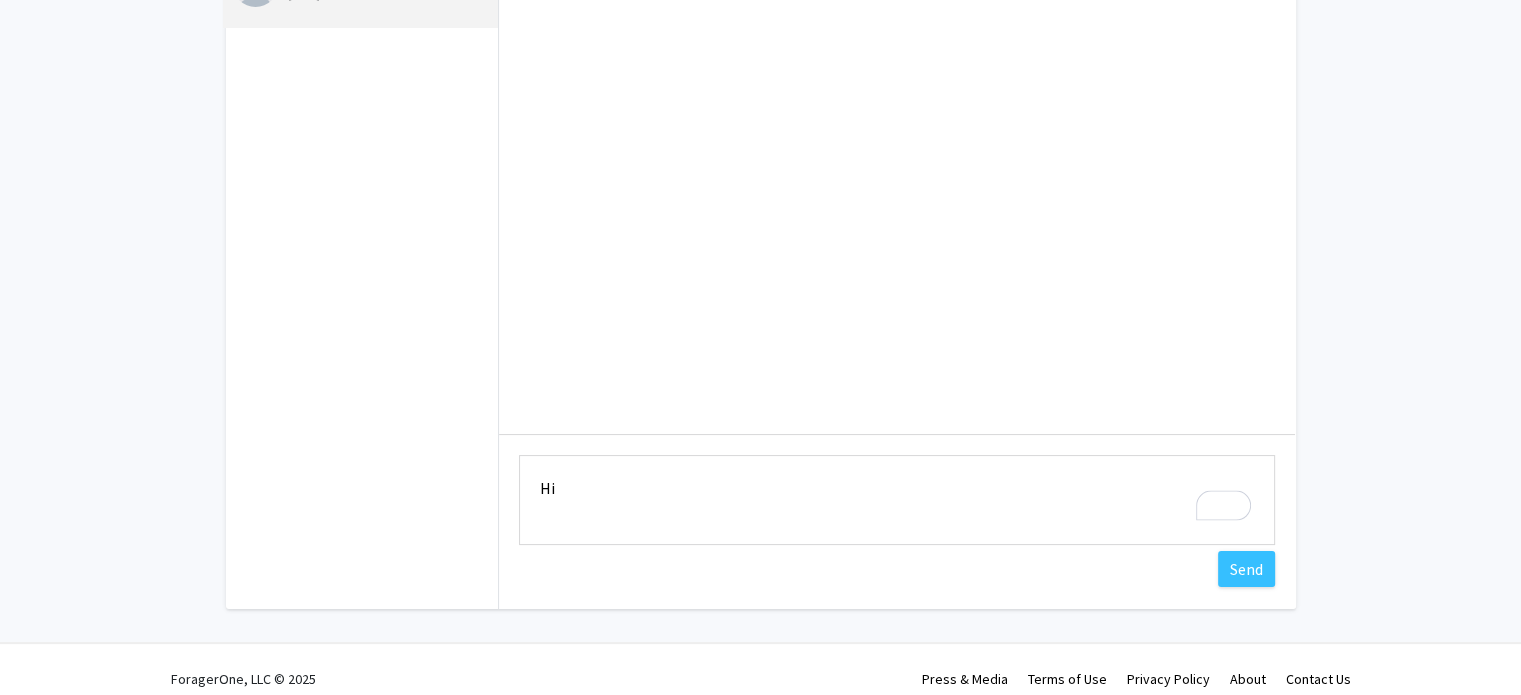 scroll, scrollTop: 200, scrollLeft: 0, axis: vertical 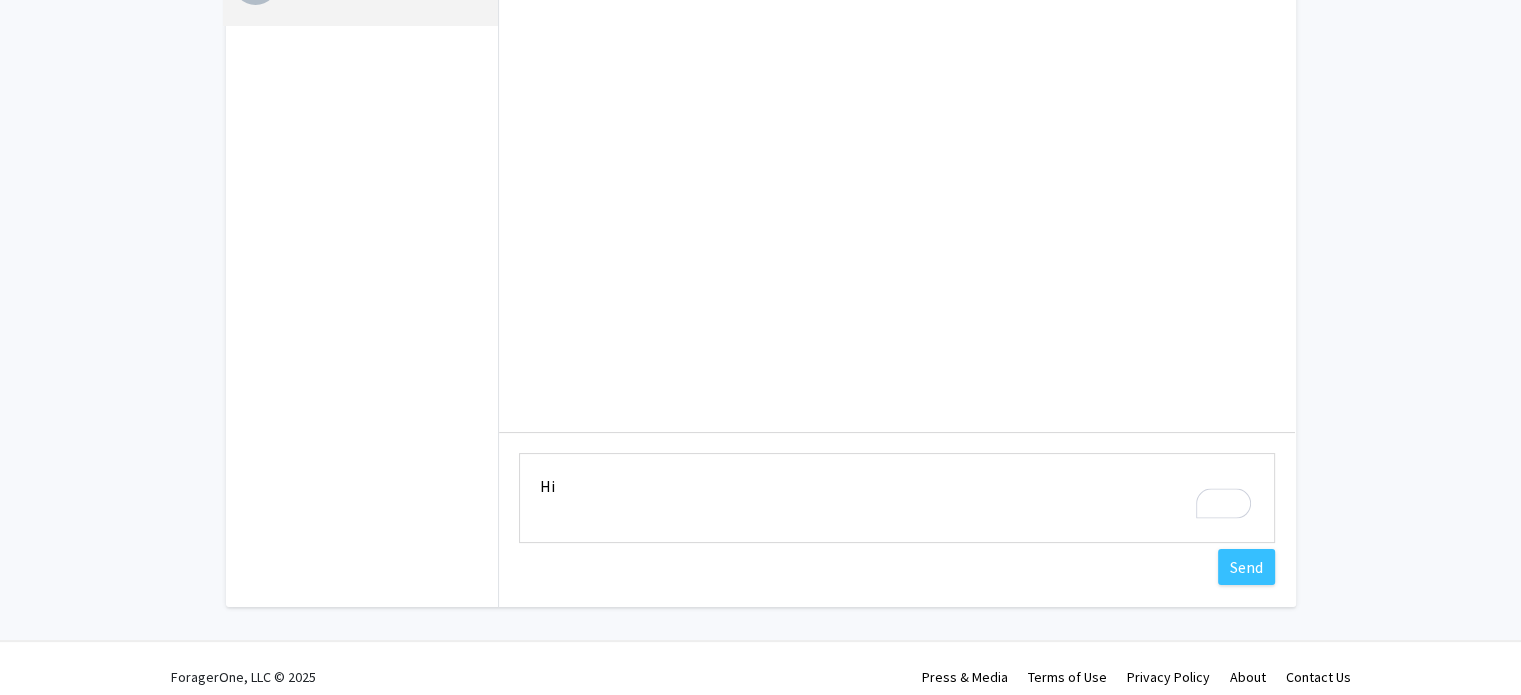 click on "Hi" at bounding box center (897, 498) 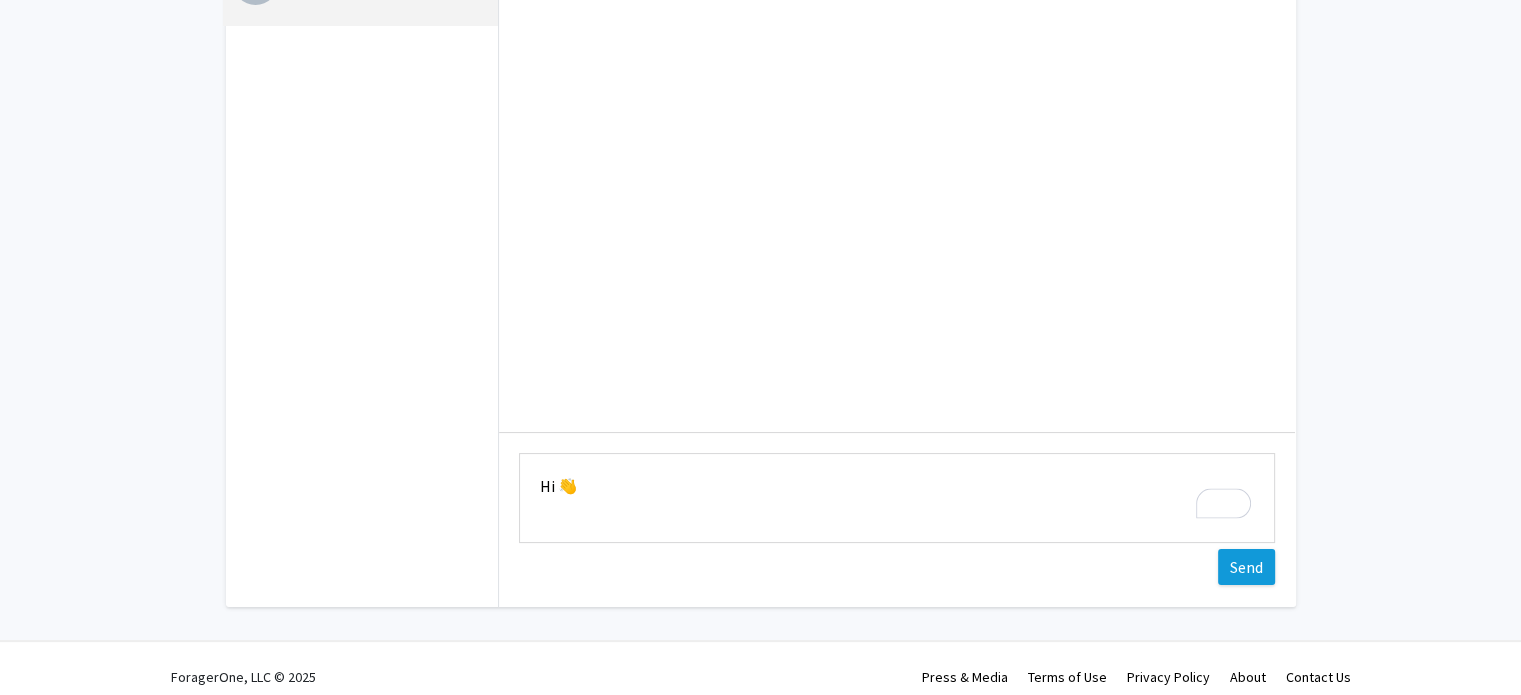 type on "Hi 👋" 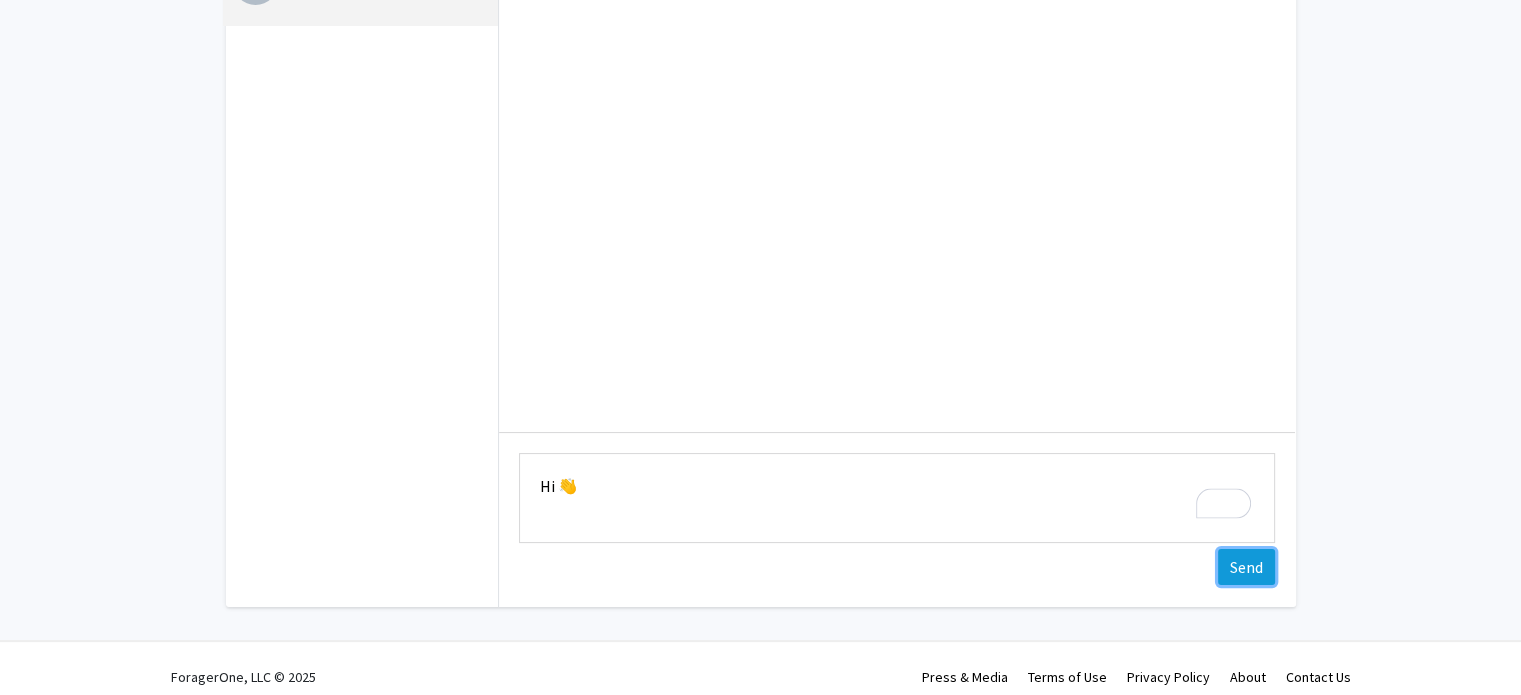 click on "Send" at bounding box center (1246, 567) 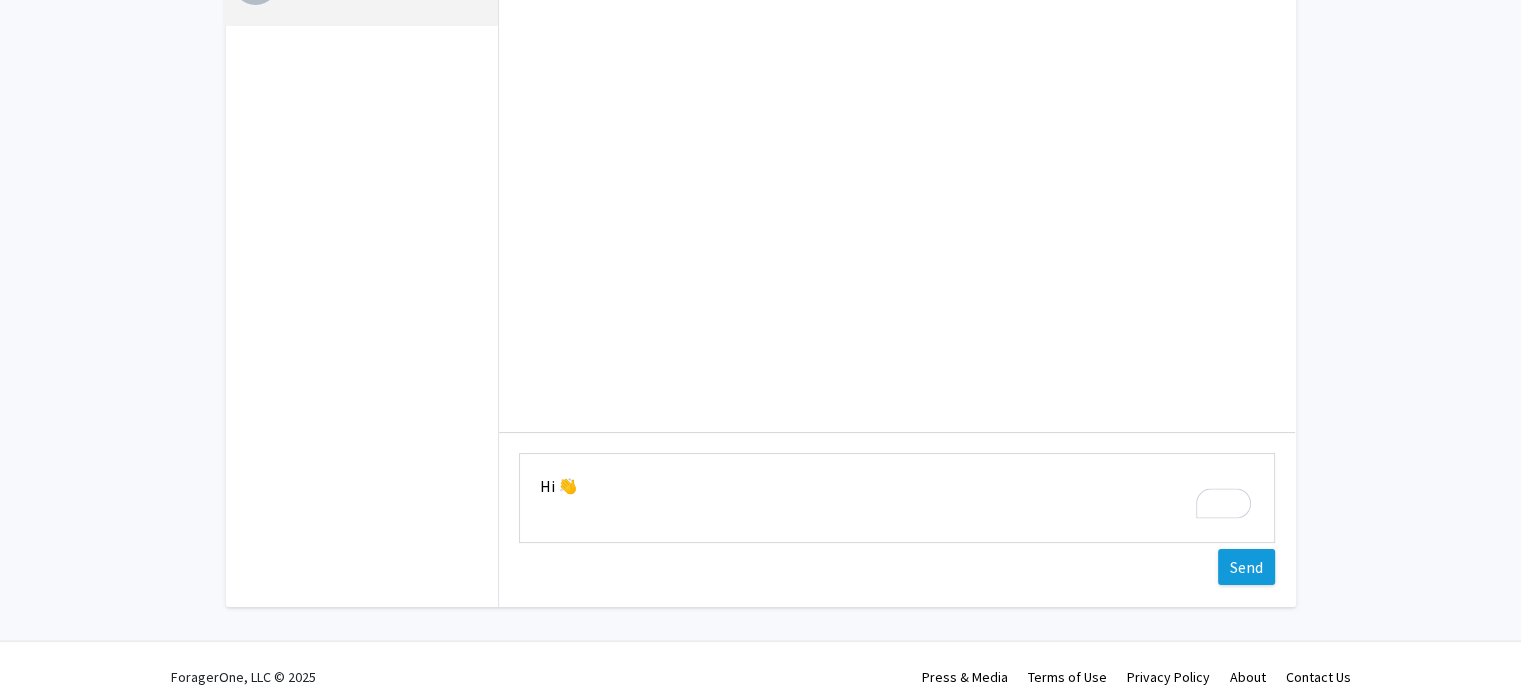 type 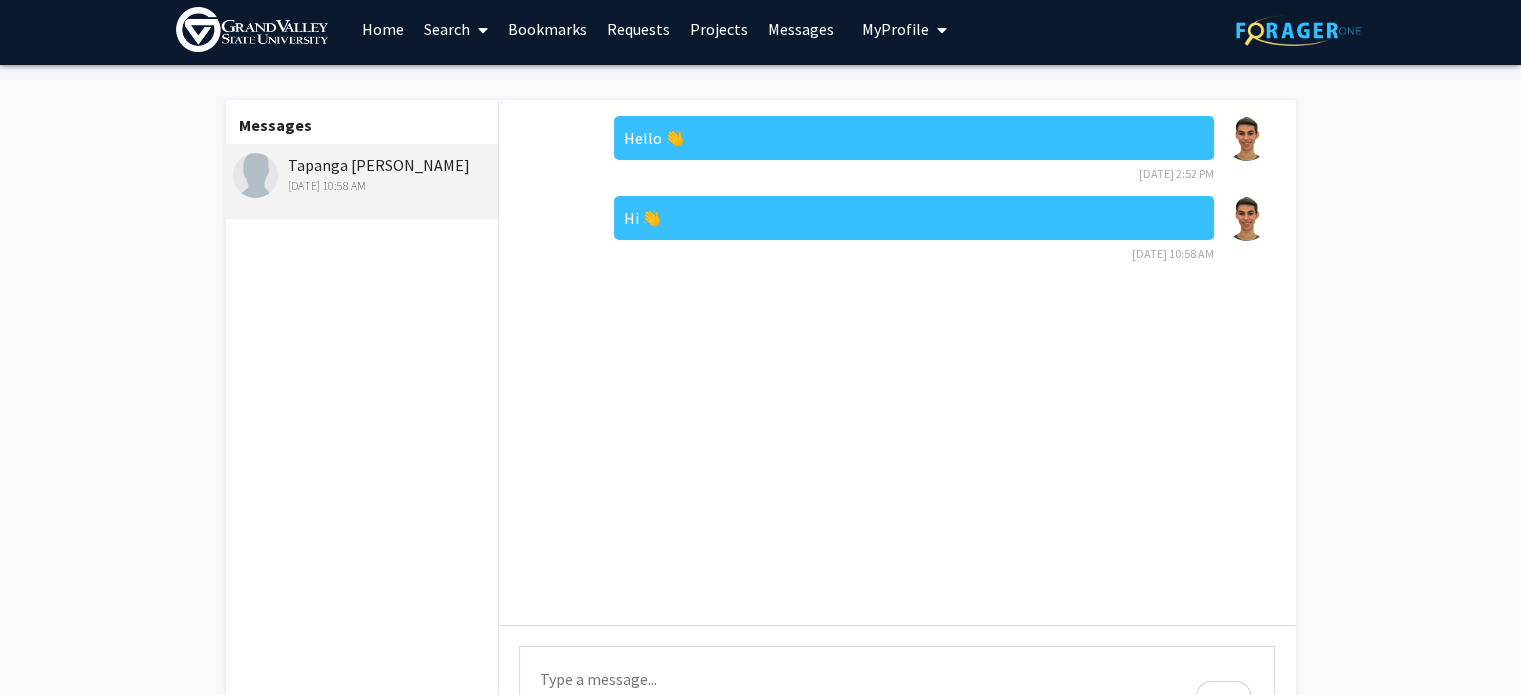 scroll, scrollTop: 0, scrollLeft: 0, axis: both 